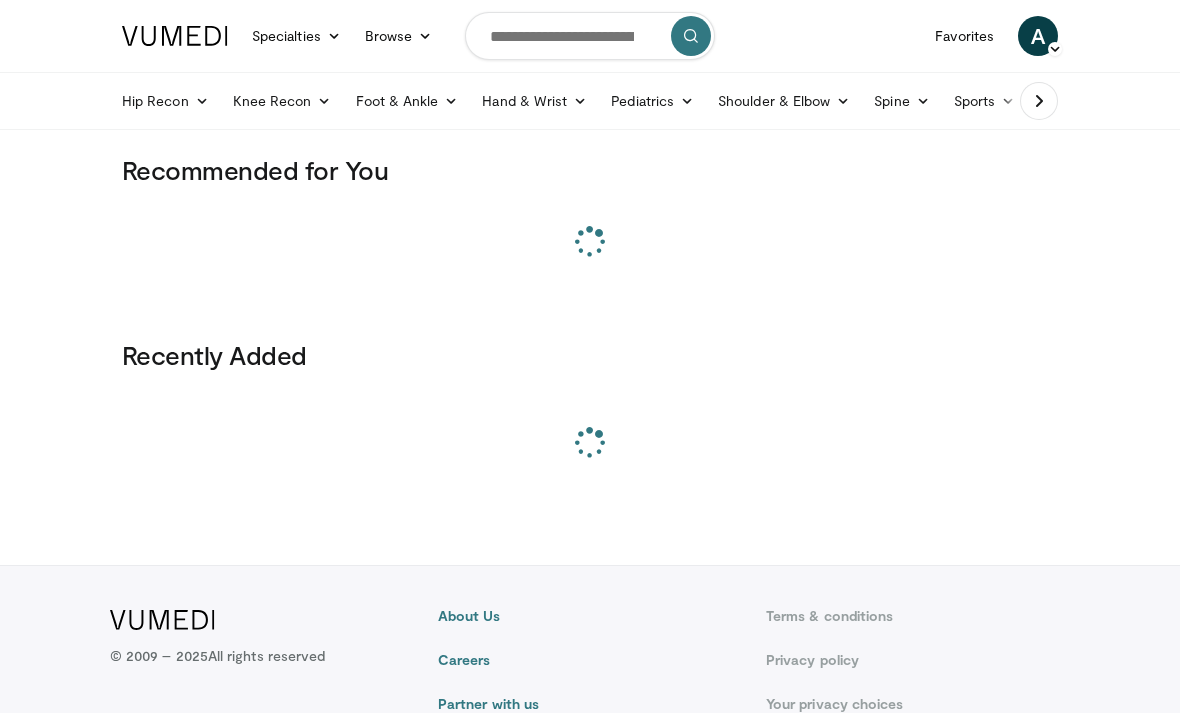 scroll, scrollTop: 0, scrollLeft: 0, axis: both 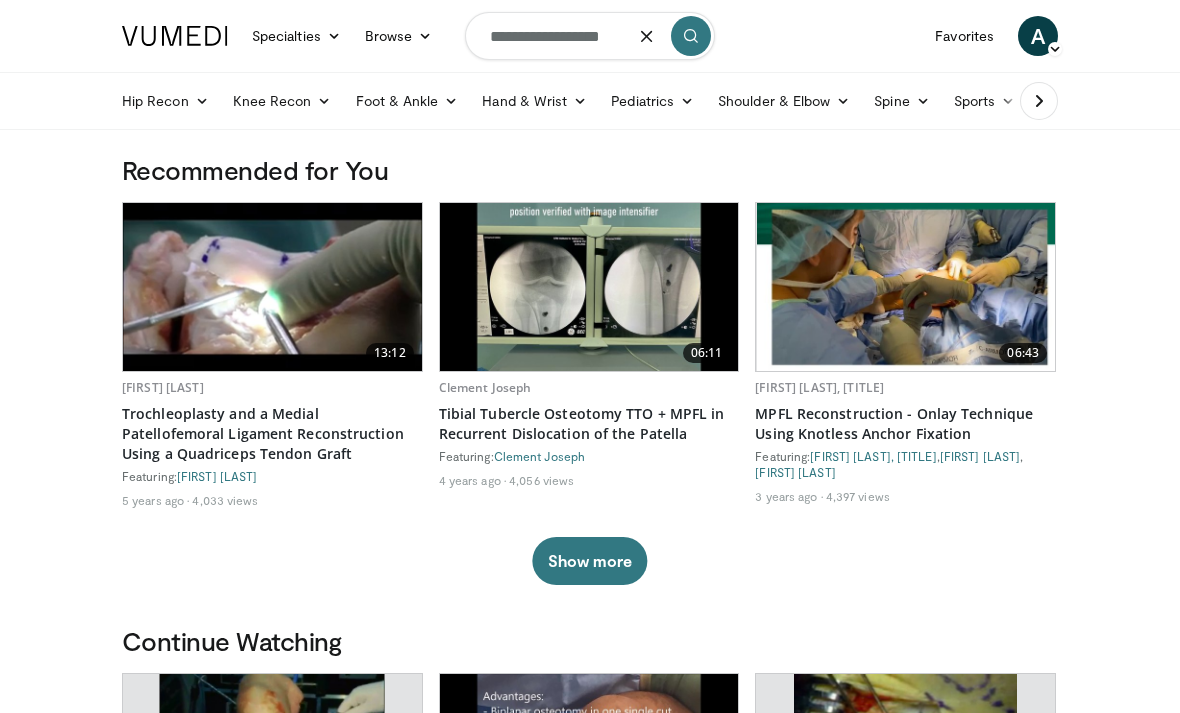 type on "**********" 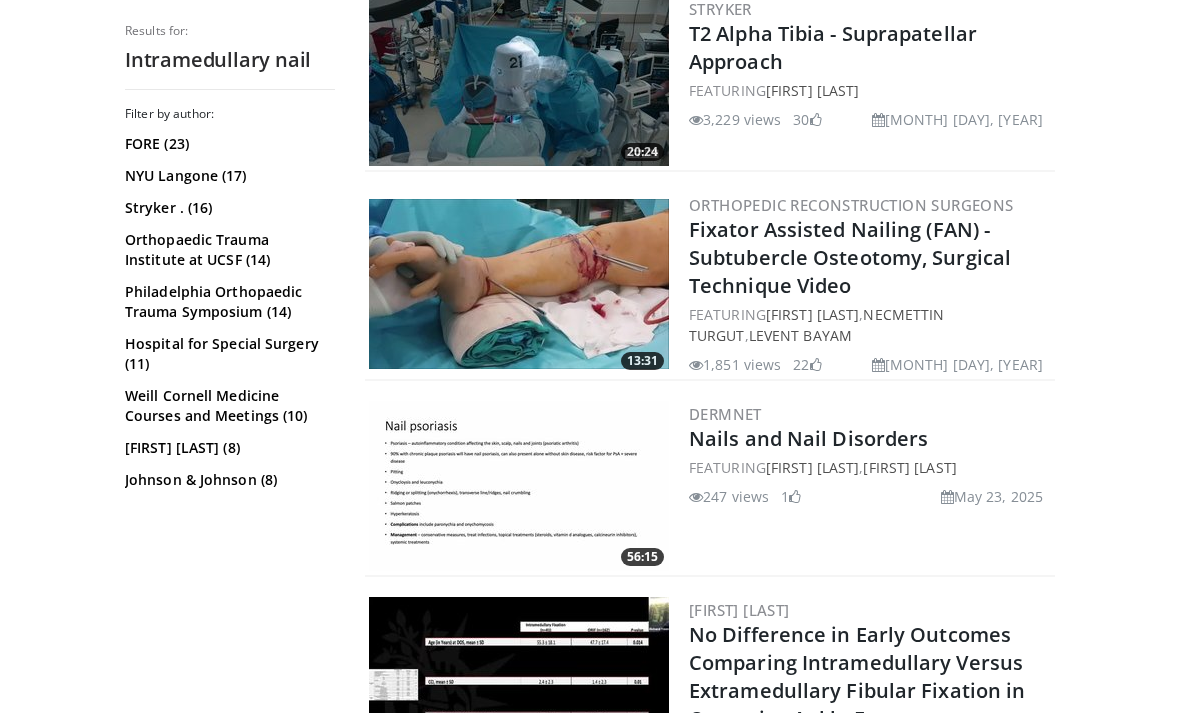 scroll, scrollTop: 1803, scrollLeft: 0, axis: vertical 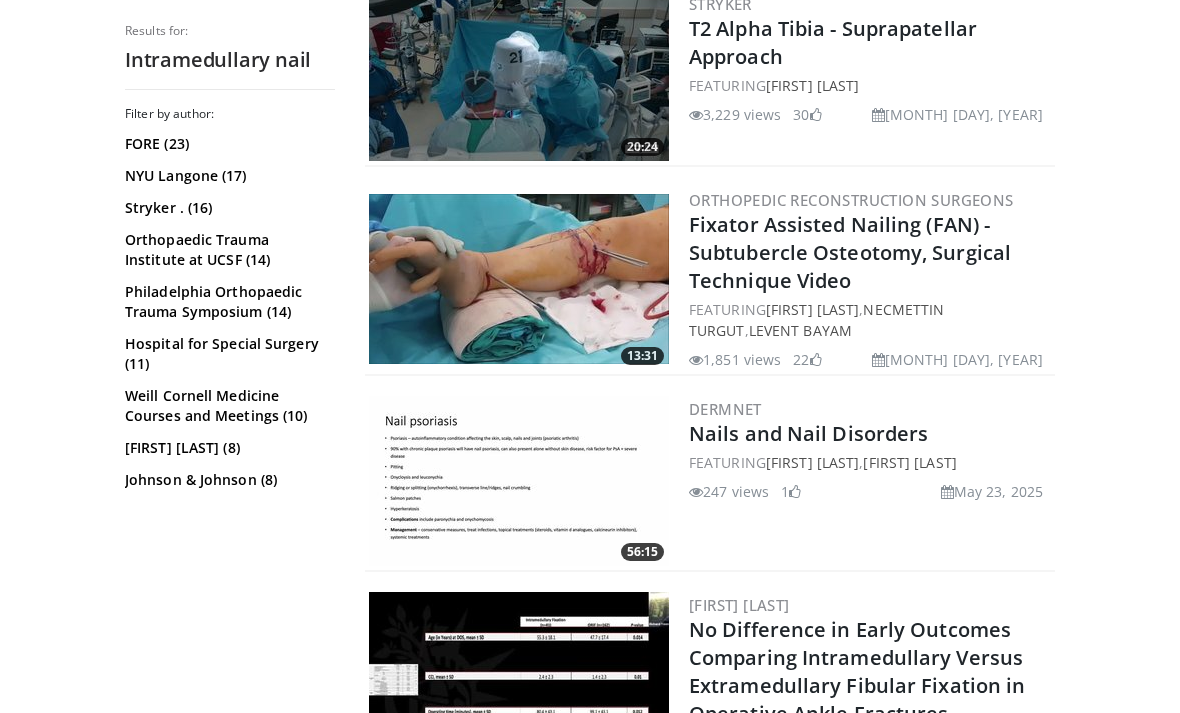 click on "Fixator Assisted Nailing (FAN) - Subtubercle Osteotomy, Surgical Technique Video" at bounding box center [850, 252] 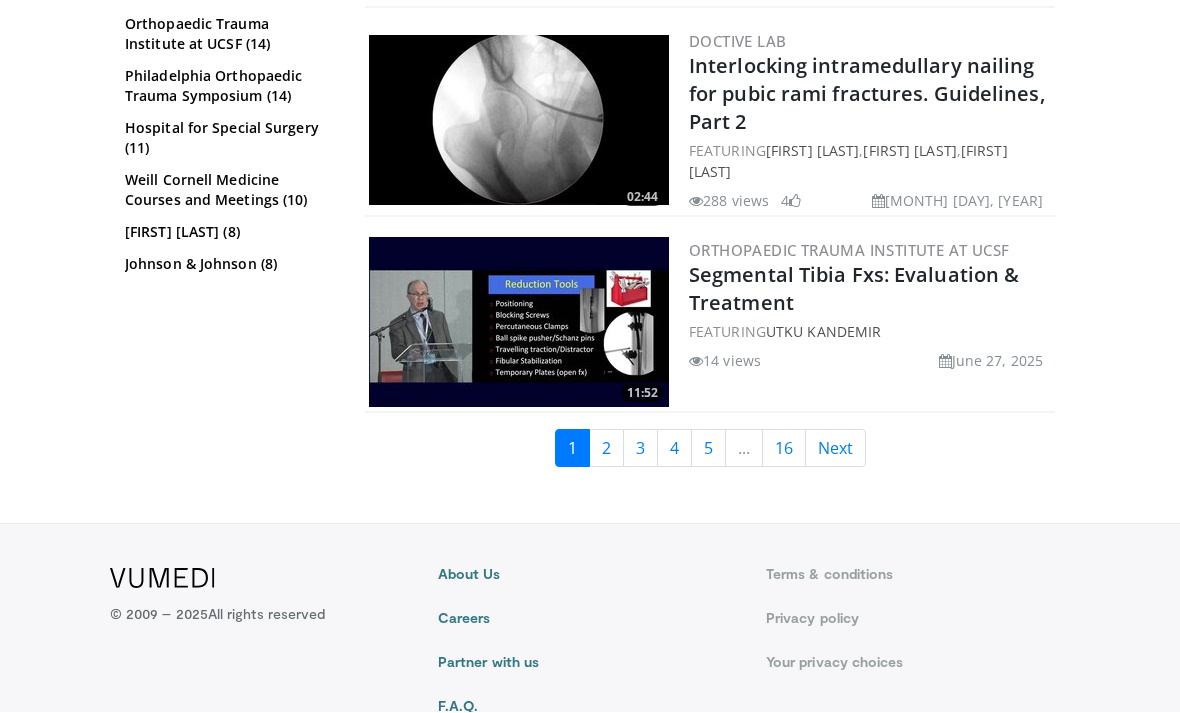 scroll, scrollTop: 5143, scrollLeft: 0, axis: vertical 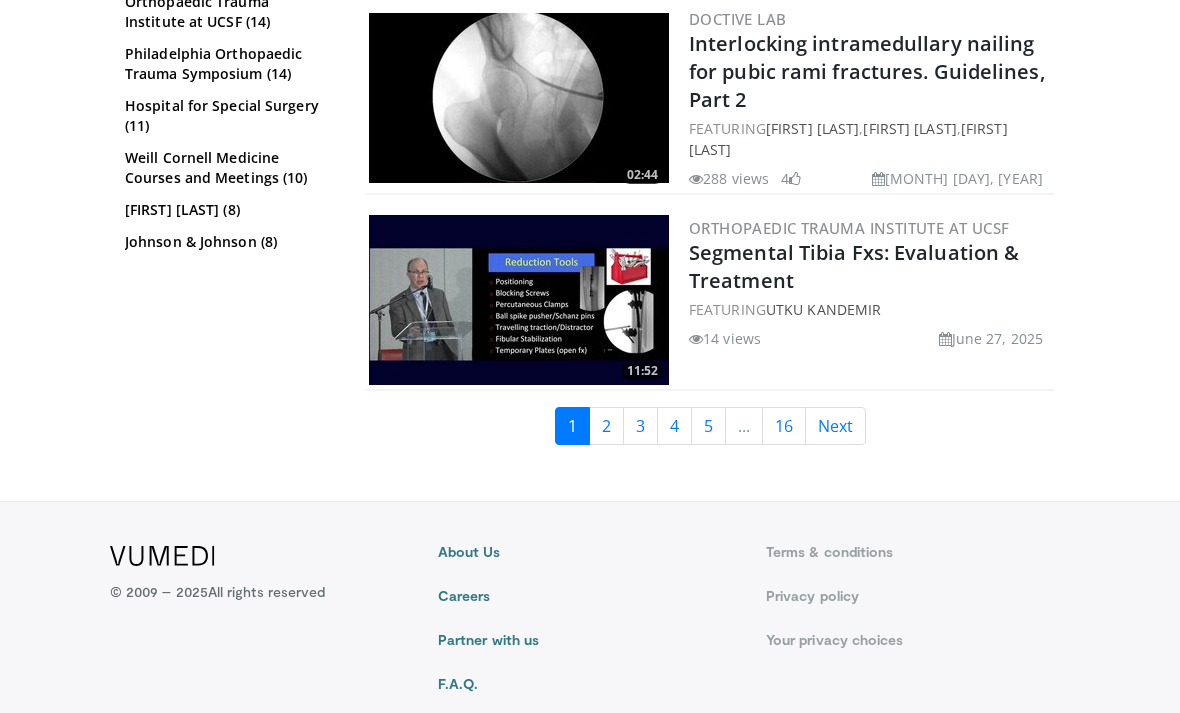 click on "16" at bounding box center [784, 426] 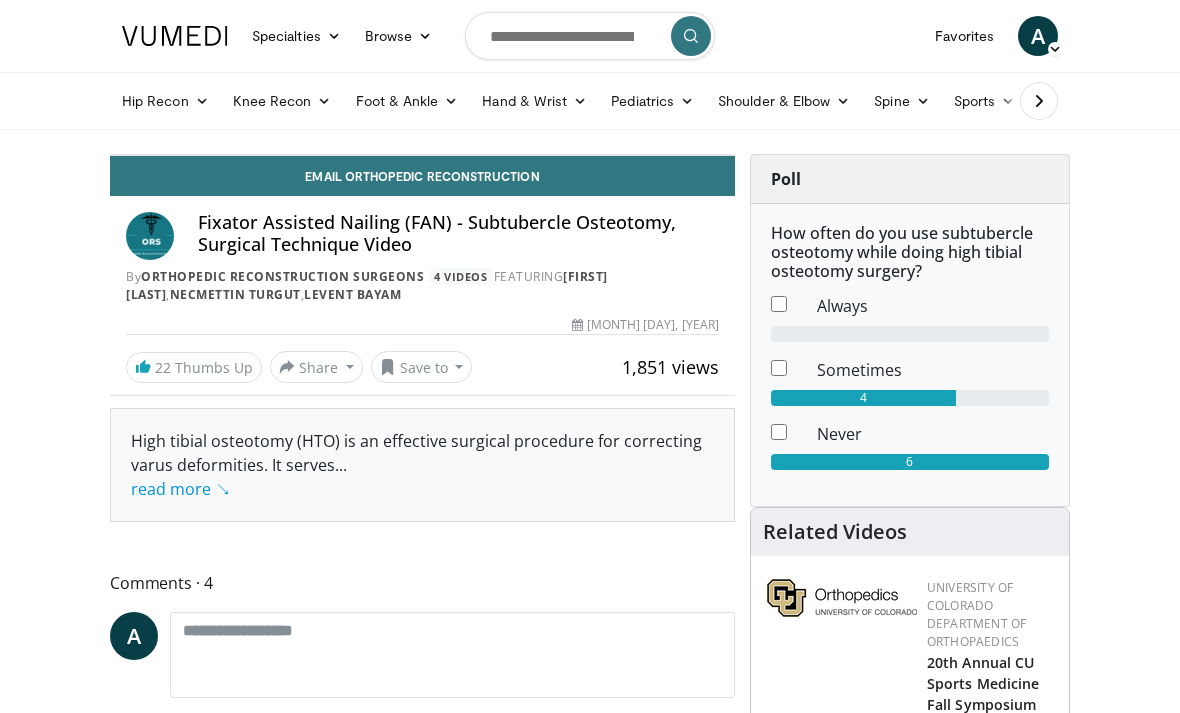 scroll, scrollTop: 0, scrollLeft: 0, axis: both 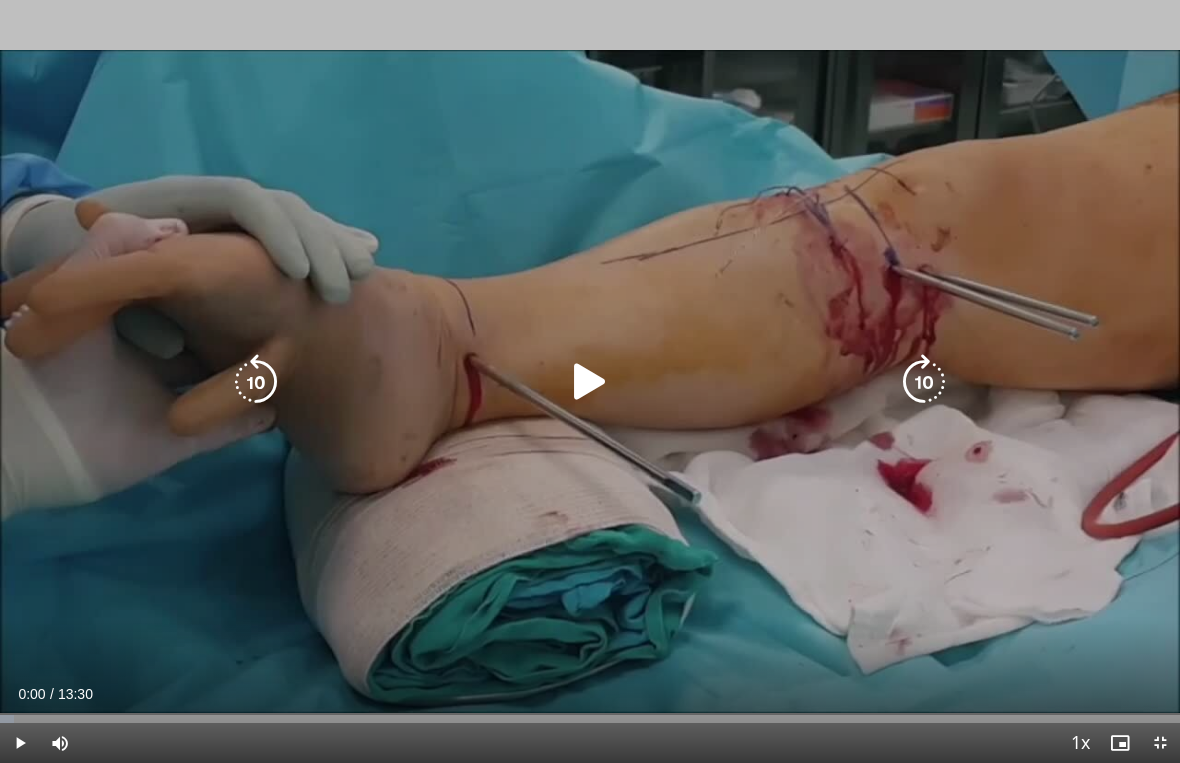 click at bounding box center [924, 382] 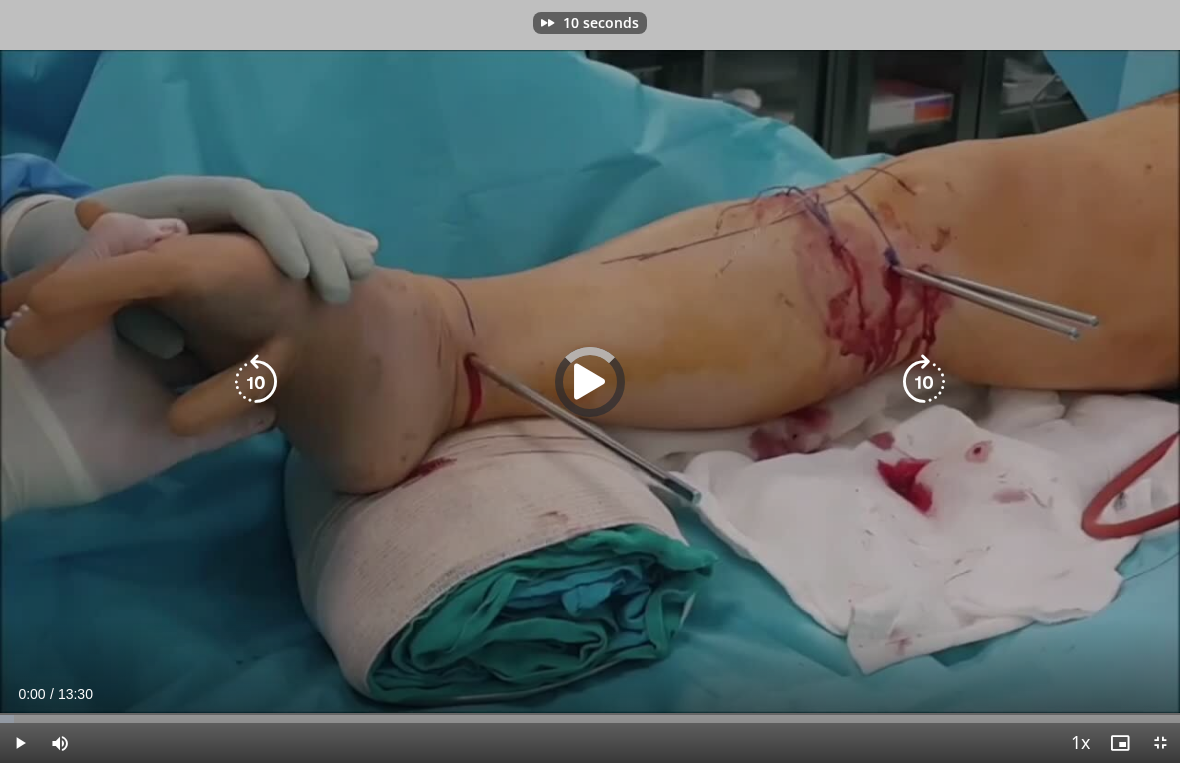click at bounding box center (924, 382) 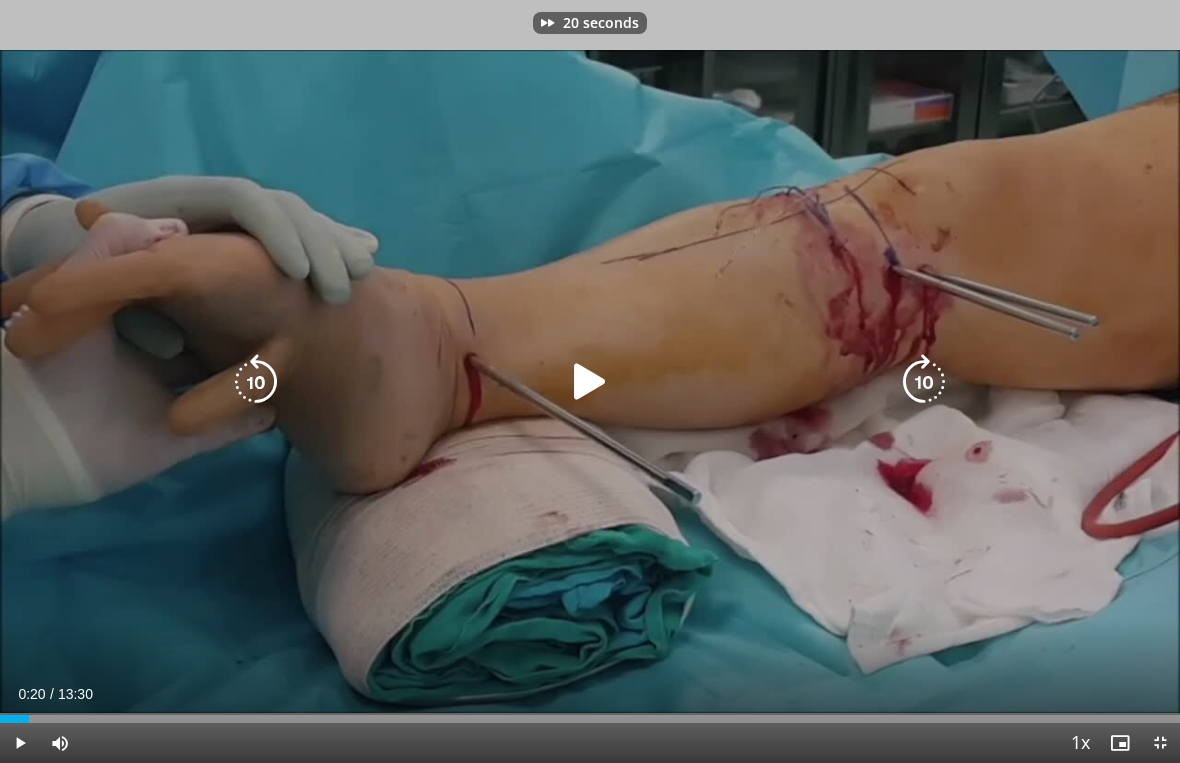 click at bounding box center (924, 382) 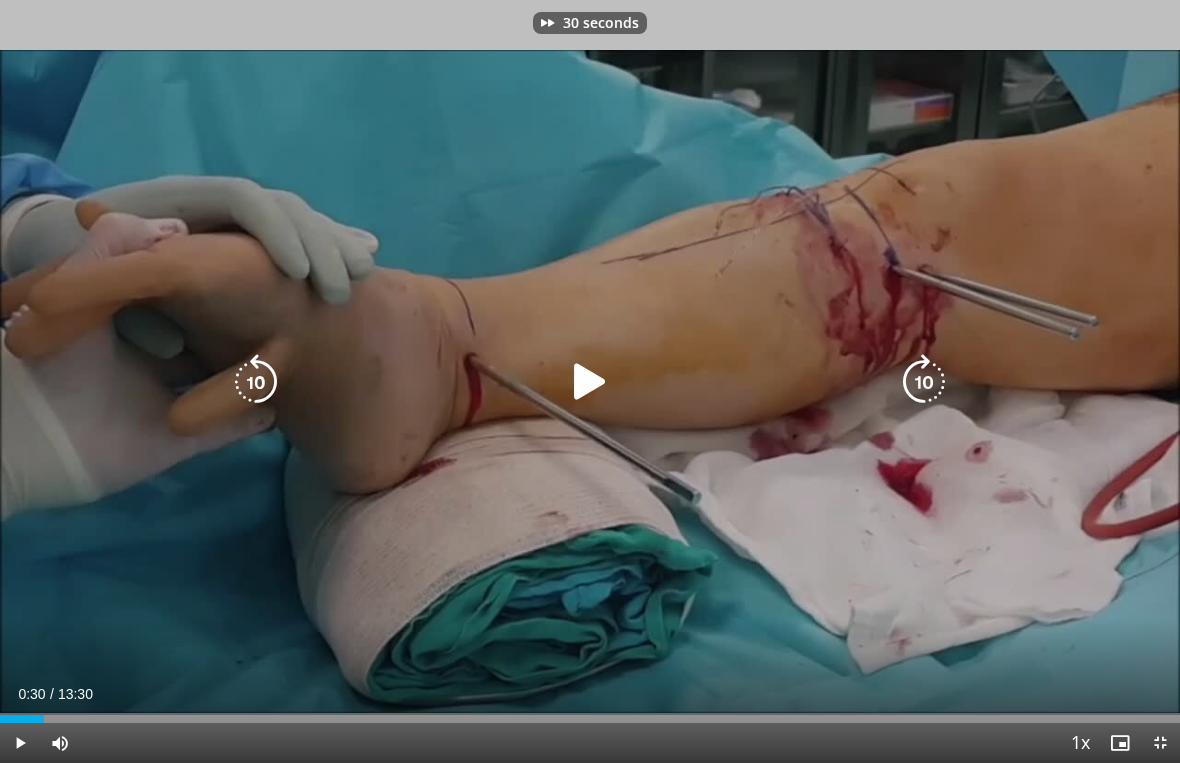 click at bounding box center (924, 382) 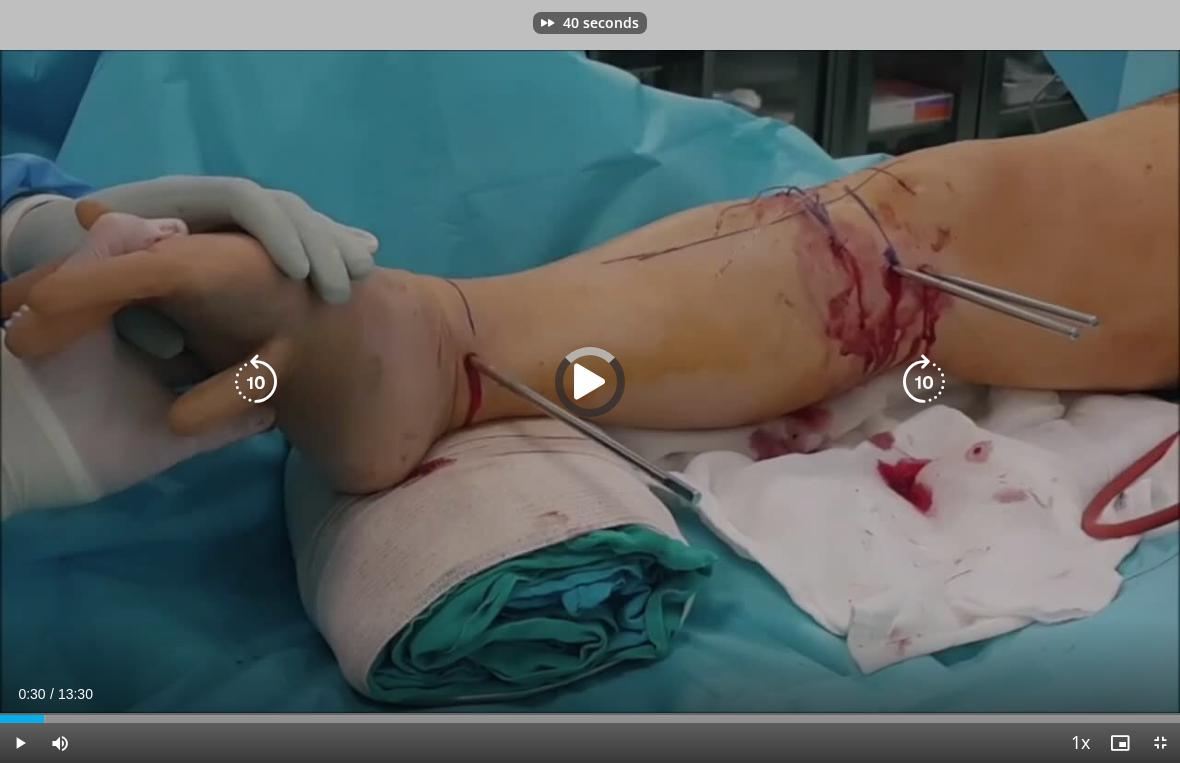 click at bounding box center (924, 382) 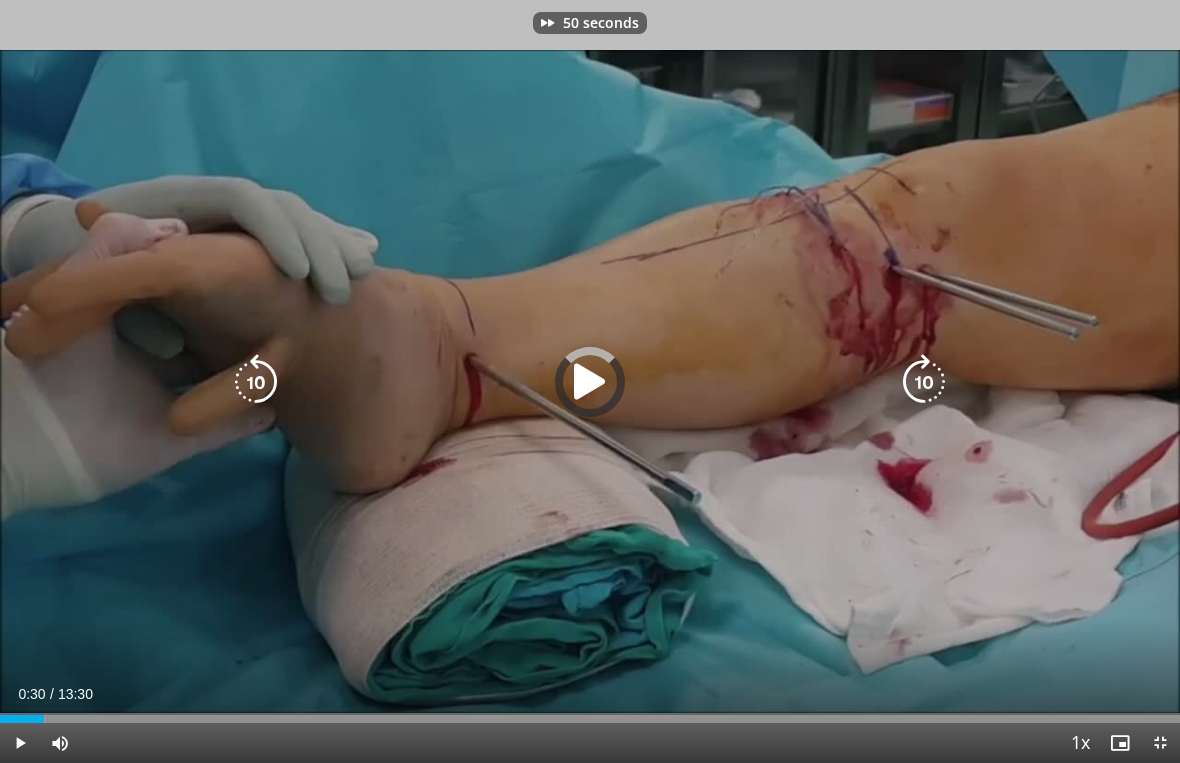 click at bounding box center (924, 382) 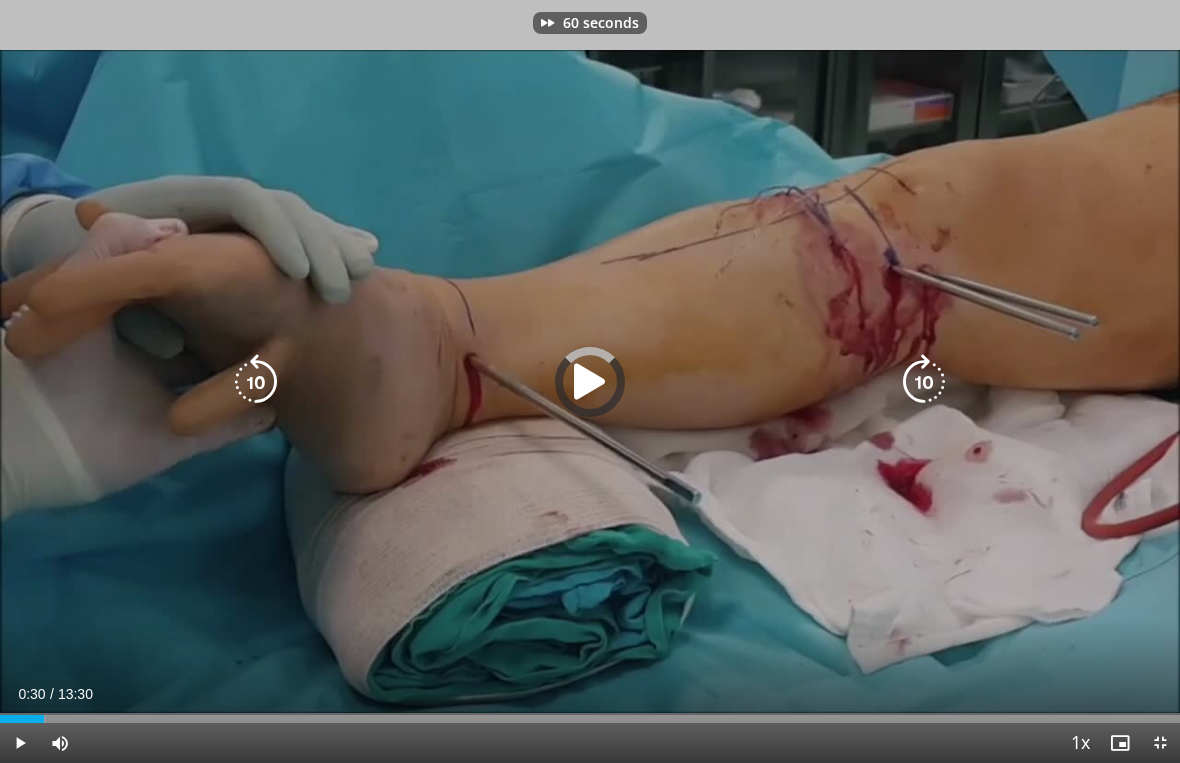 click at bounding box center (924, 382) 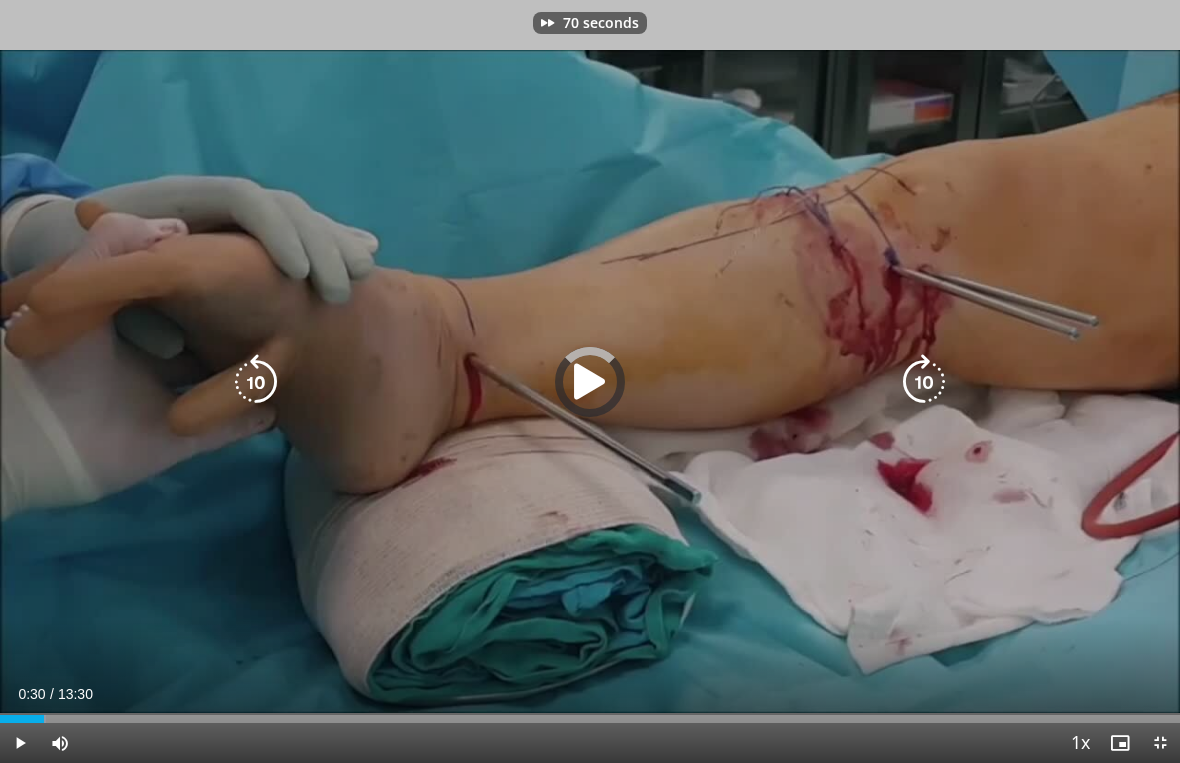 click at bounding box center [924, 382] 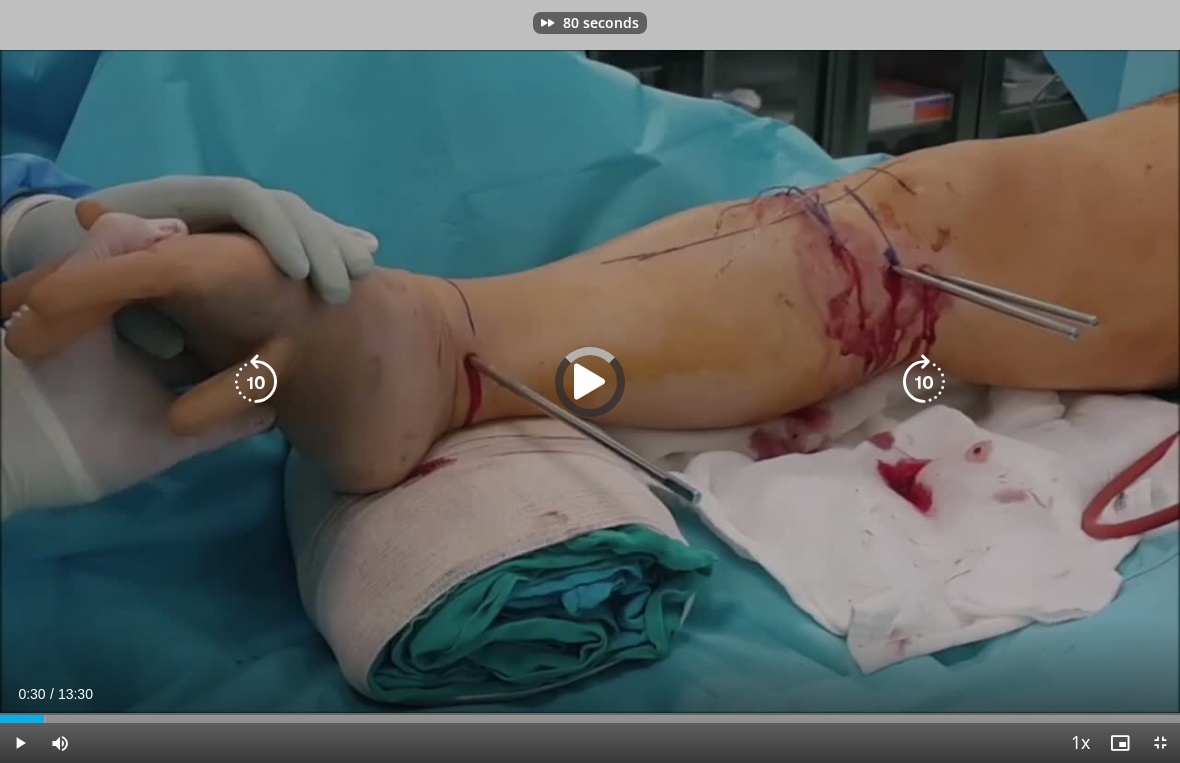 click at bounding box center [924, 382] 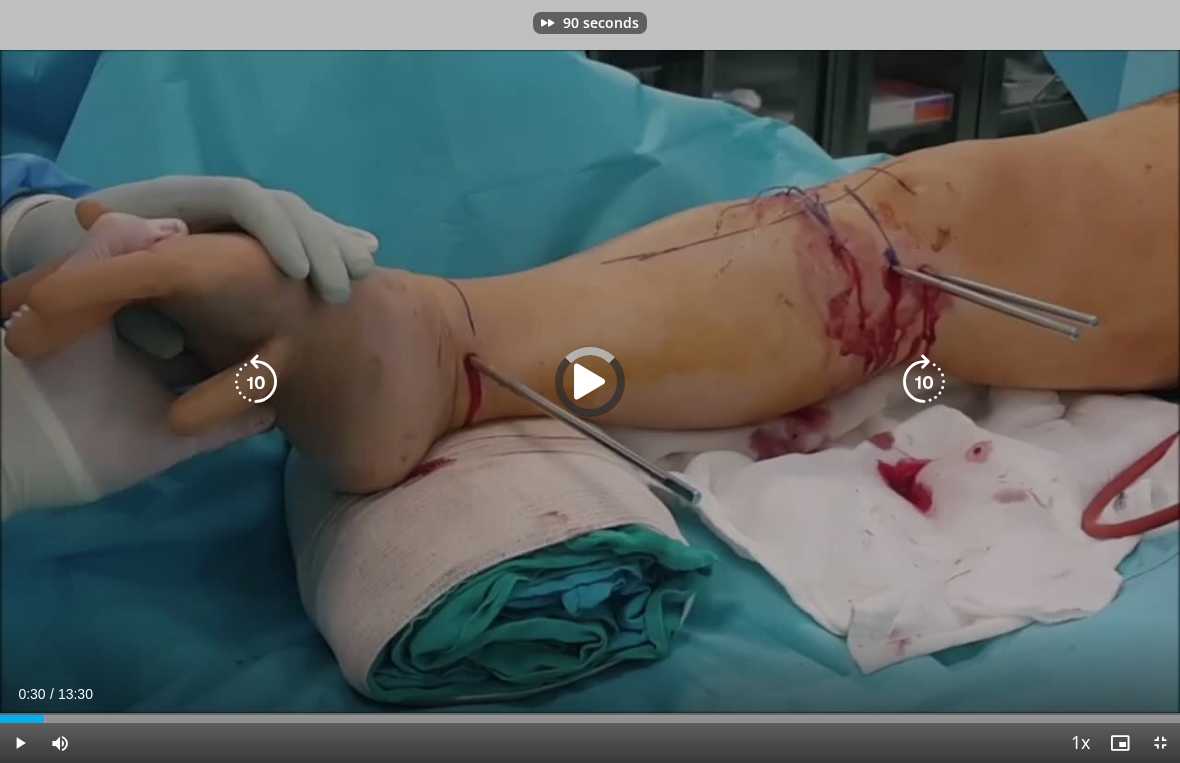 click at bounding box center [924, 382] 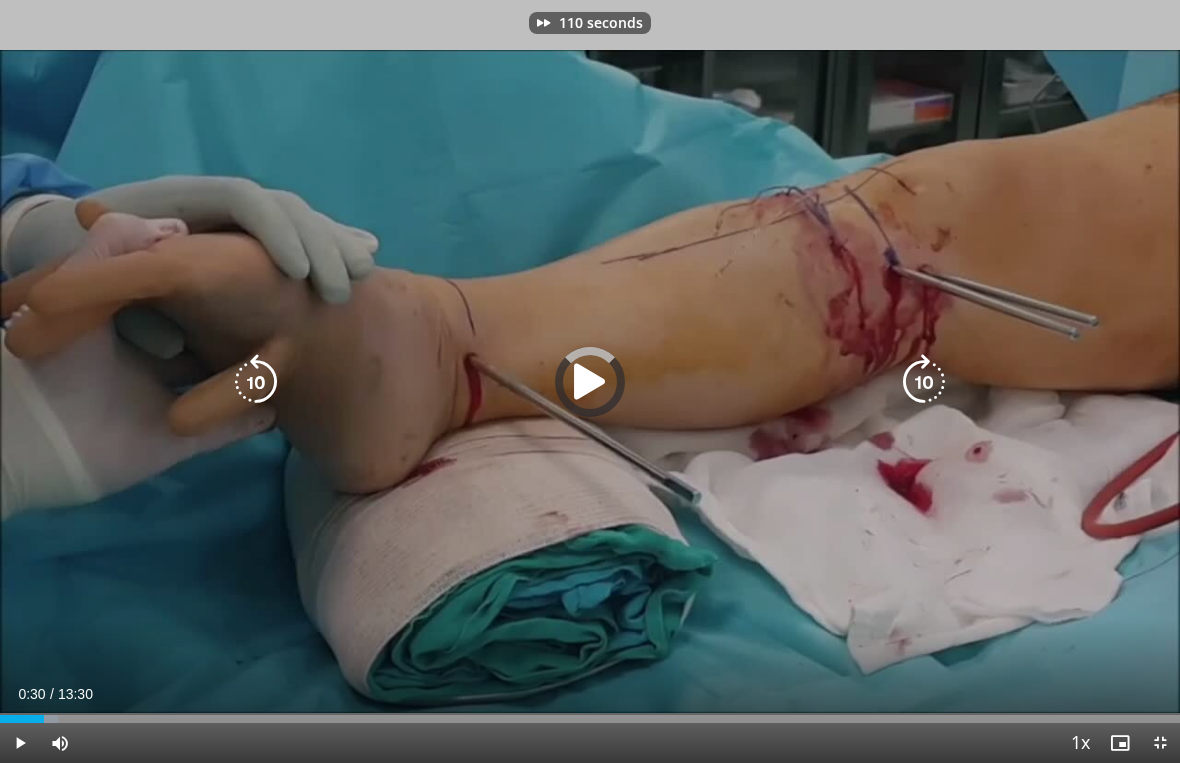 click at bounding box center [924, 382] 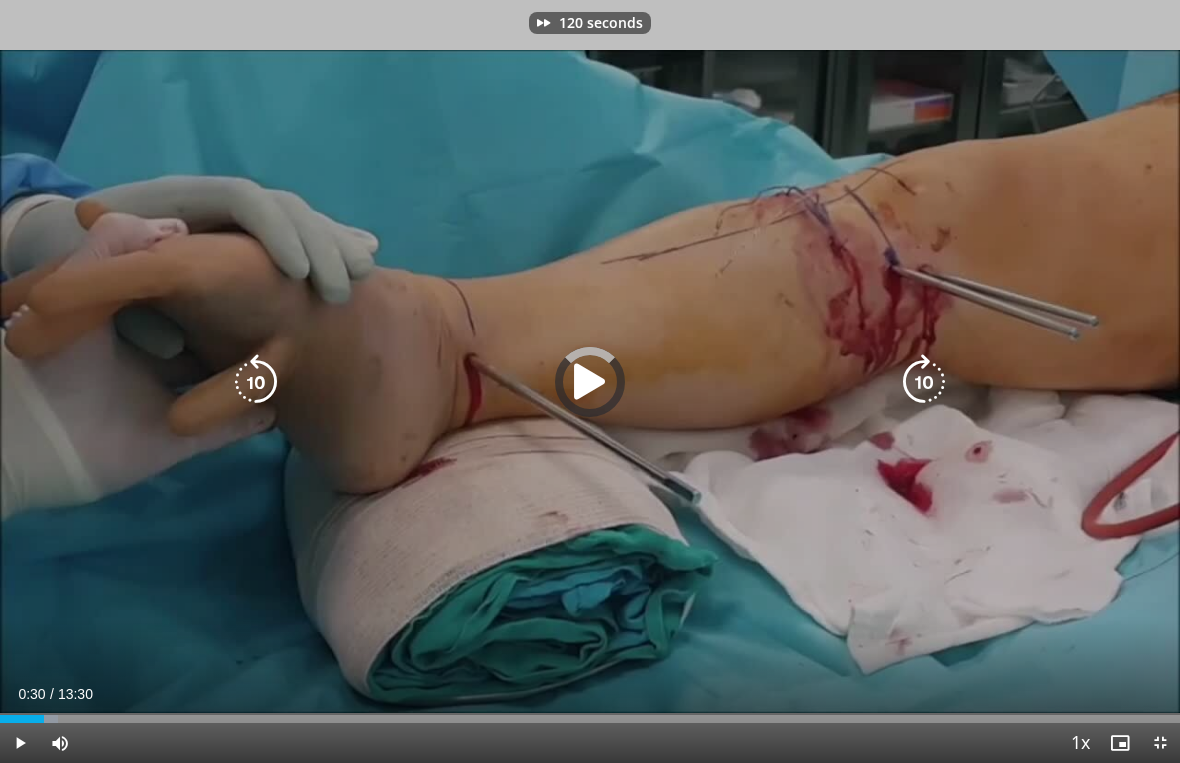 click at bounding box center (924, 382) 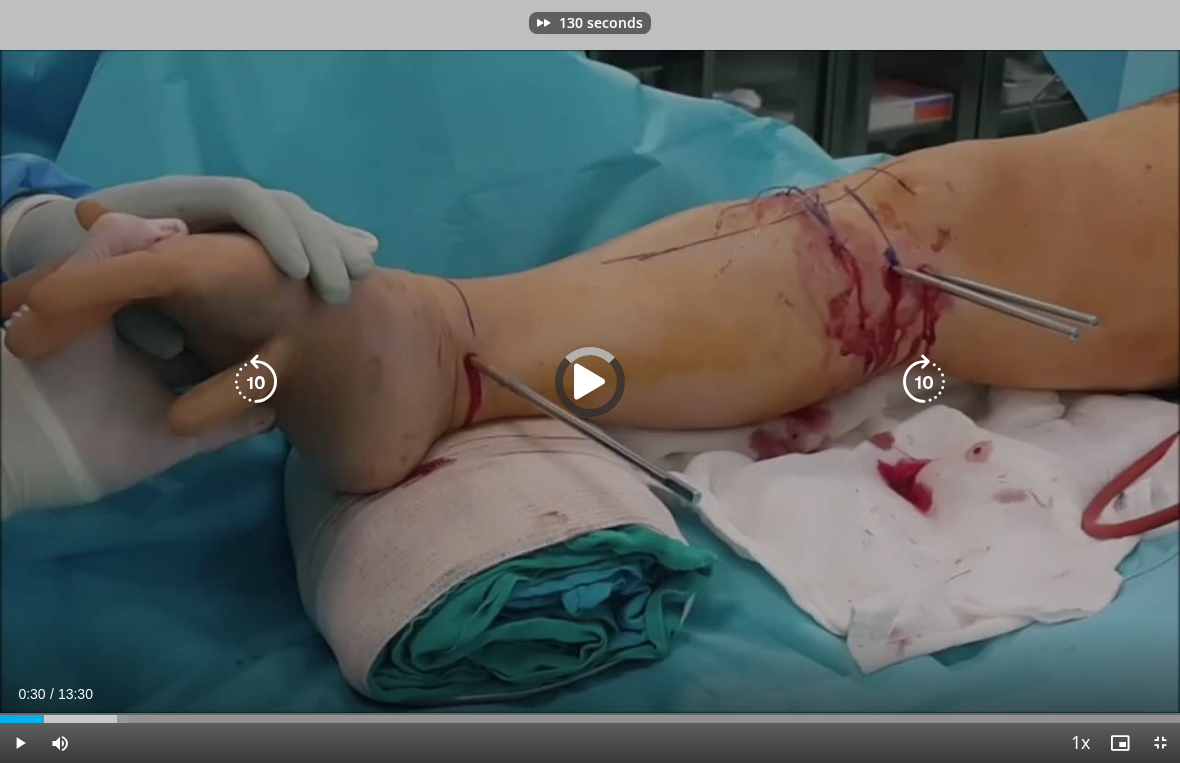 click at bounding box center [924, 382] 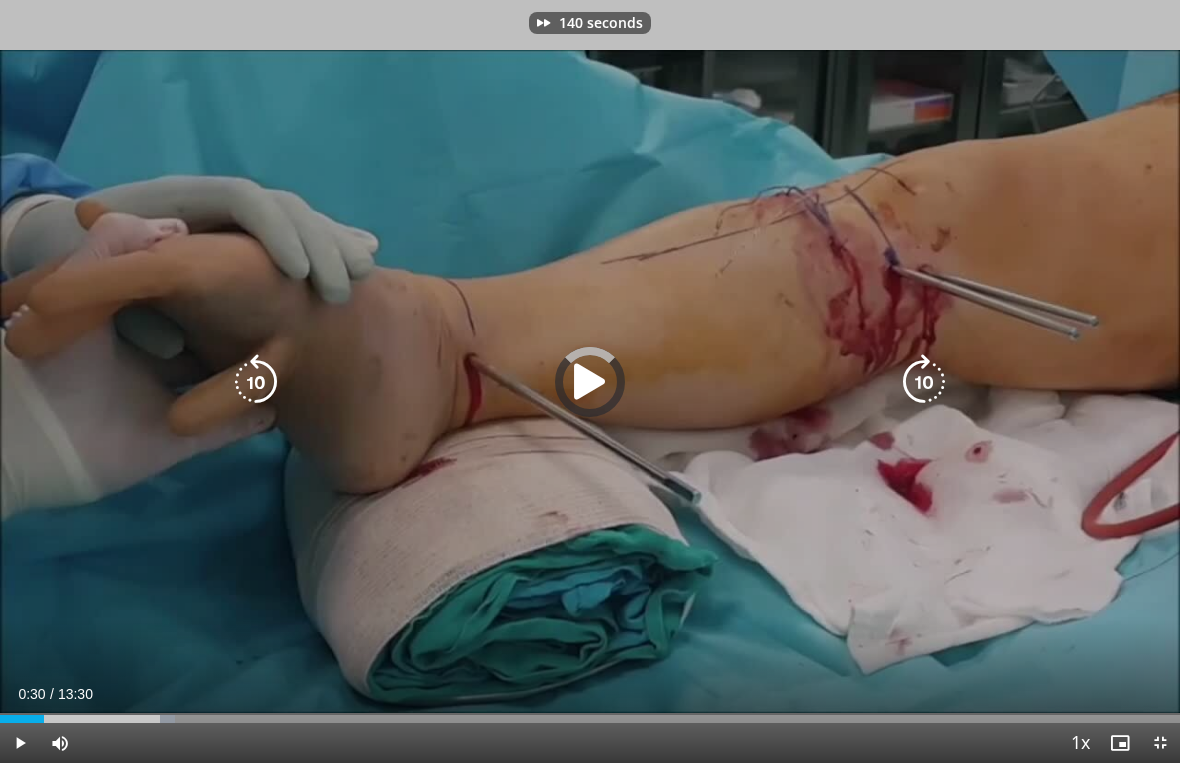 click at bounding box center [924, 382] 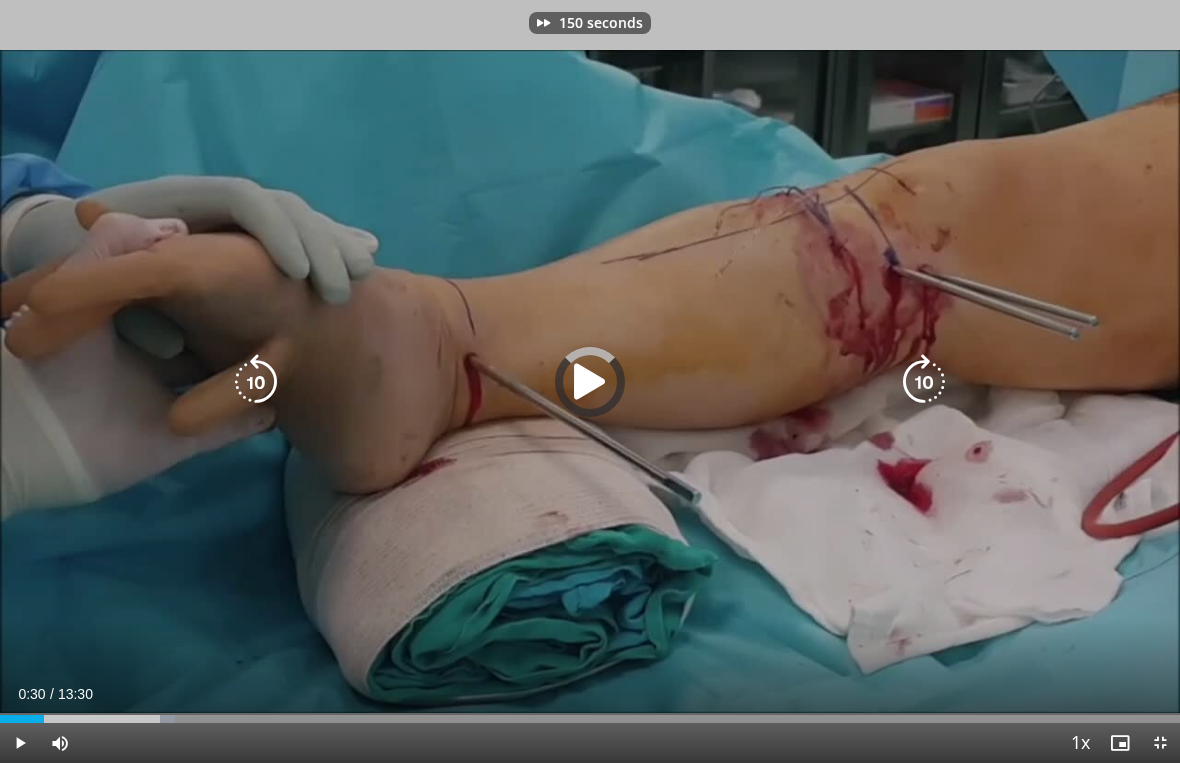 click at bounding box center (590, 382) 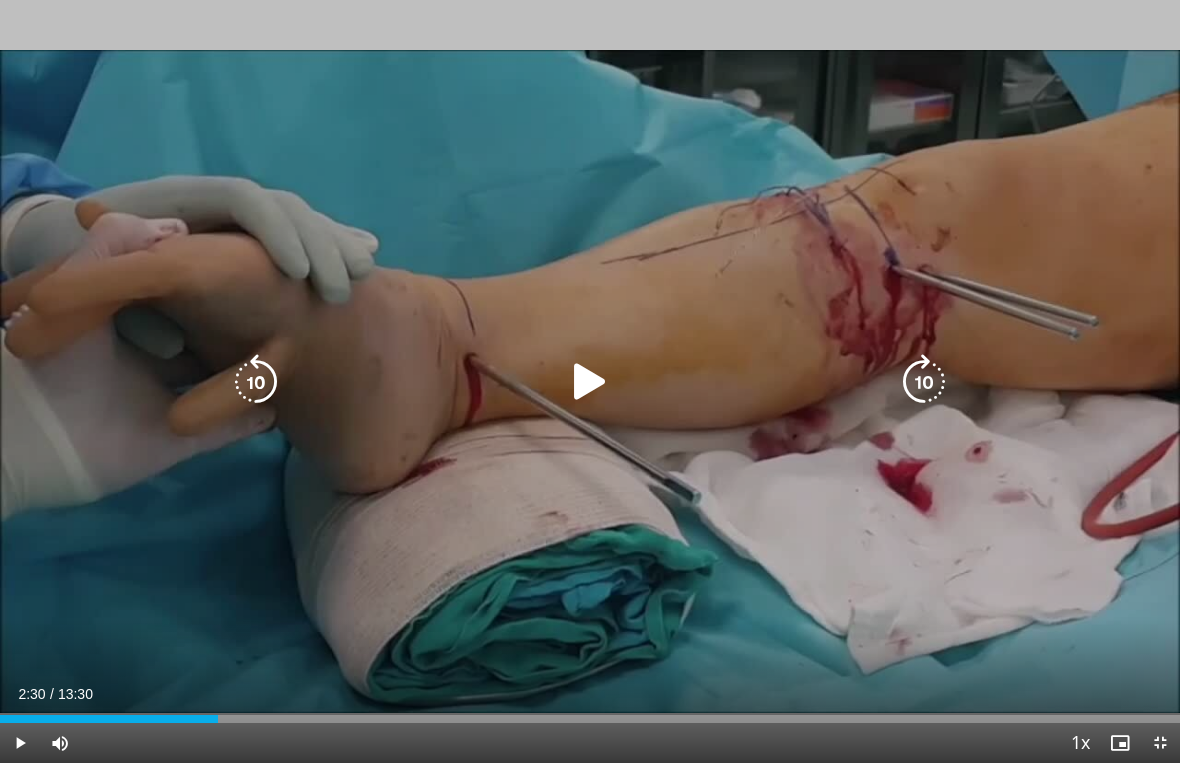 click at bounding box center (924, 382) 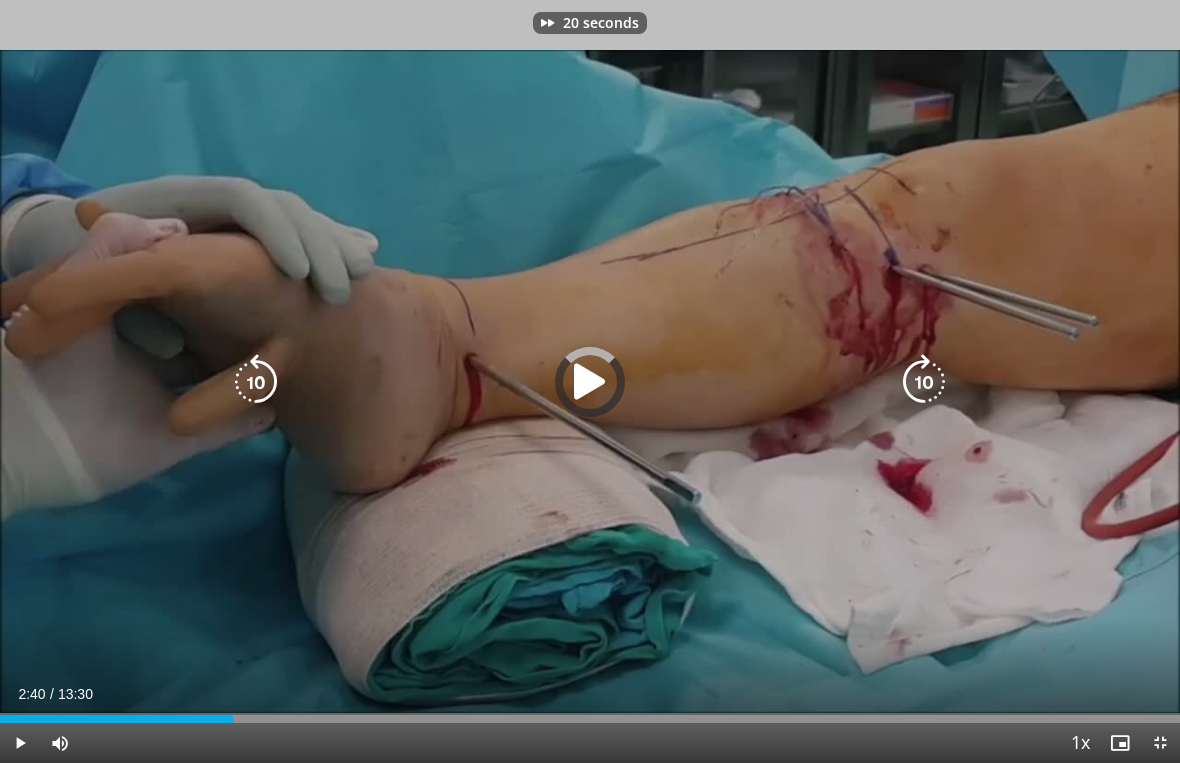 click at bounding box center [924, 382] 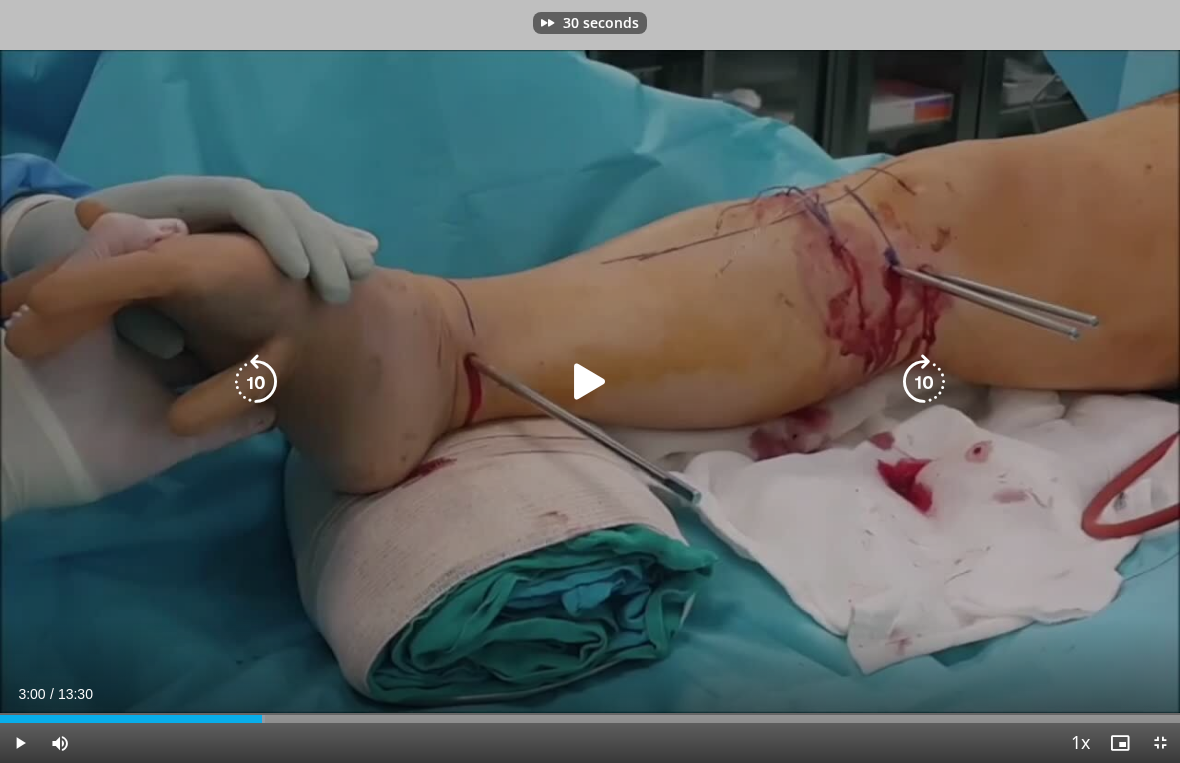 click at bounding box center [924, 382] 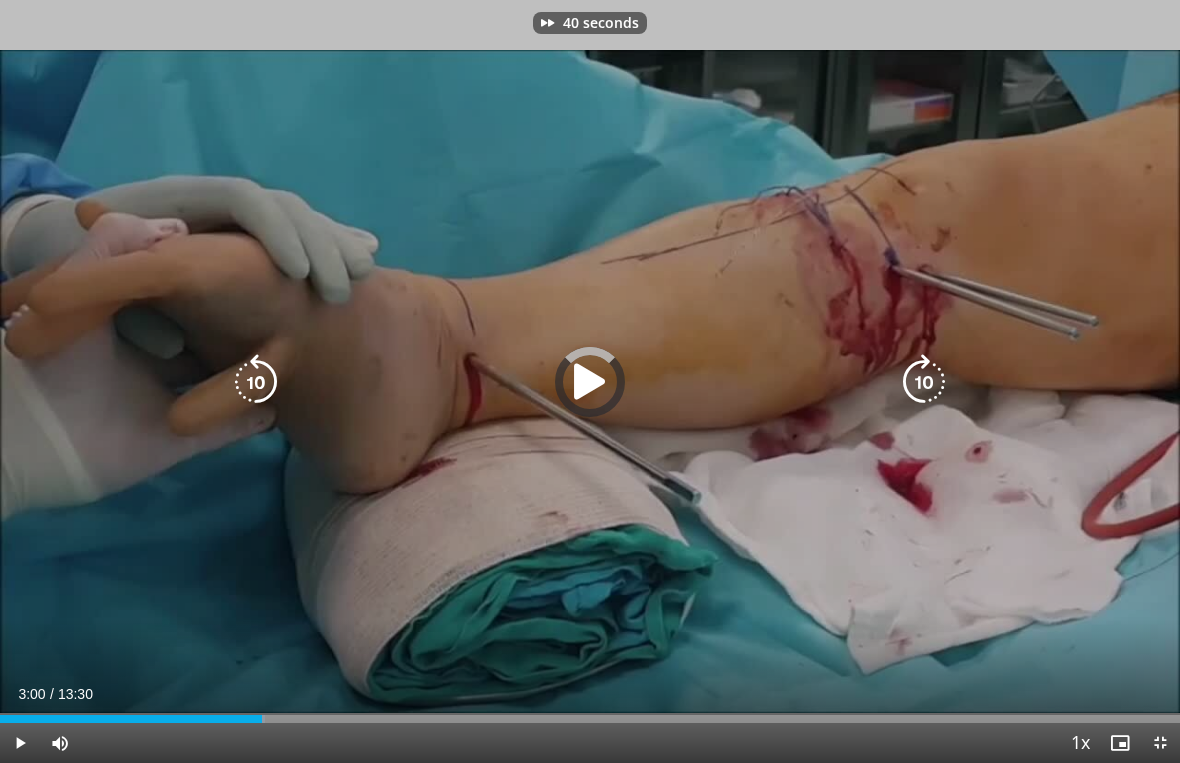 click at bounding box center [924, 382] 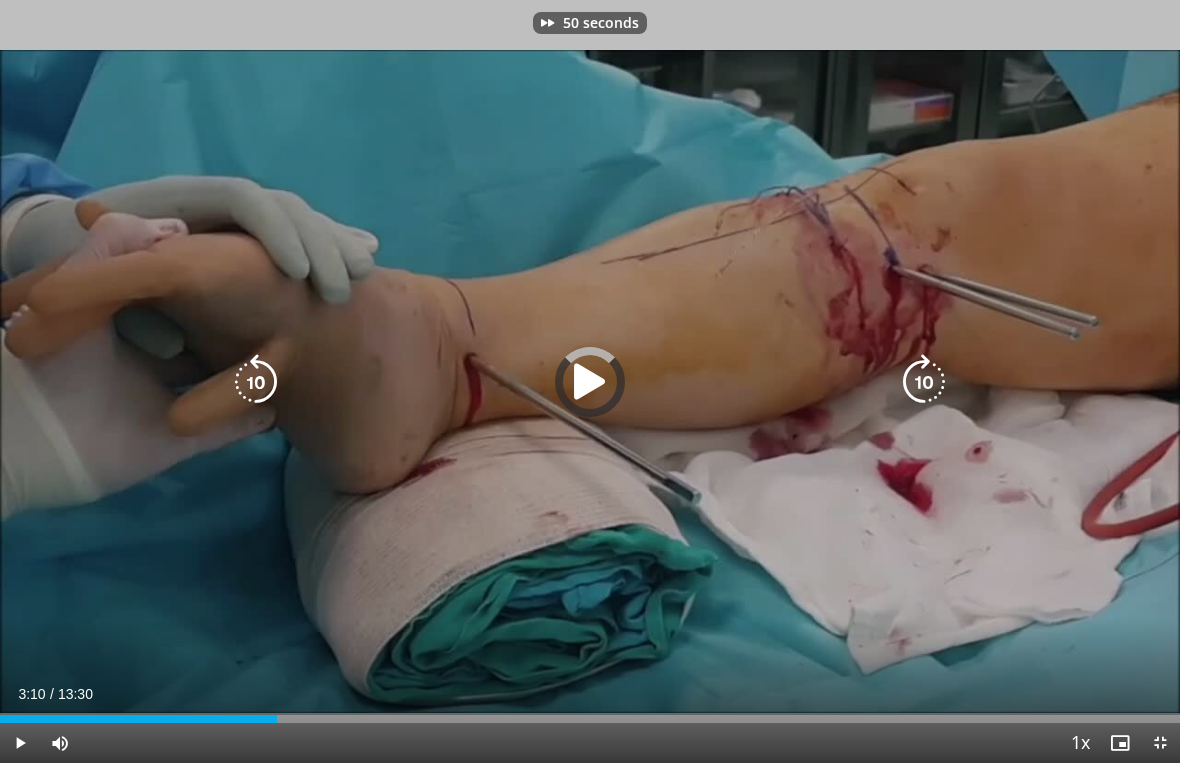 click at bounding box center [924, 382] 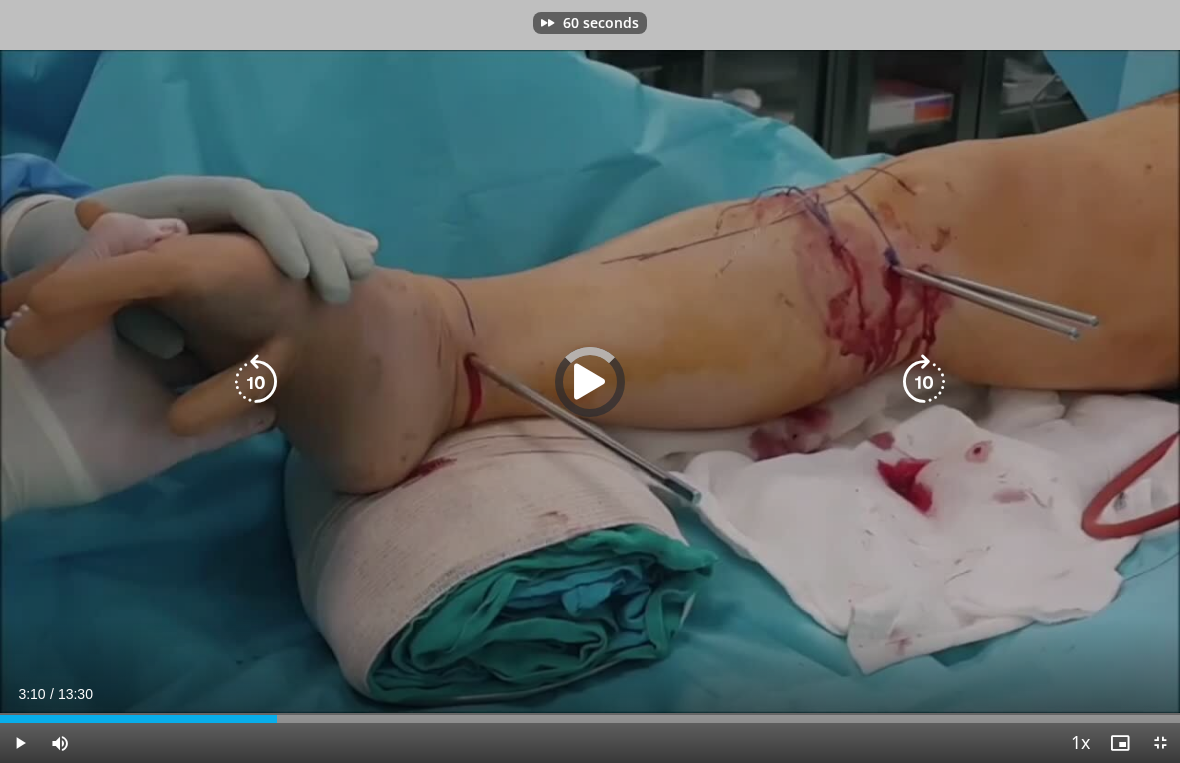 click on "60 seconds
Tap to unmute" at bounding box center (590, 381) 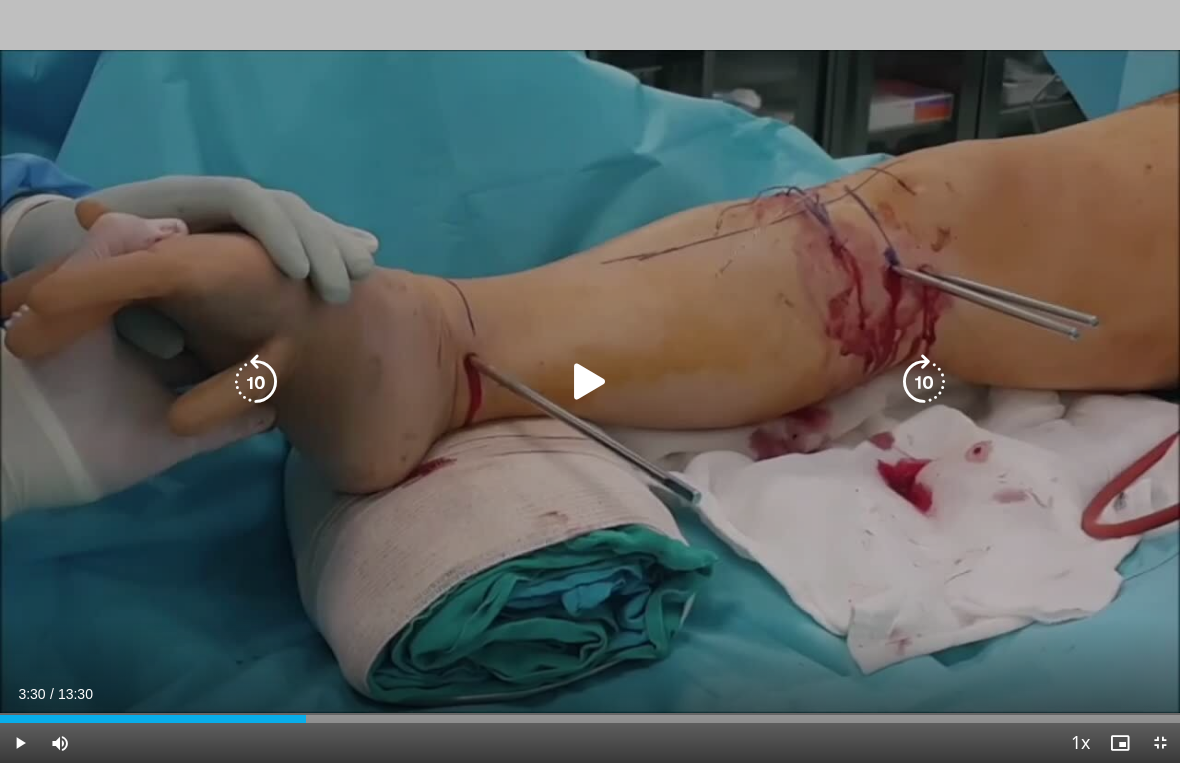 click at bounding box center [924, 382] 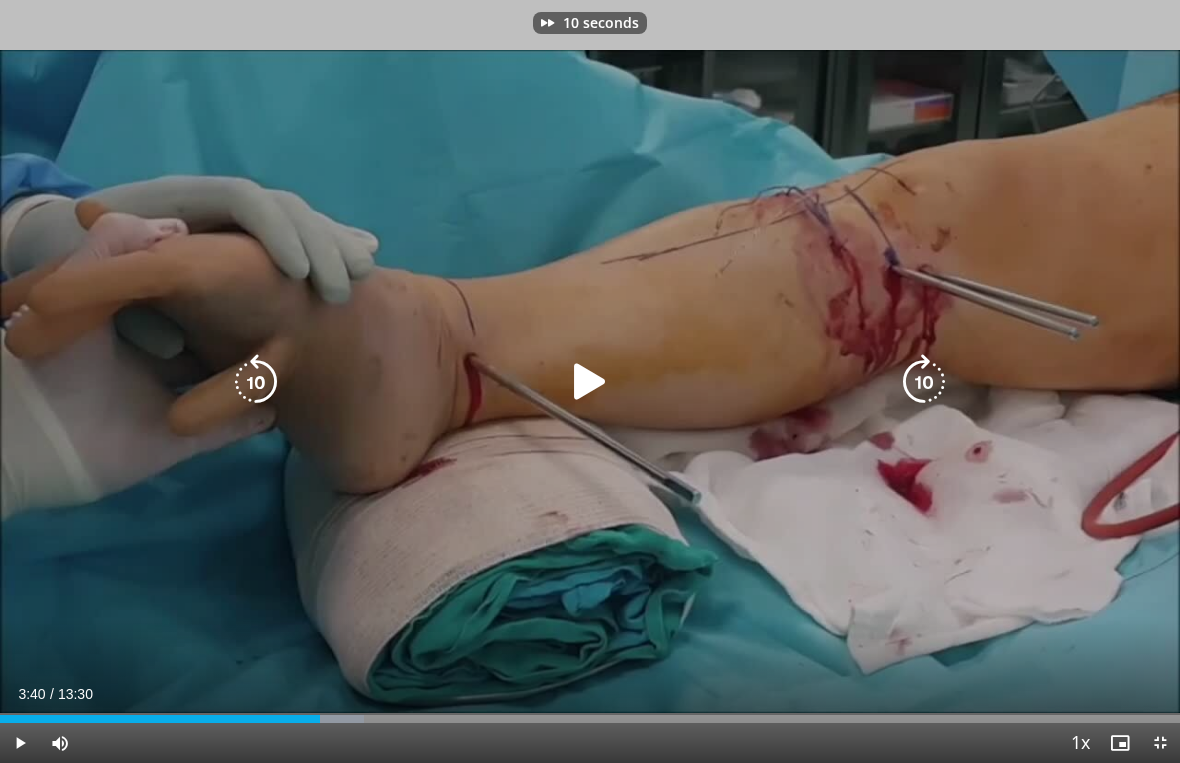 click at bounding box center [924, 382] 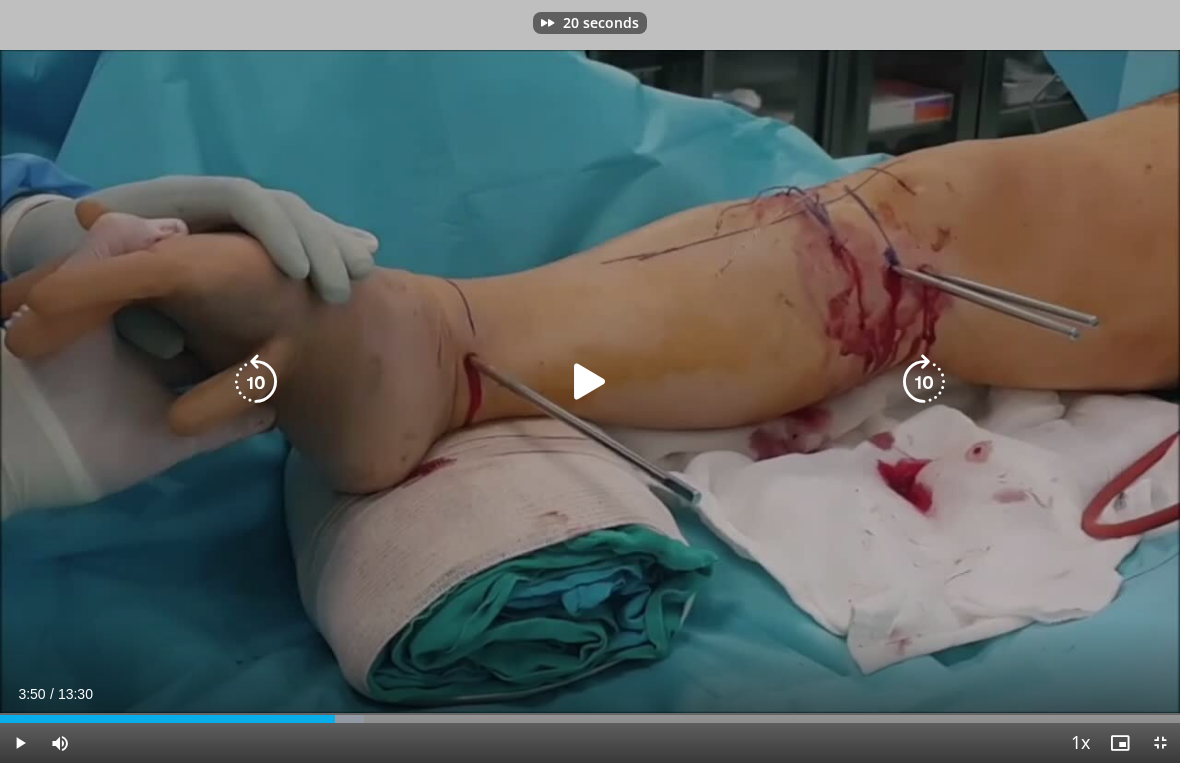 click at bounding box center (924, 382) 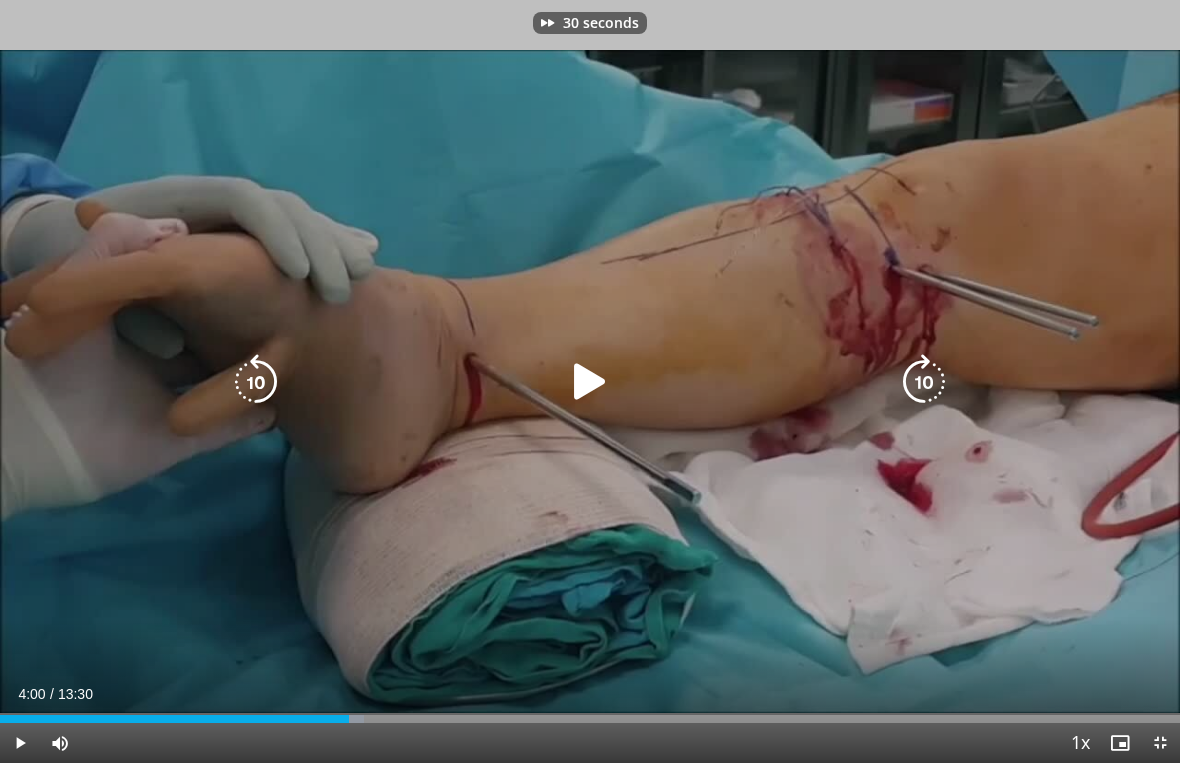 click at bounding box center [924, 382] 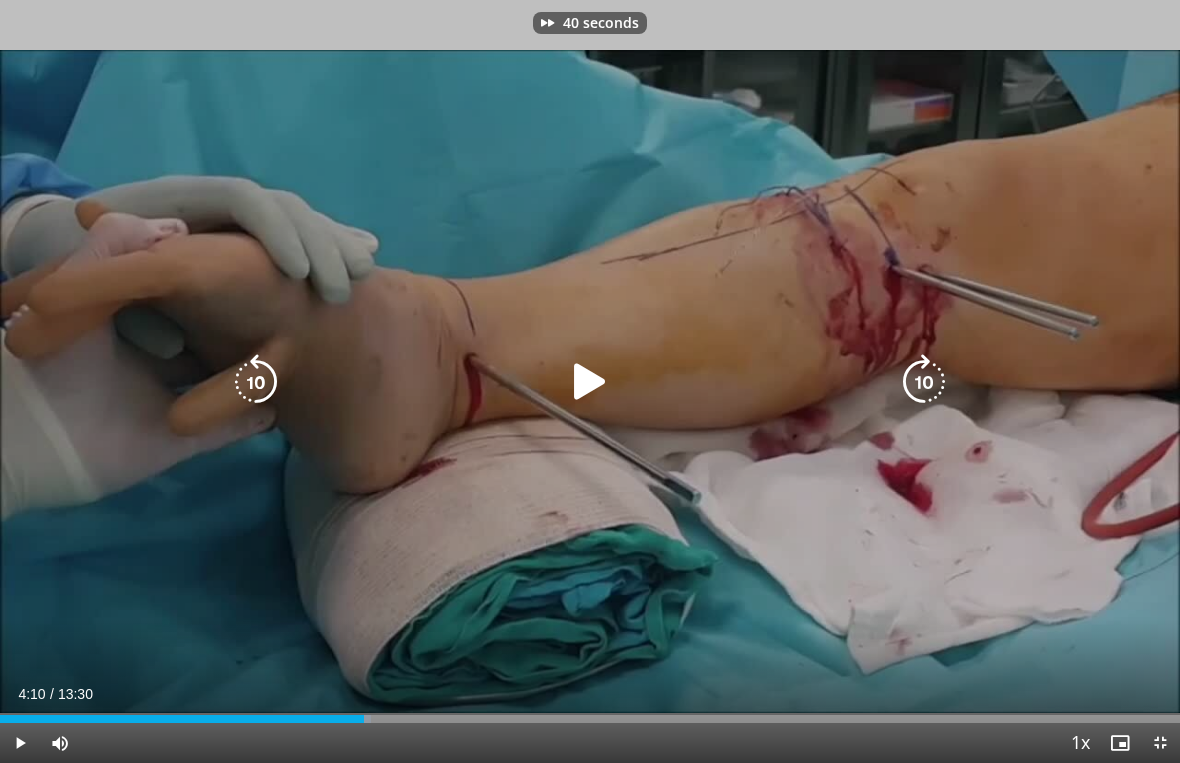 click at bounding box center [924, 382] 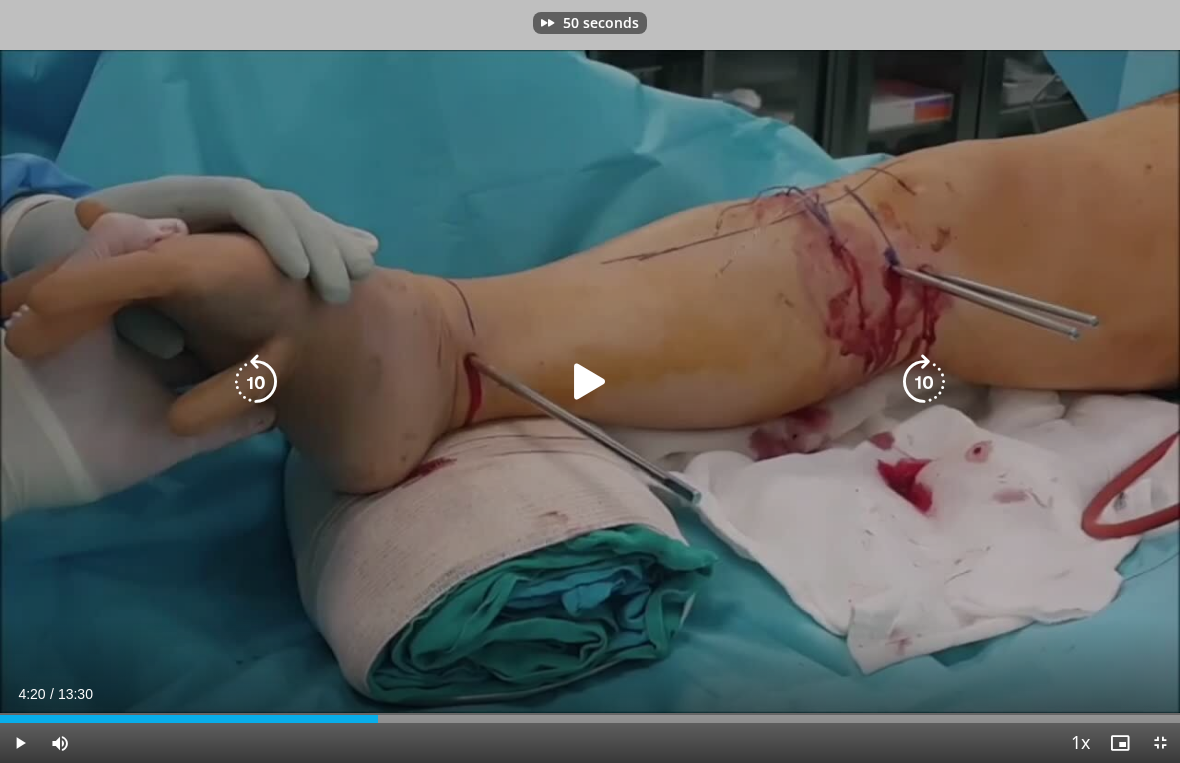 click at bounding box center [924, 382] 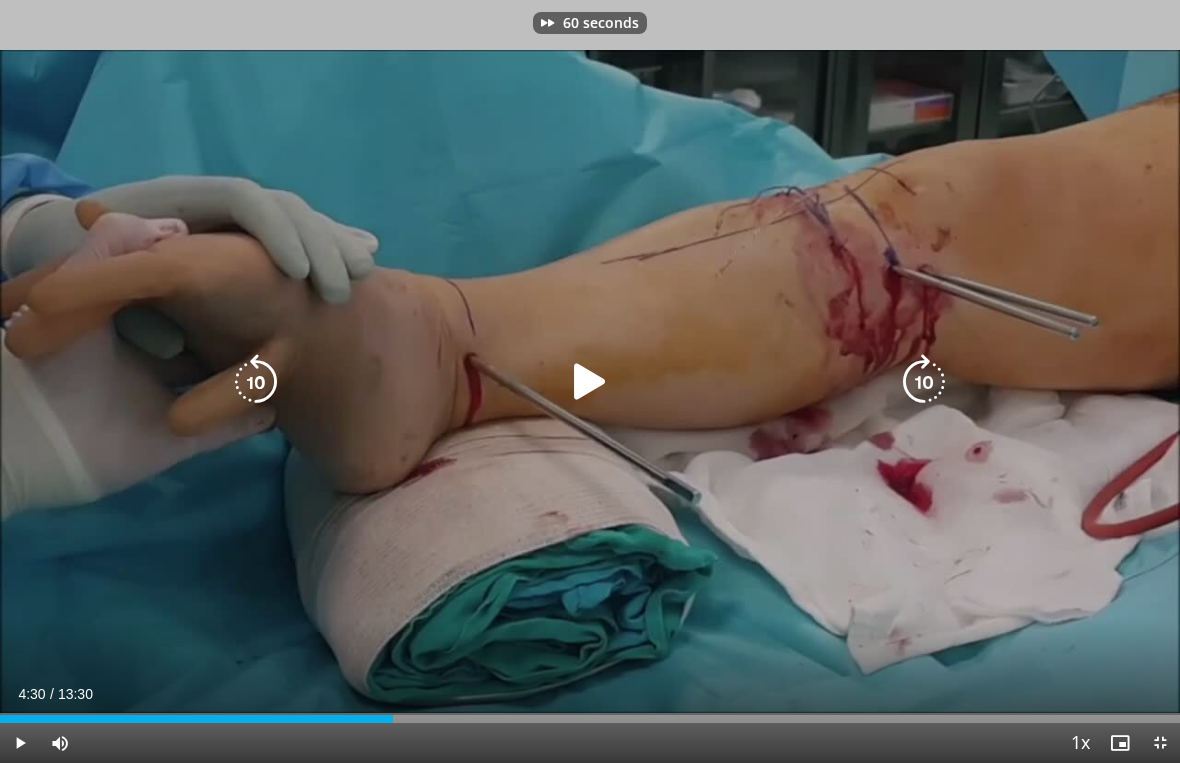 click at bounding box center (924, 382) 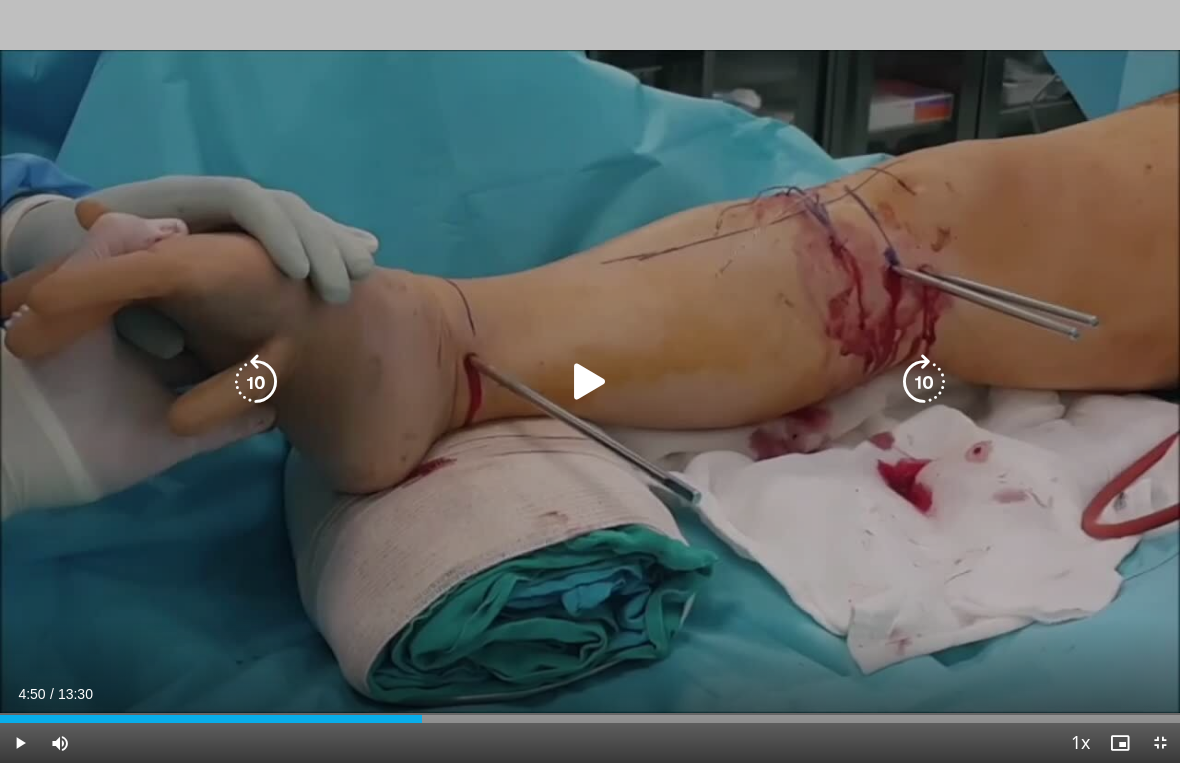 click at bounding box center (924, 382) 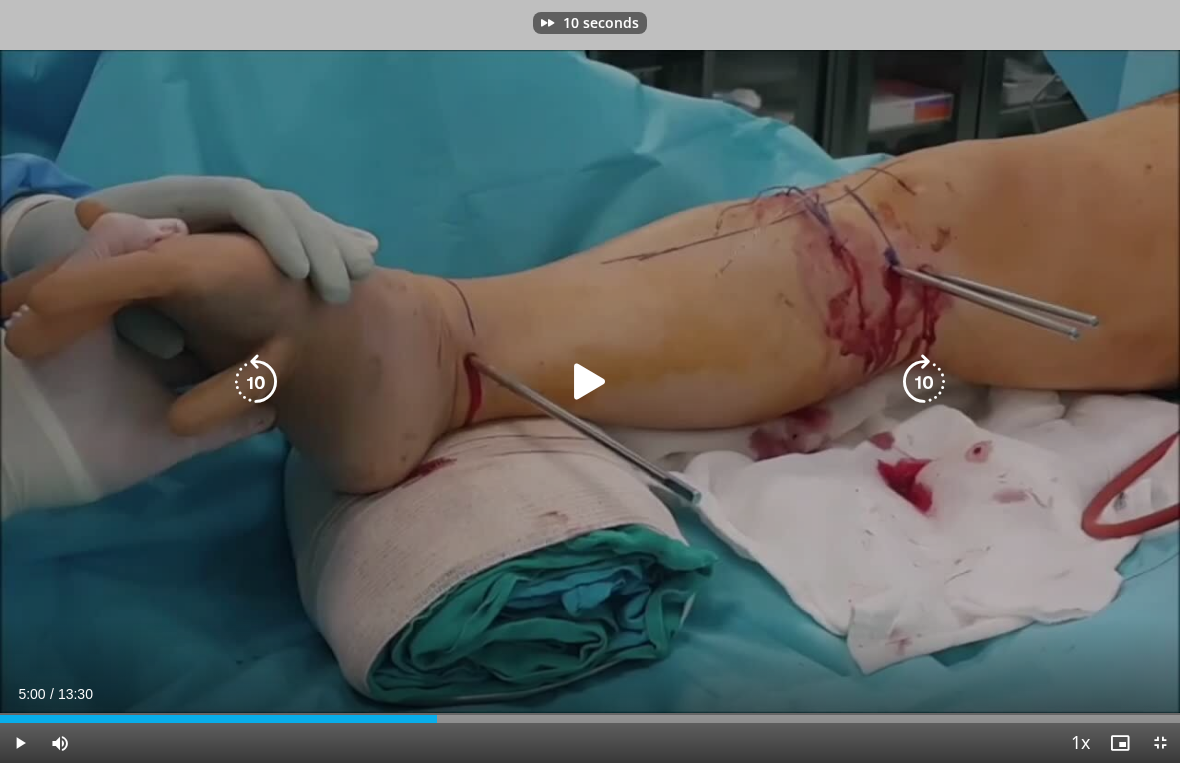 click at bounding box center (924, 382) 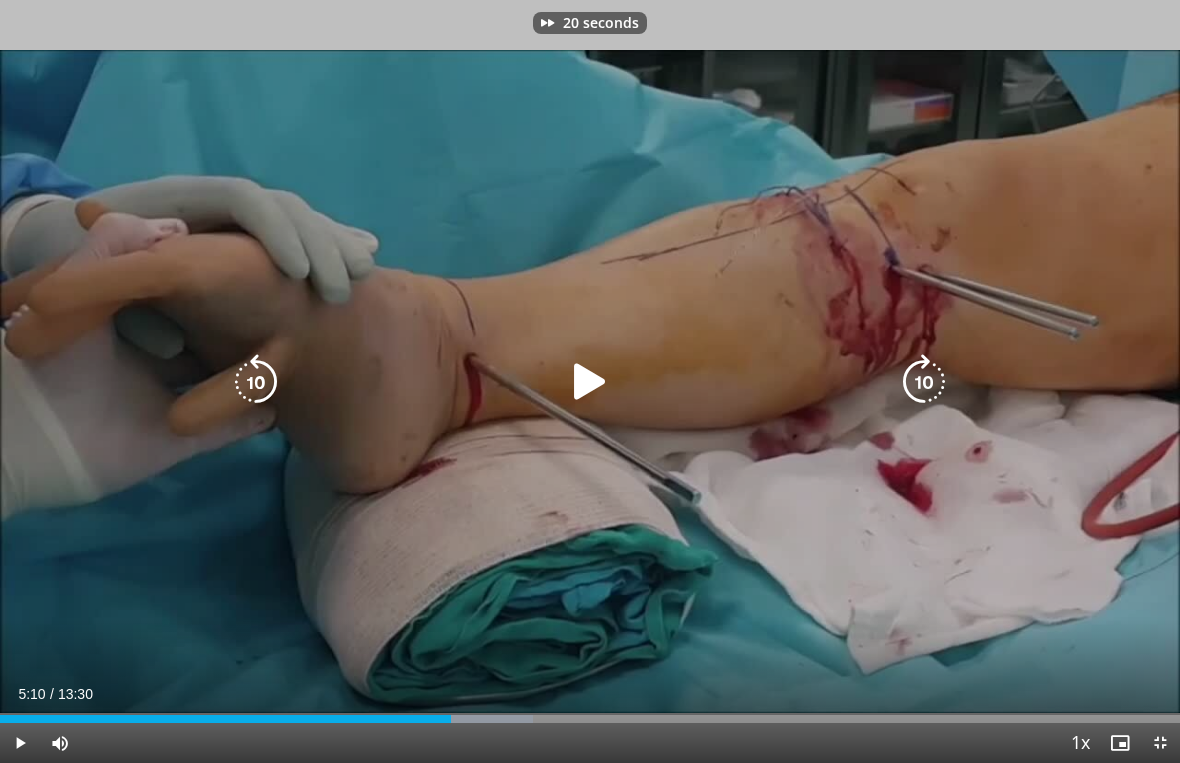 click at bounding box center [924, 382] 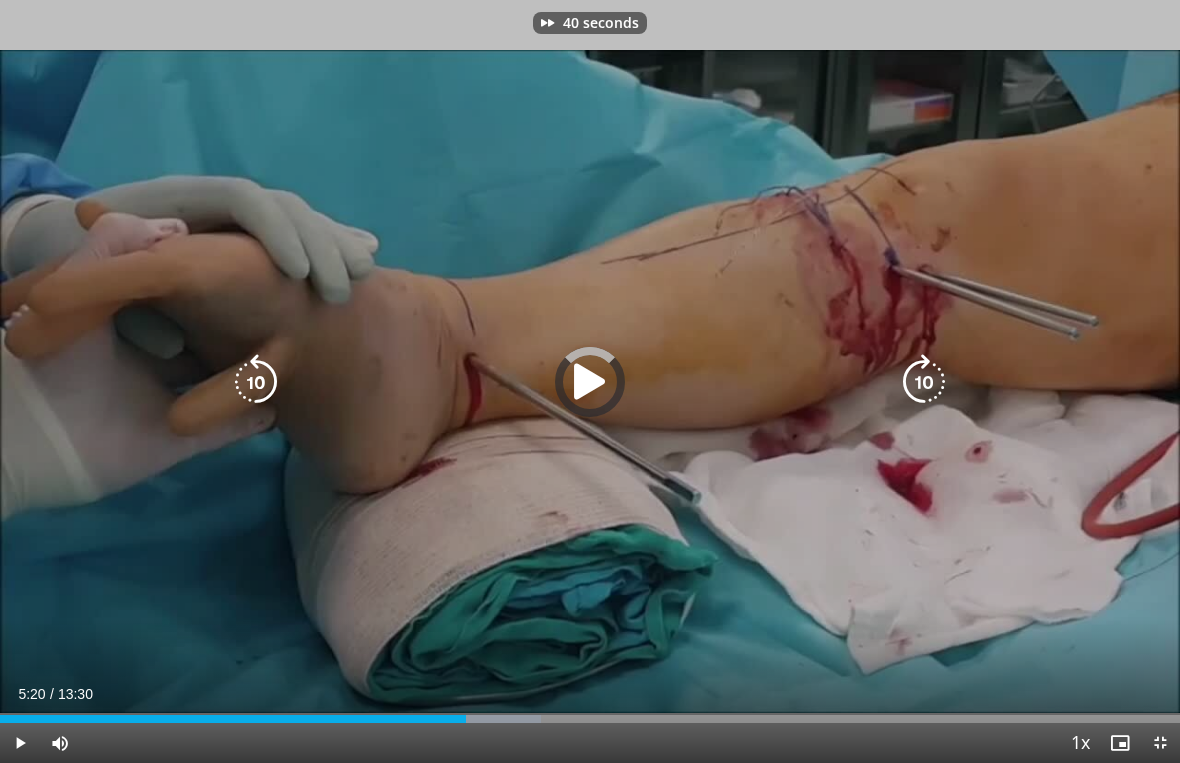 click at bounding box center (924, 382) 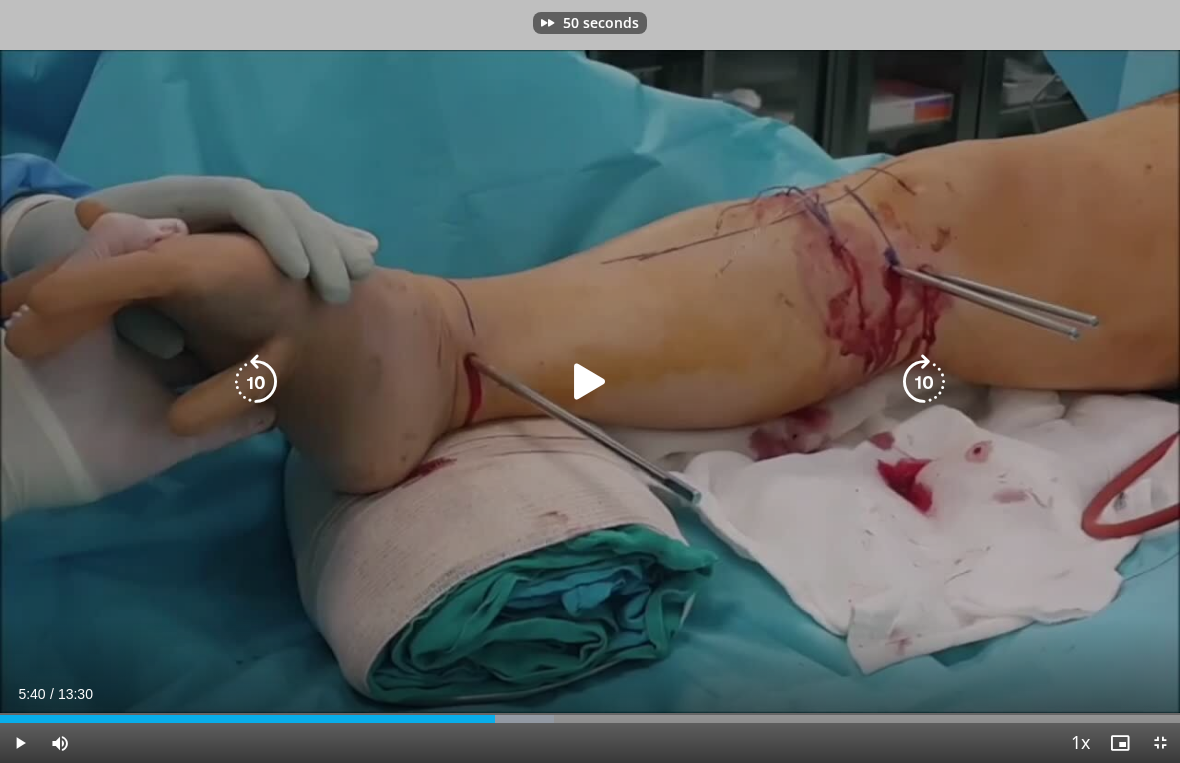 click at bounding box center (924, 382) 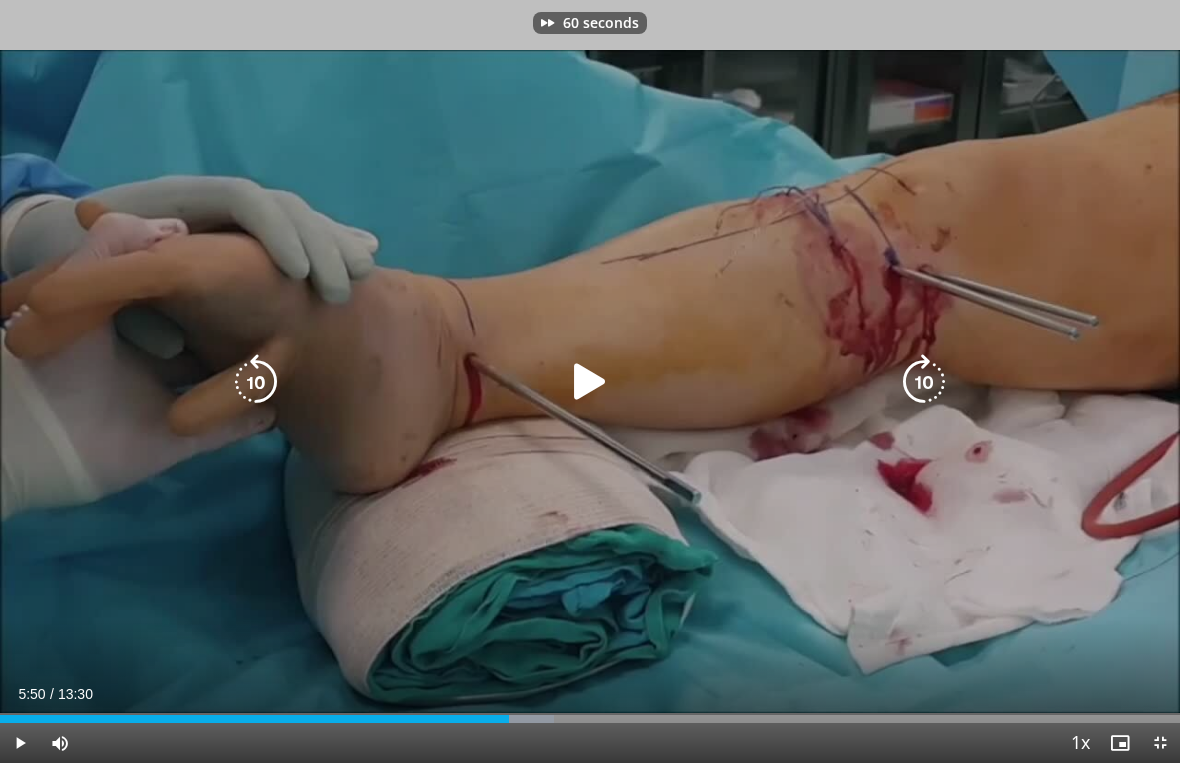 click at bounding box center (924, 382) 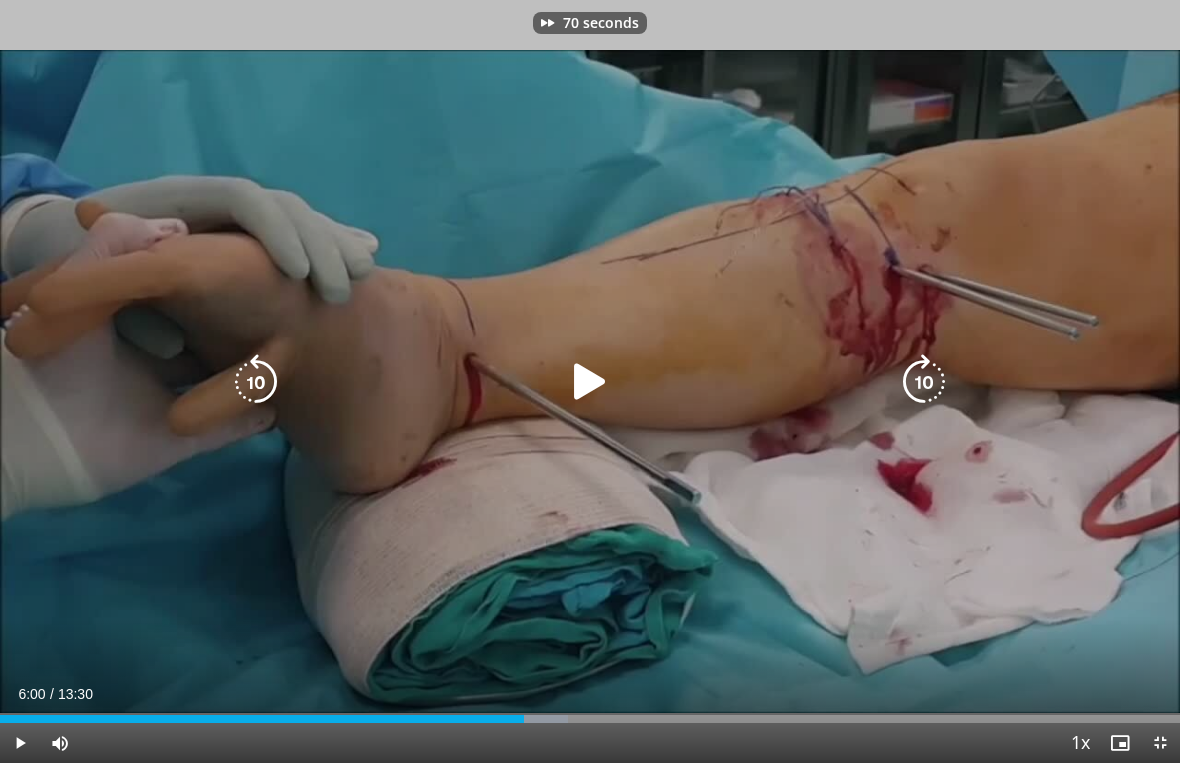 click at bounding box center [924, 382] 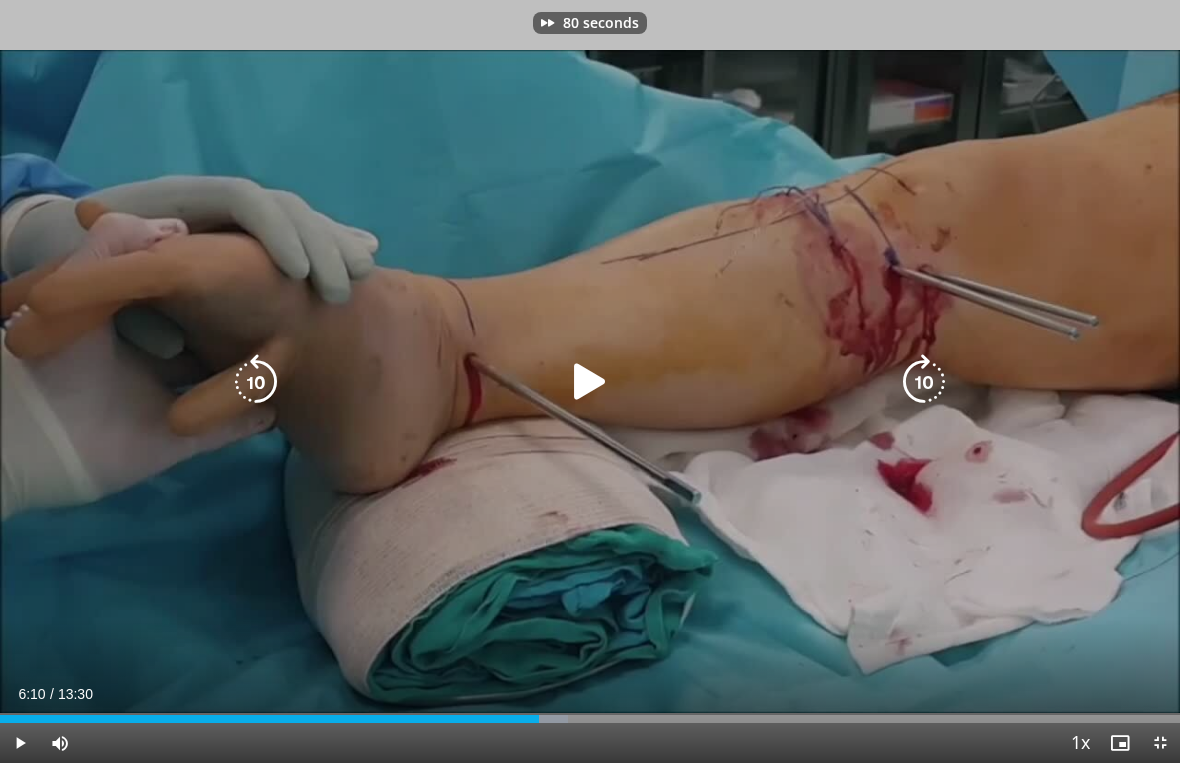 click at bounding box center [924, 382] 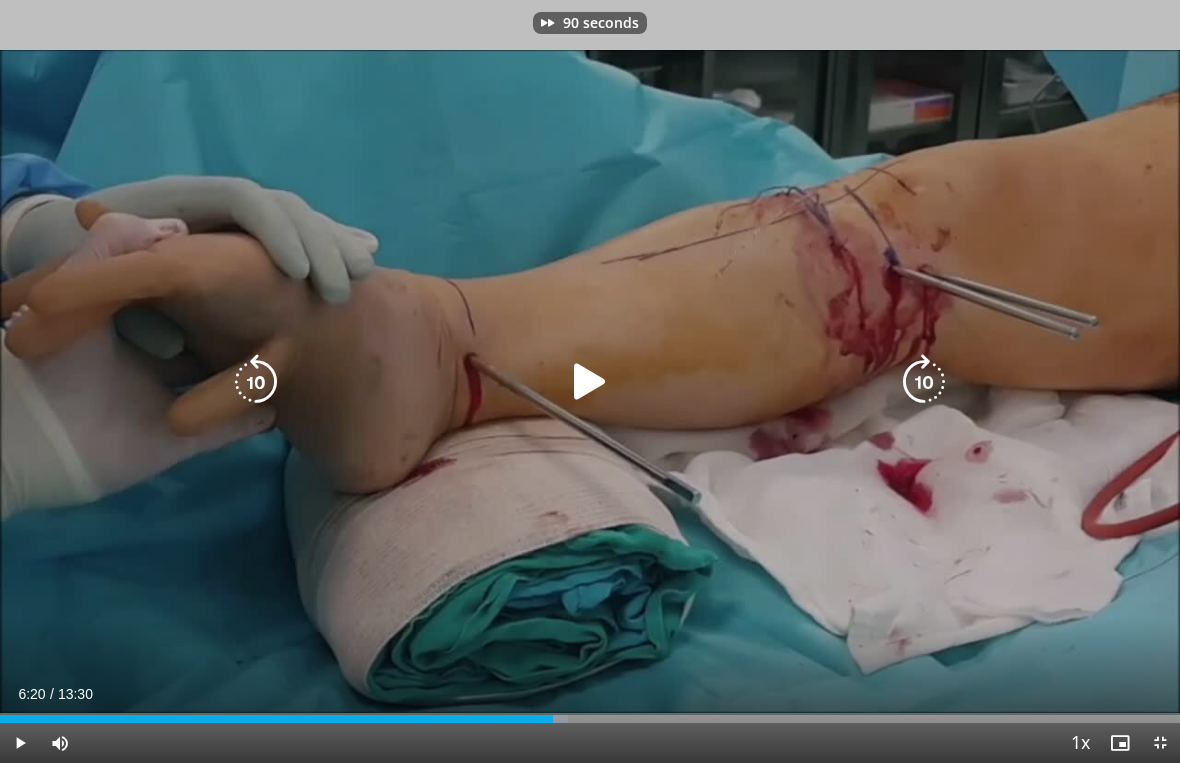 click at bounding box center [924, 382] 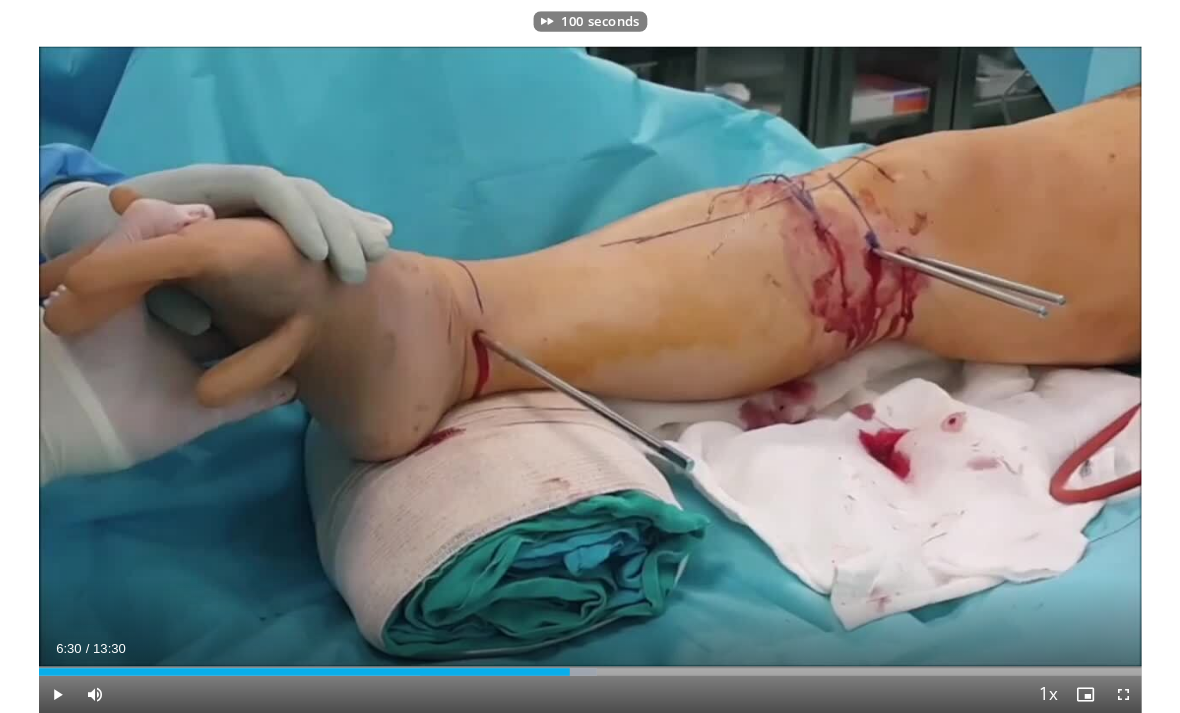 scroll, scrollTop: 77, scrollLeft: 0, axis: vertical 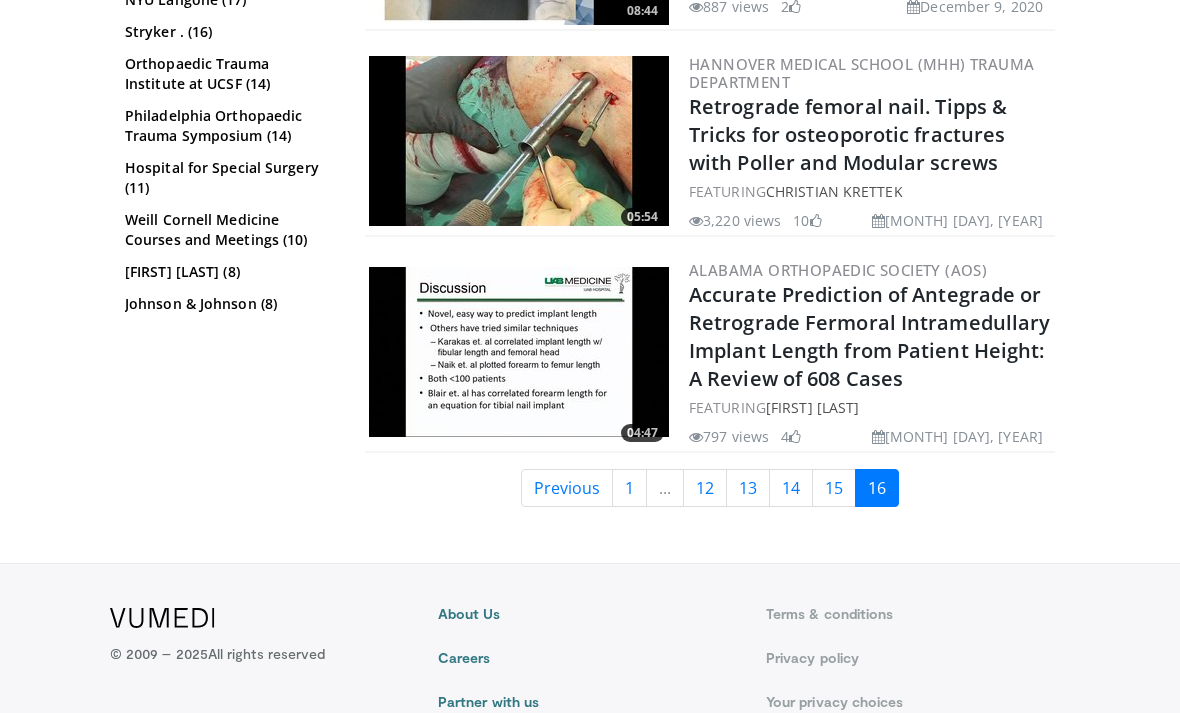 click on "12" at bounding box center [705, 488] 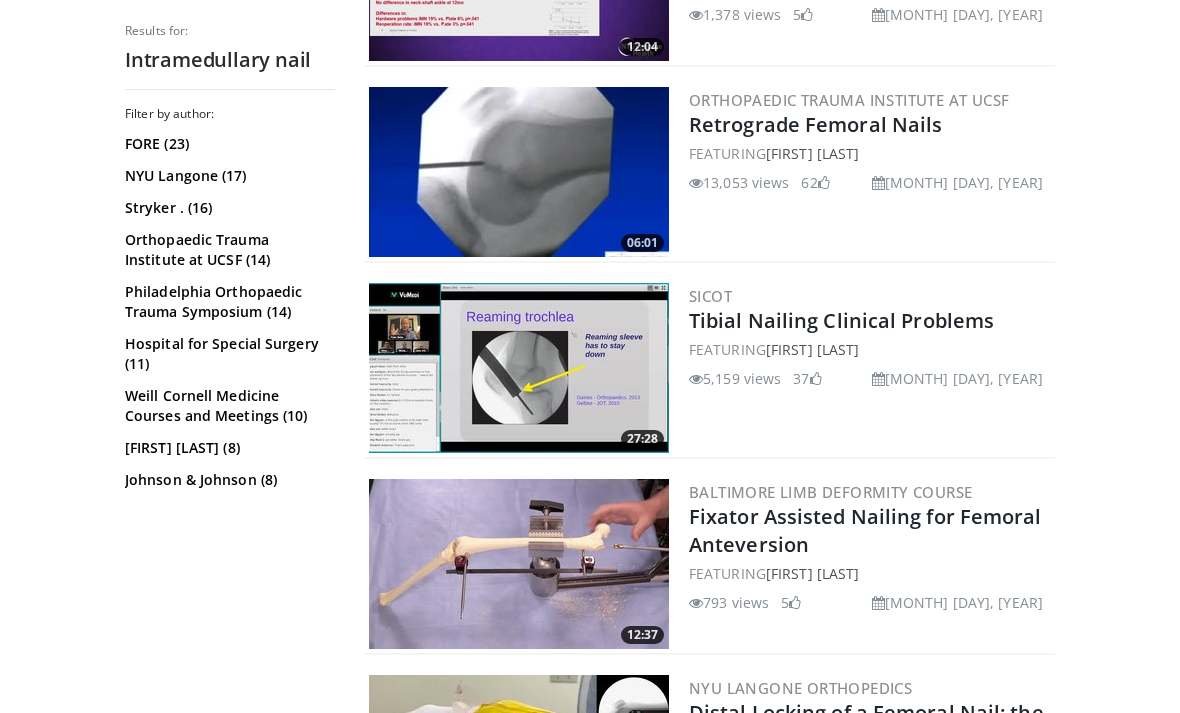 scroll, scrollTop: 2328, scrollLeft: 0, axis: vertical 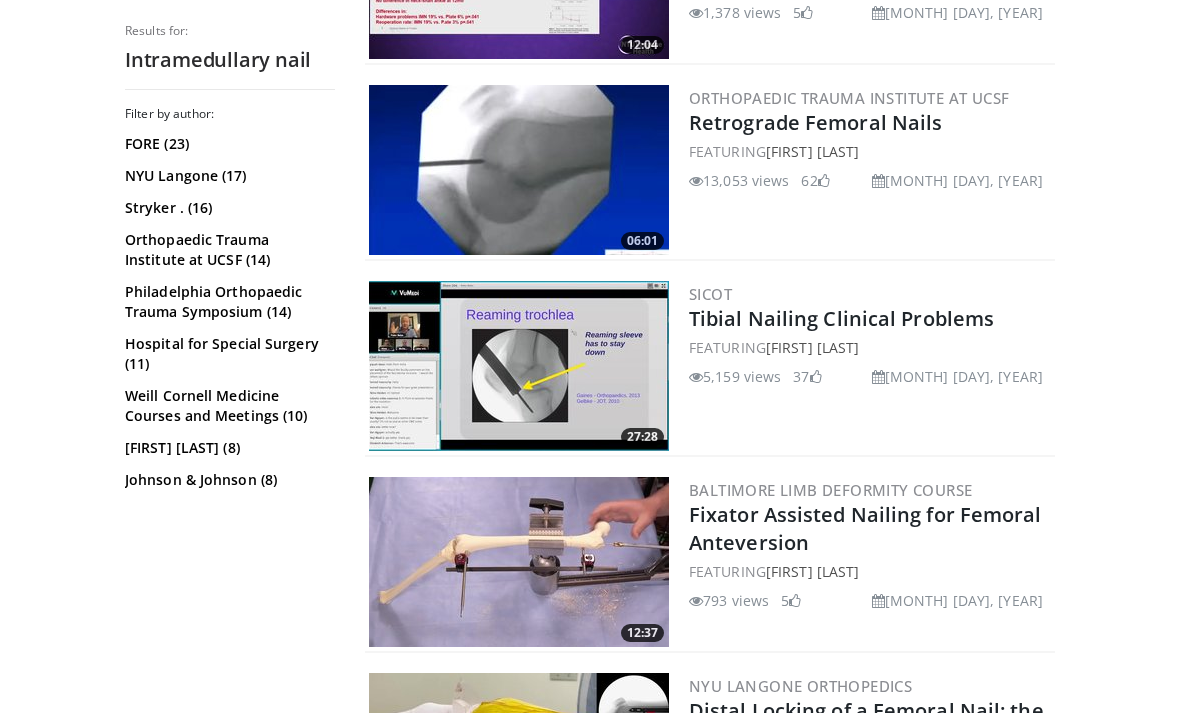 click on "[MONTH] [DAY], [YEAR]" at bounding box center [763, 180] 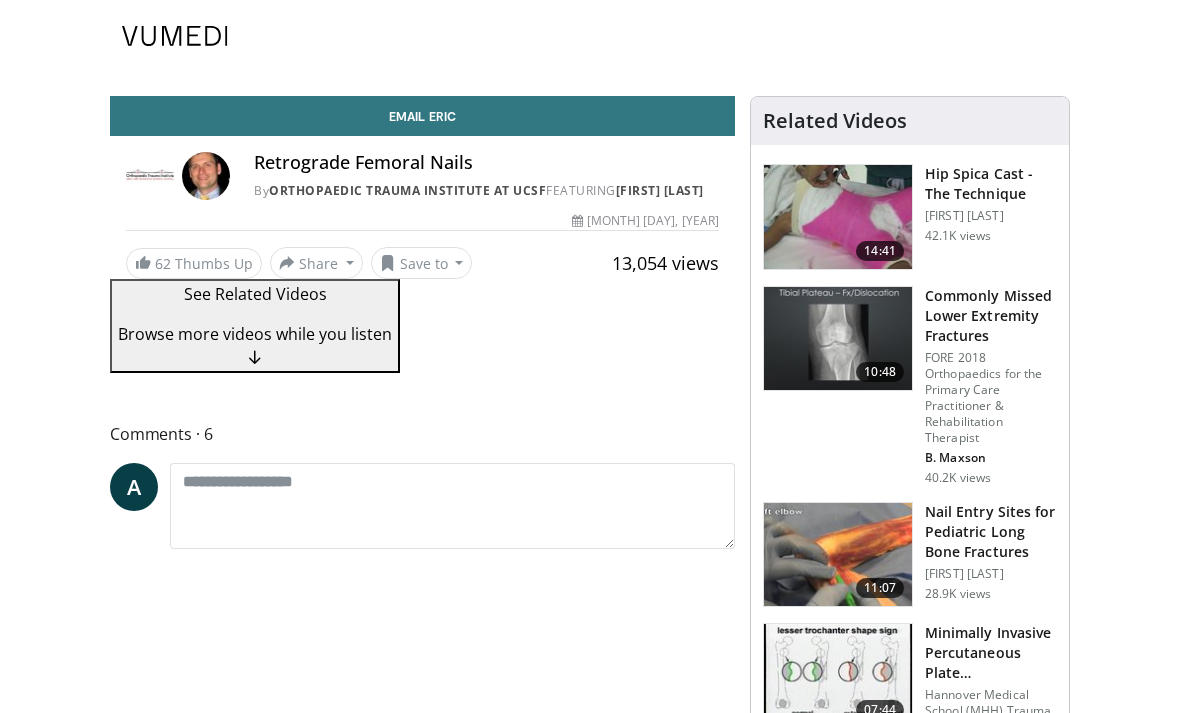 scroll, scrollTop: 0, scrollLeft: 0, axis: both 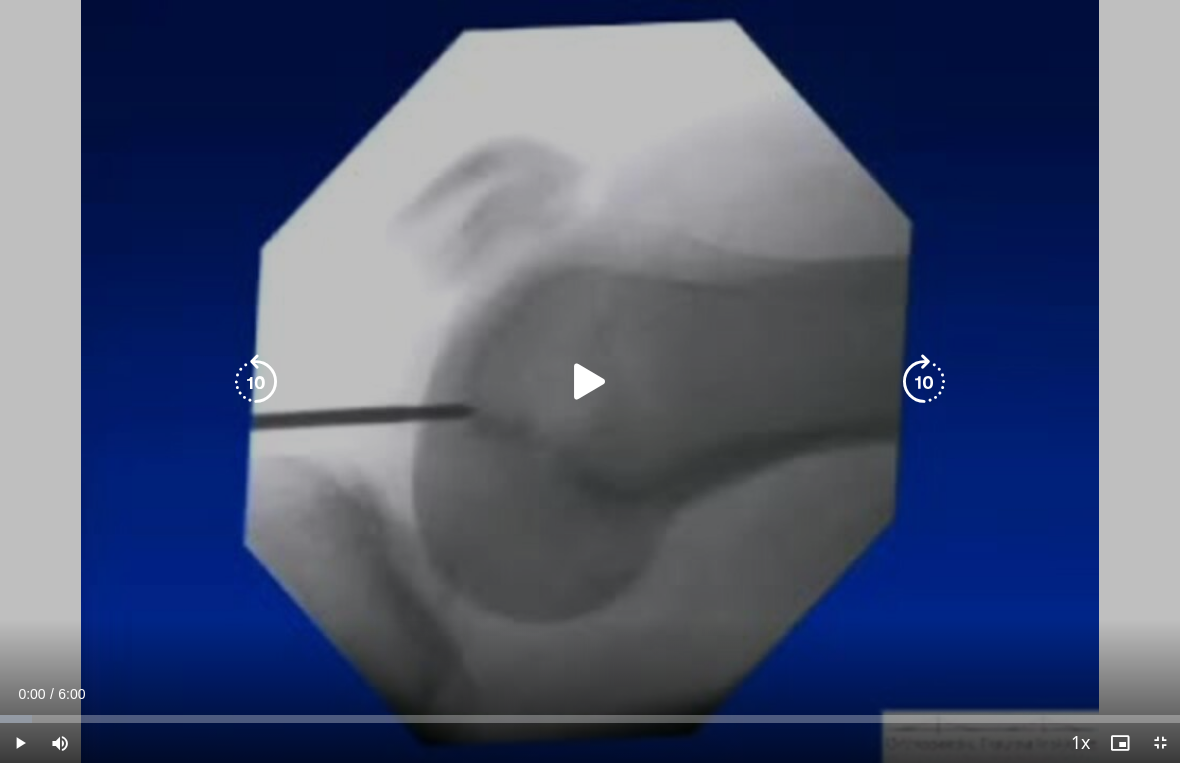 click at bounding box center (590, 382) 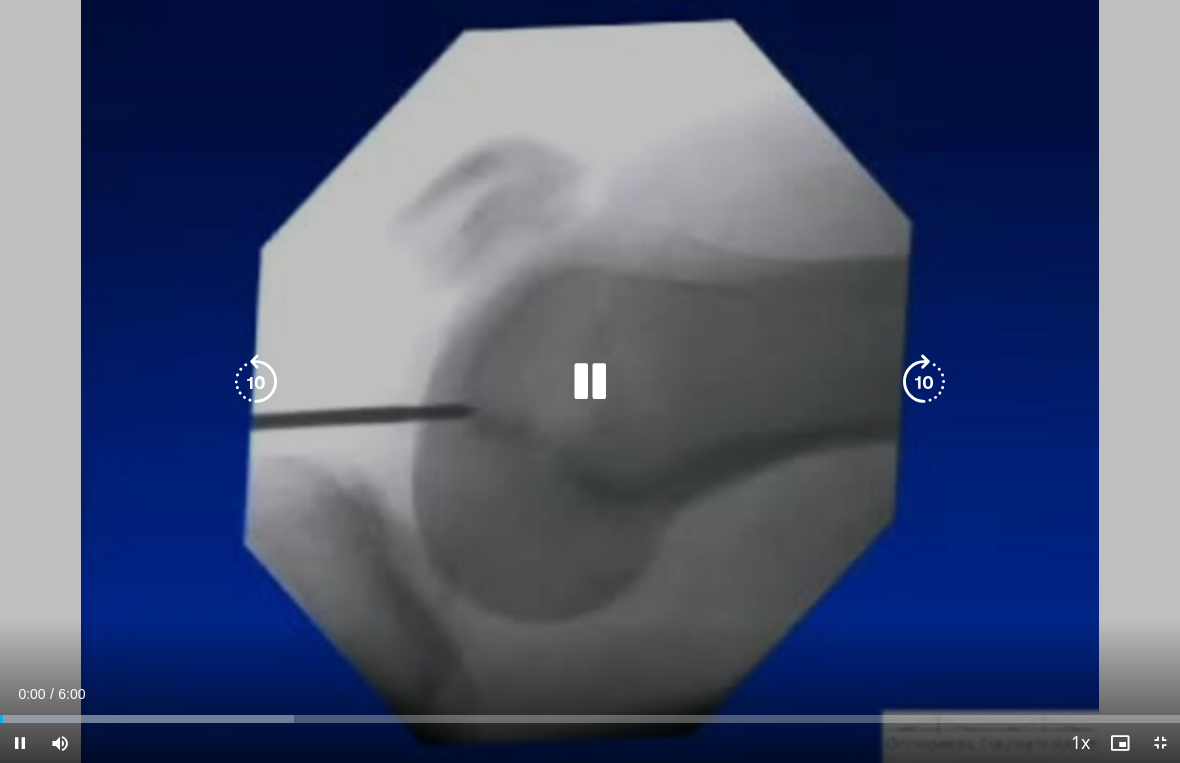 click at bounding box center (924, 382) 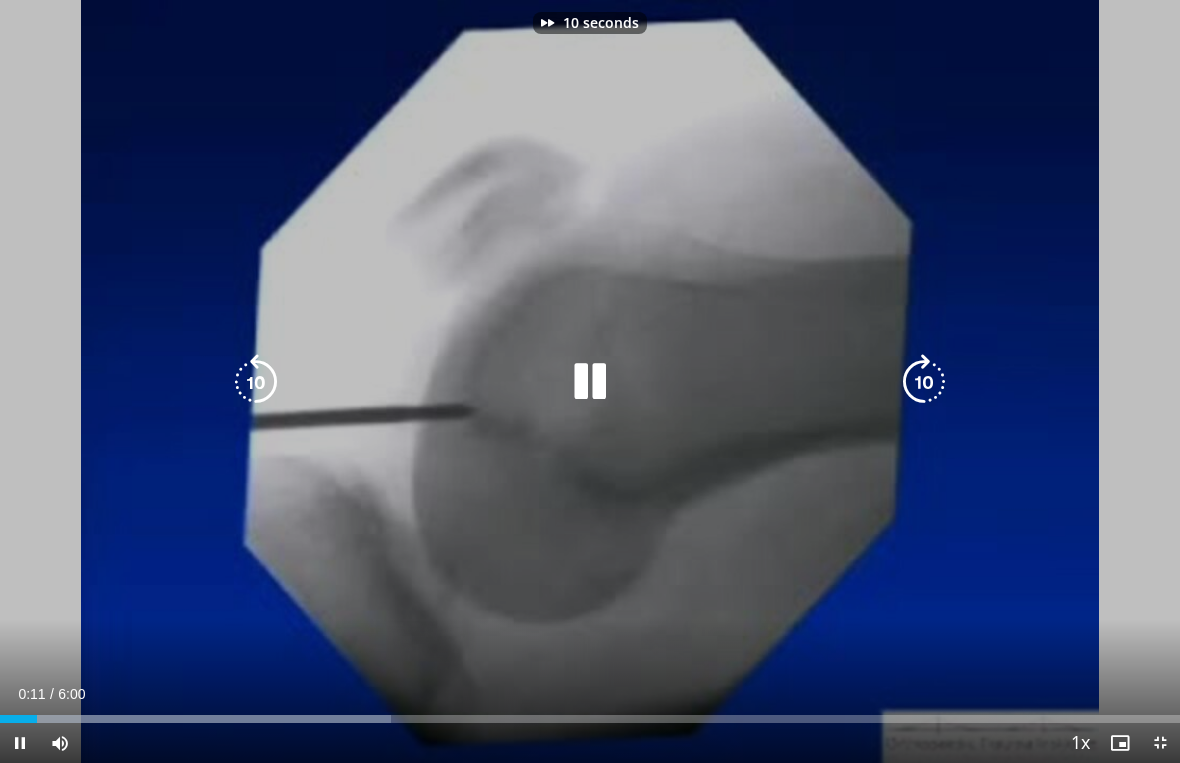 click at bounding box center (924, 382) 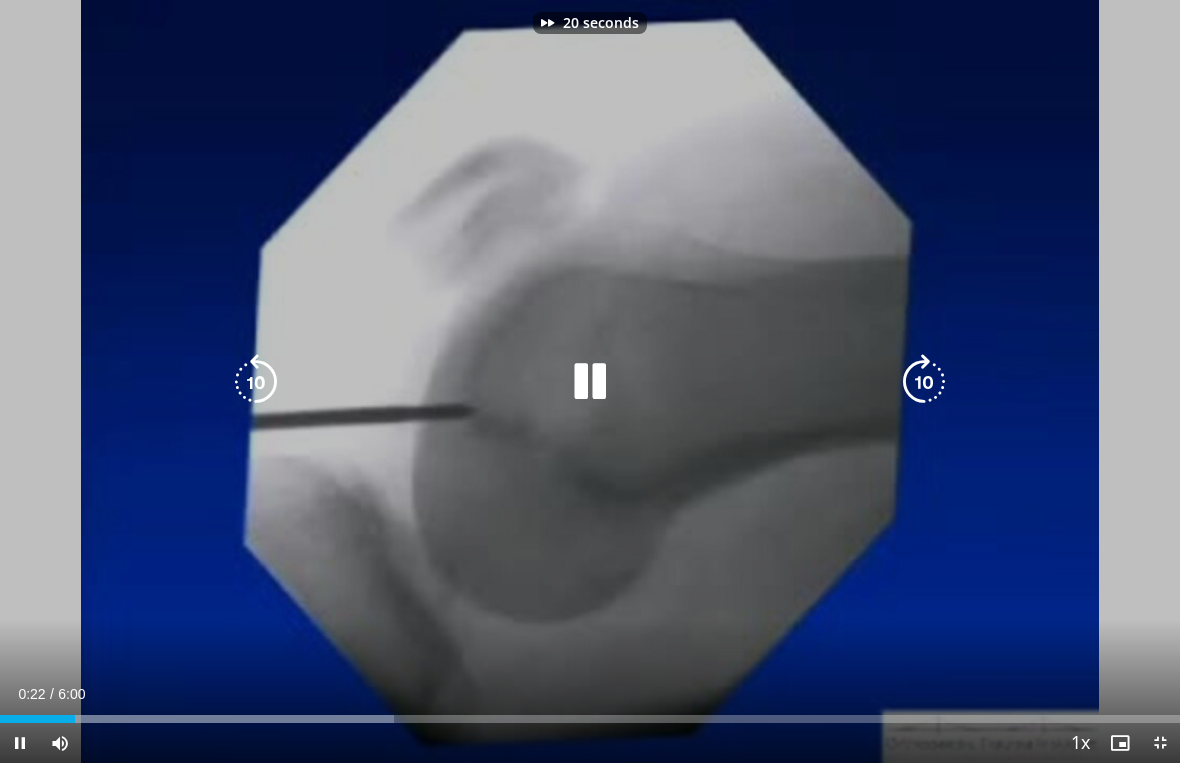 click at bounding box center [924, 382] 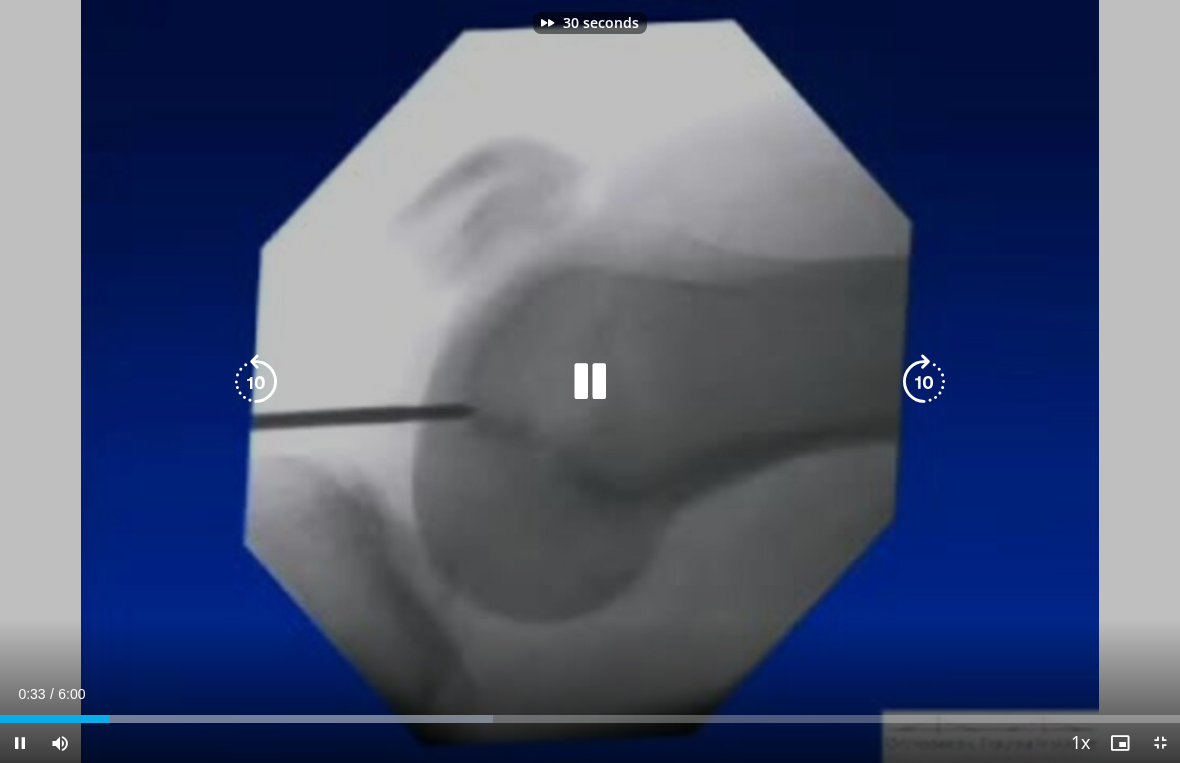 click at bounding box center (924, 382) 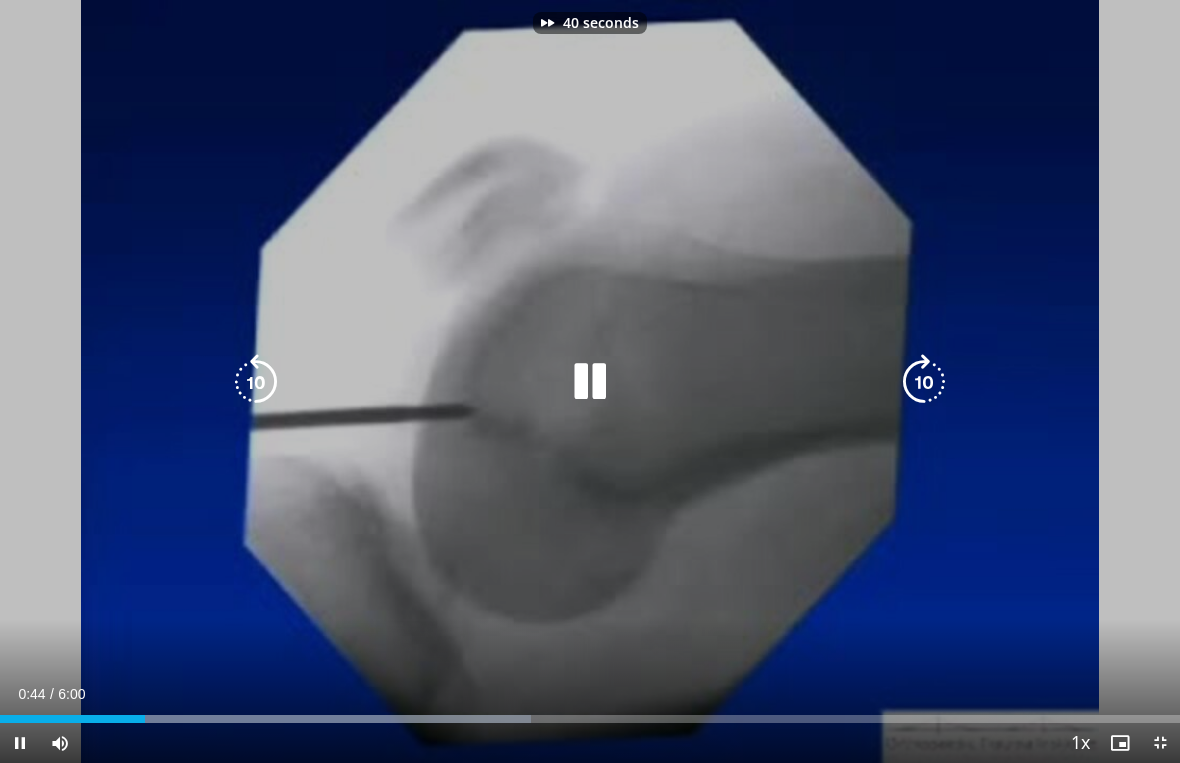 click at bounding box center [924, 382] 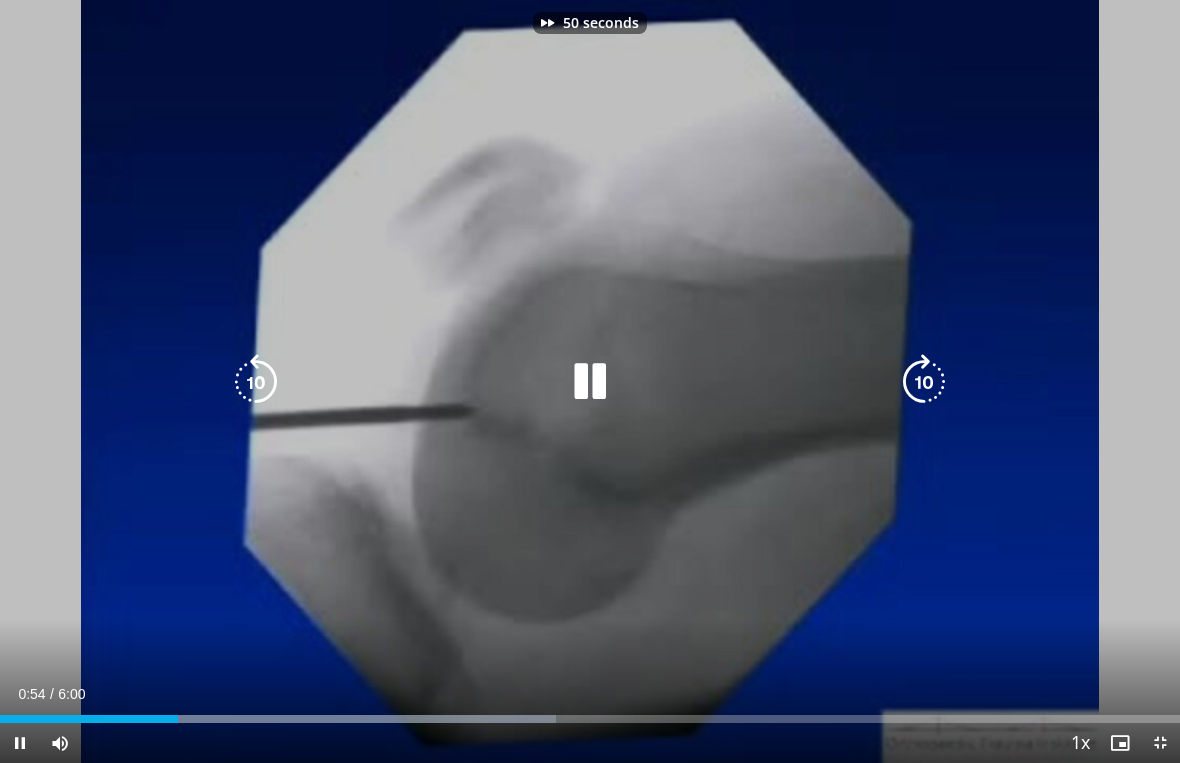 click at bounding box center [924, 382] 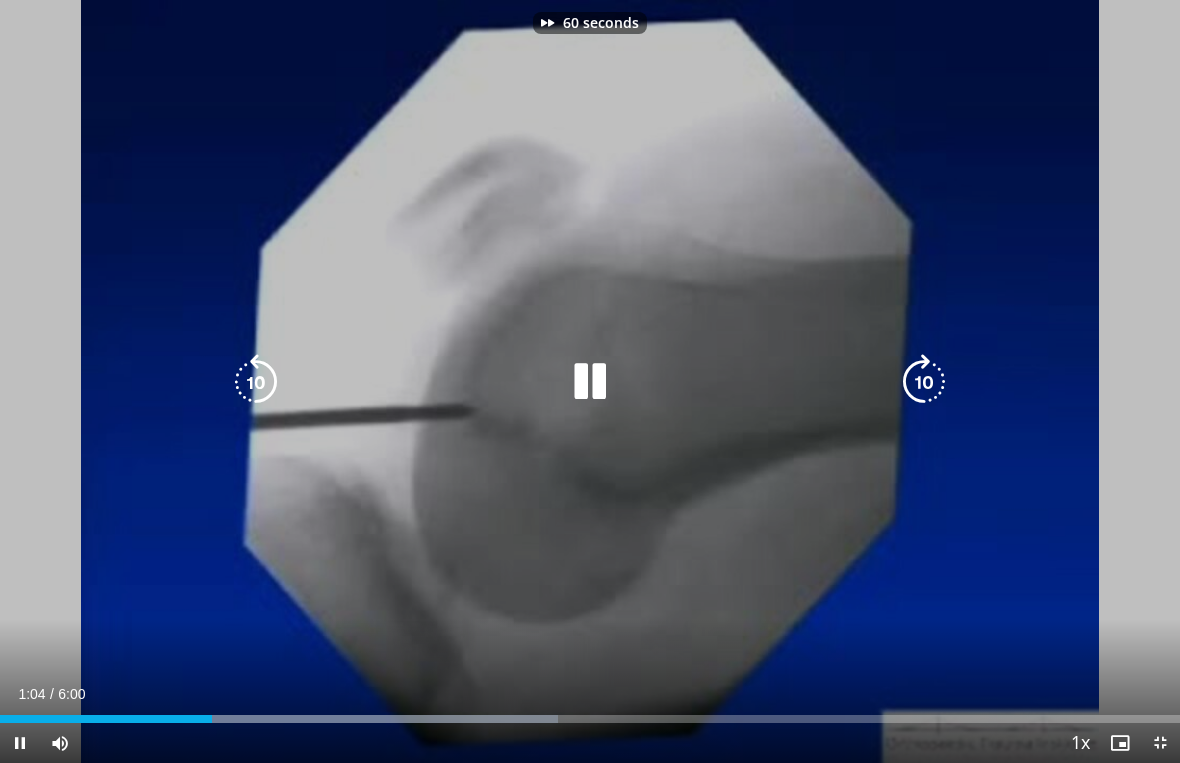 click at bounding box center (924, 382) 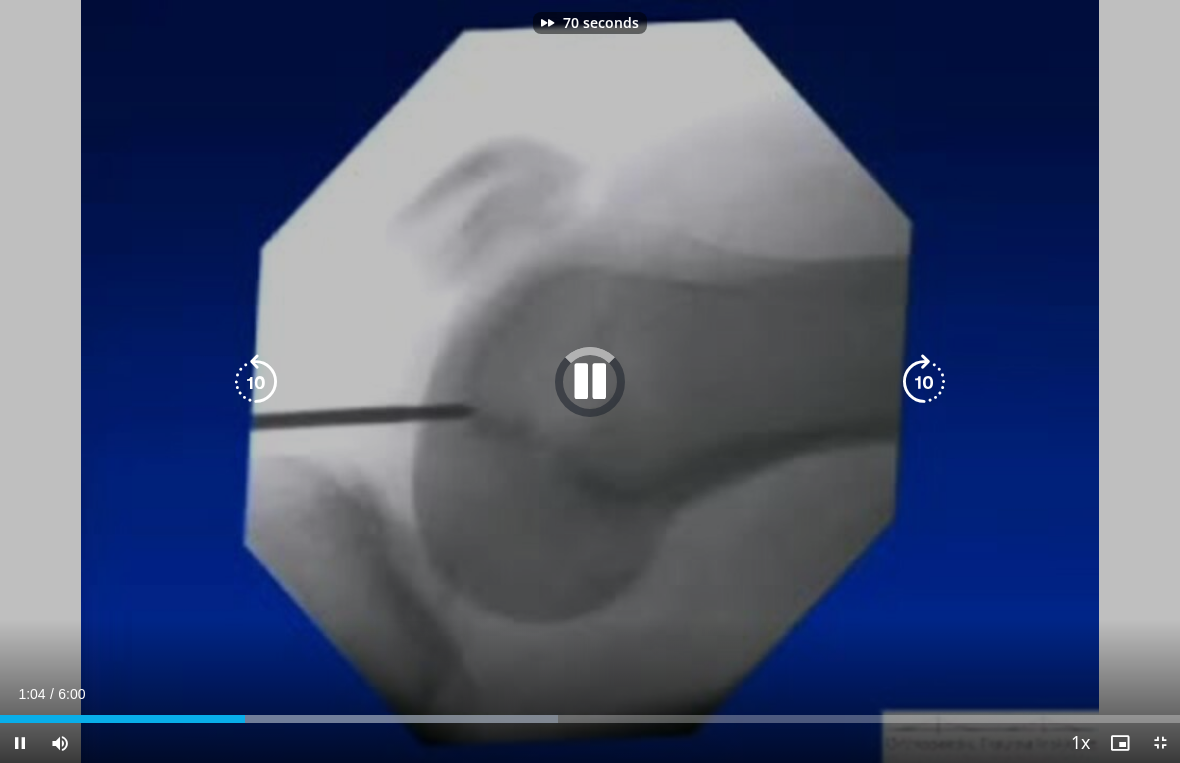click at bounding box center (924, 382) 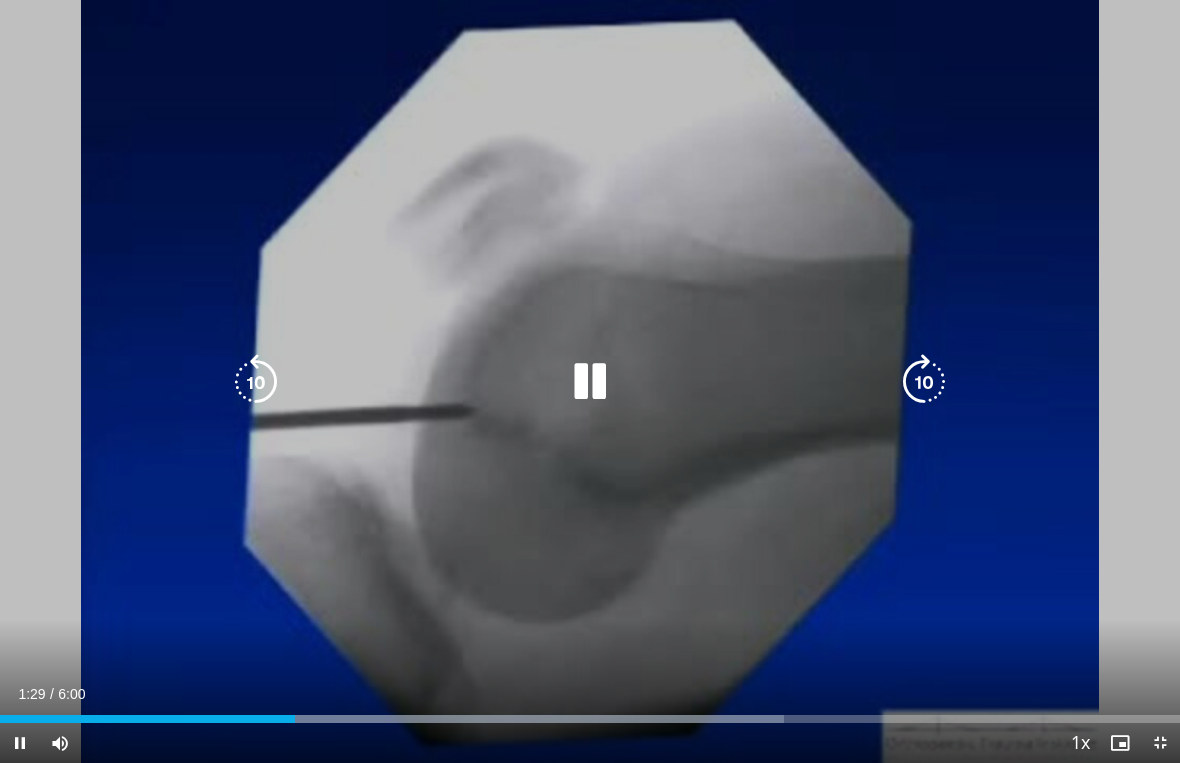 click at bounding box center [924, 382] 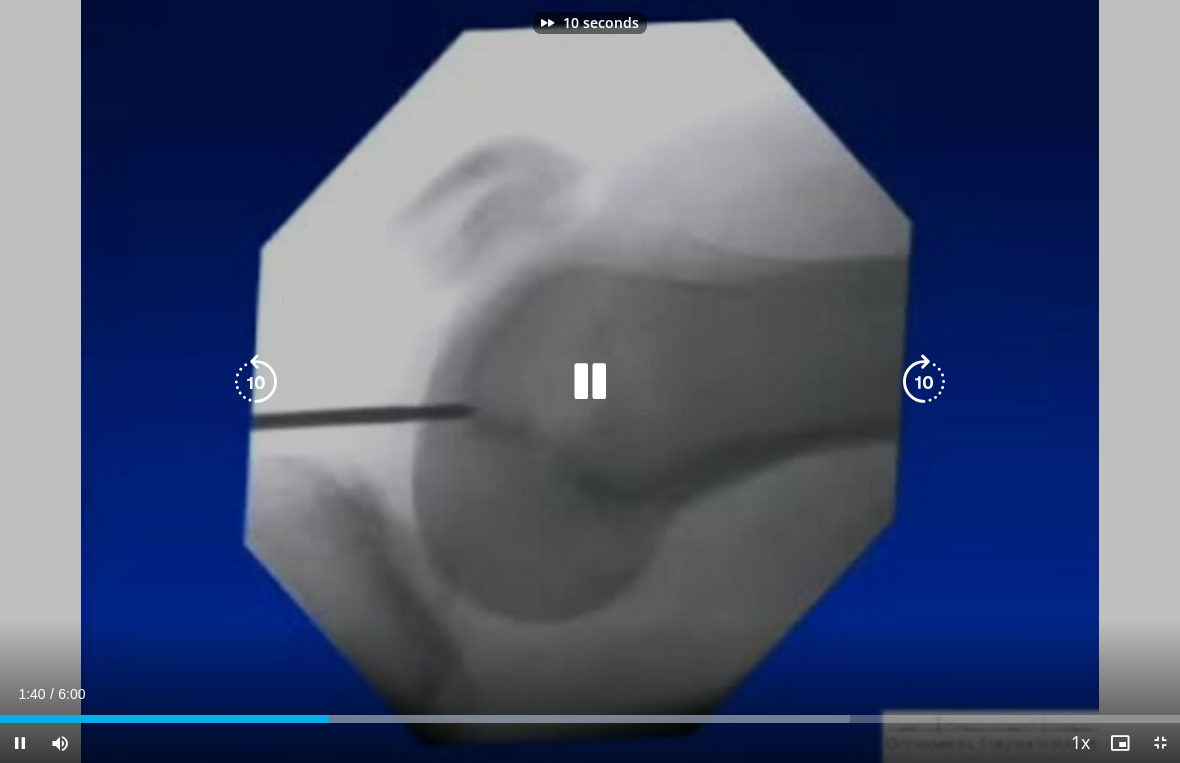 click at bounding box center (924, 382) 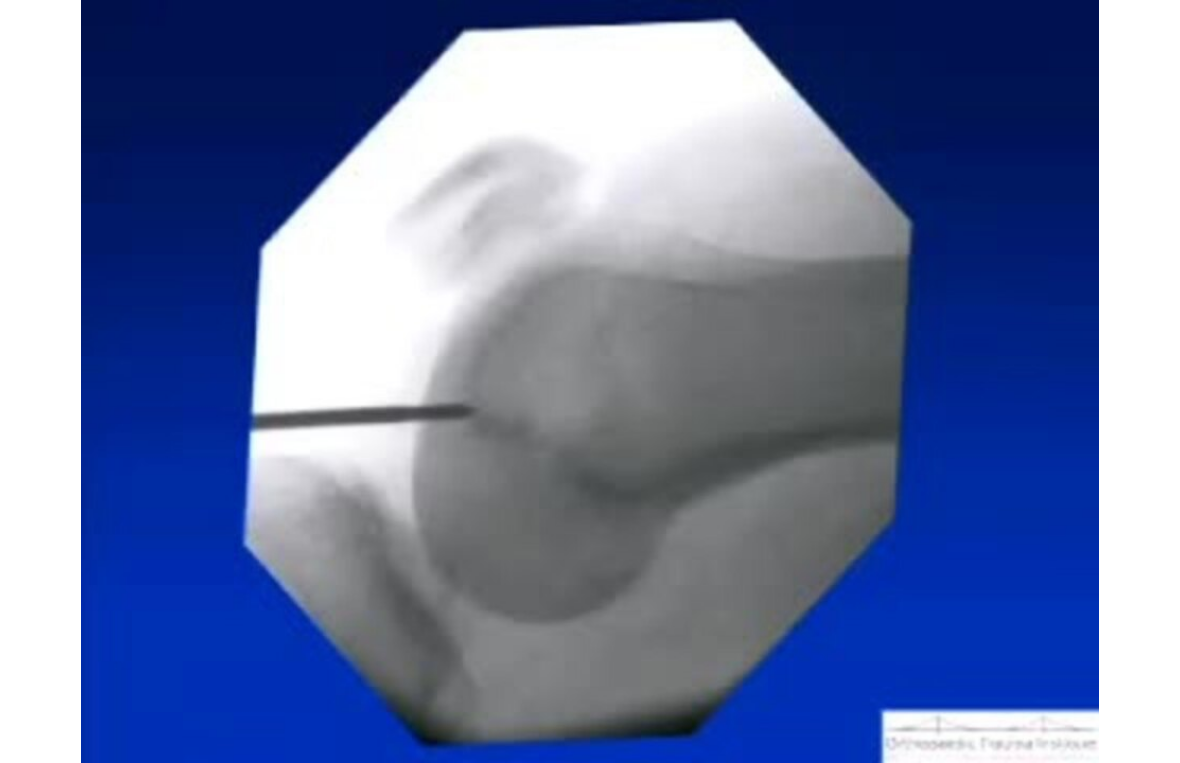 click at bounding box center [924, 382] 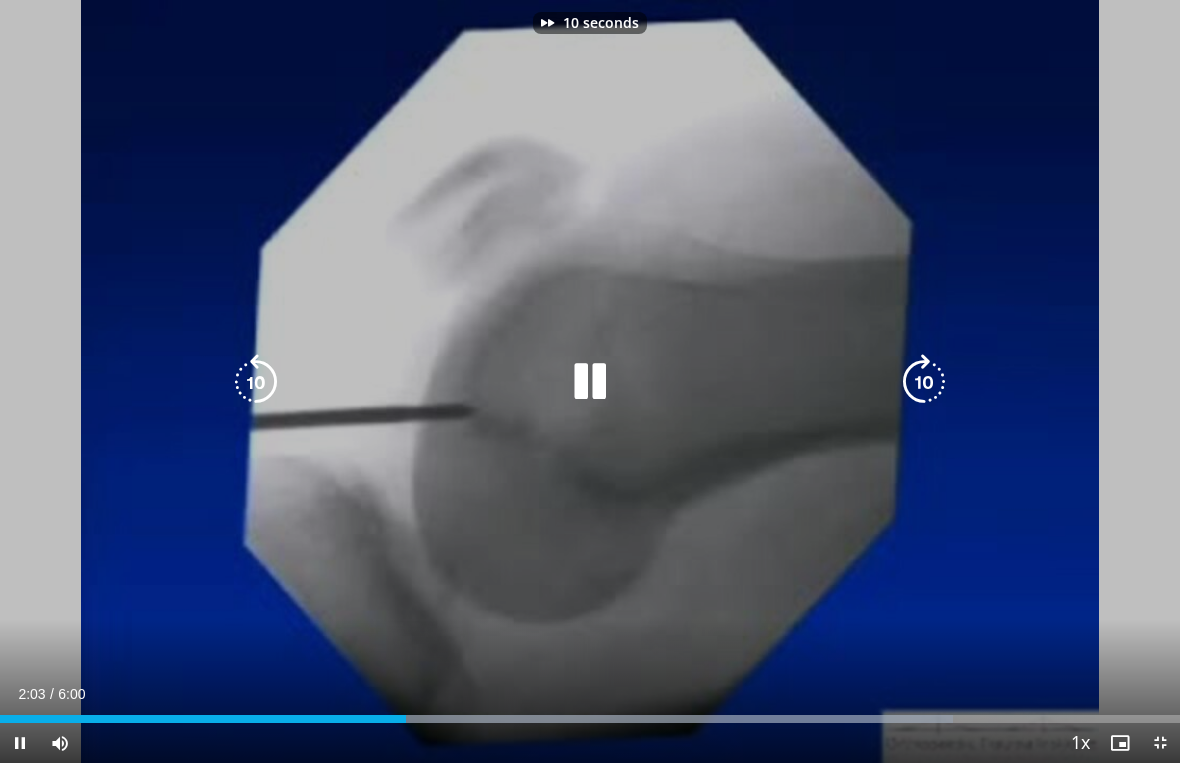 click at bounding box center (924, 382) 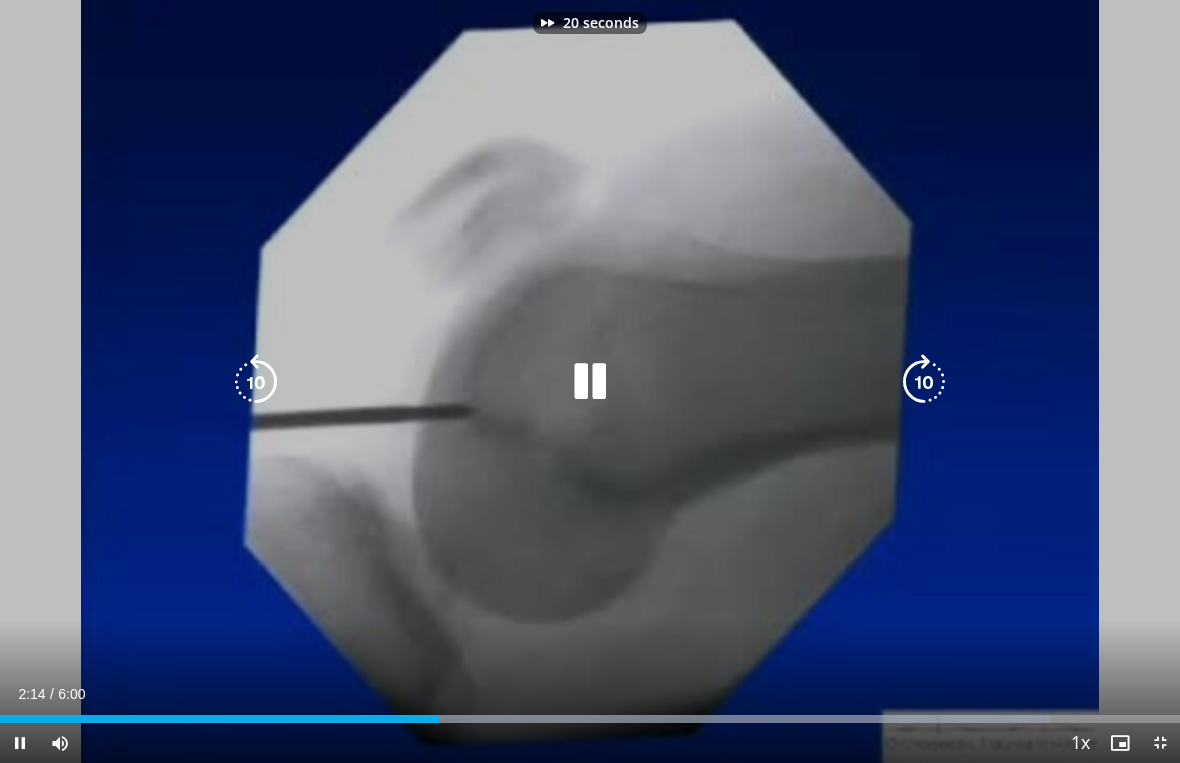 click at bounding box center (924, 382) 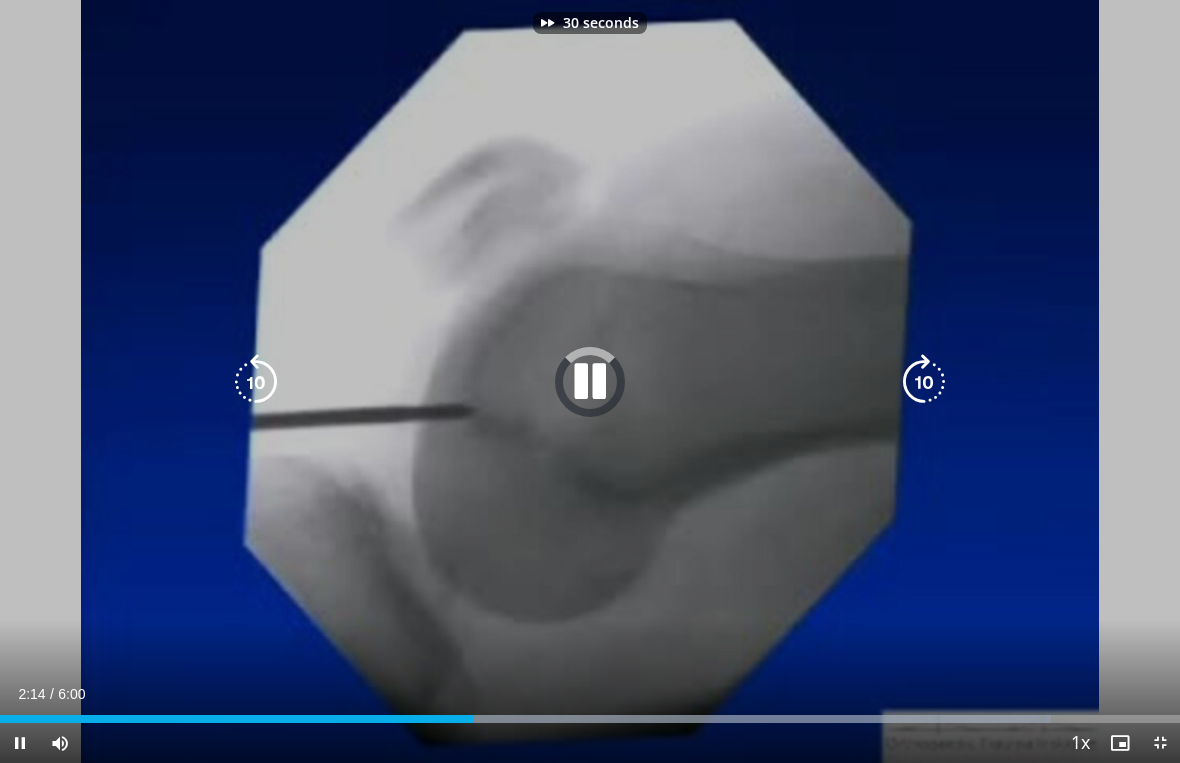 click at bounding box center [924, 382] 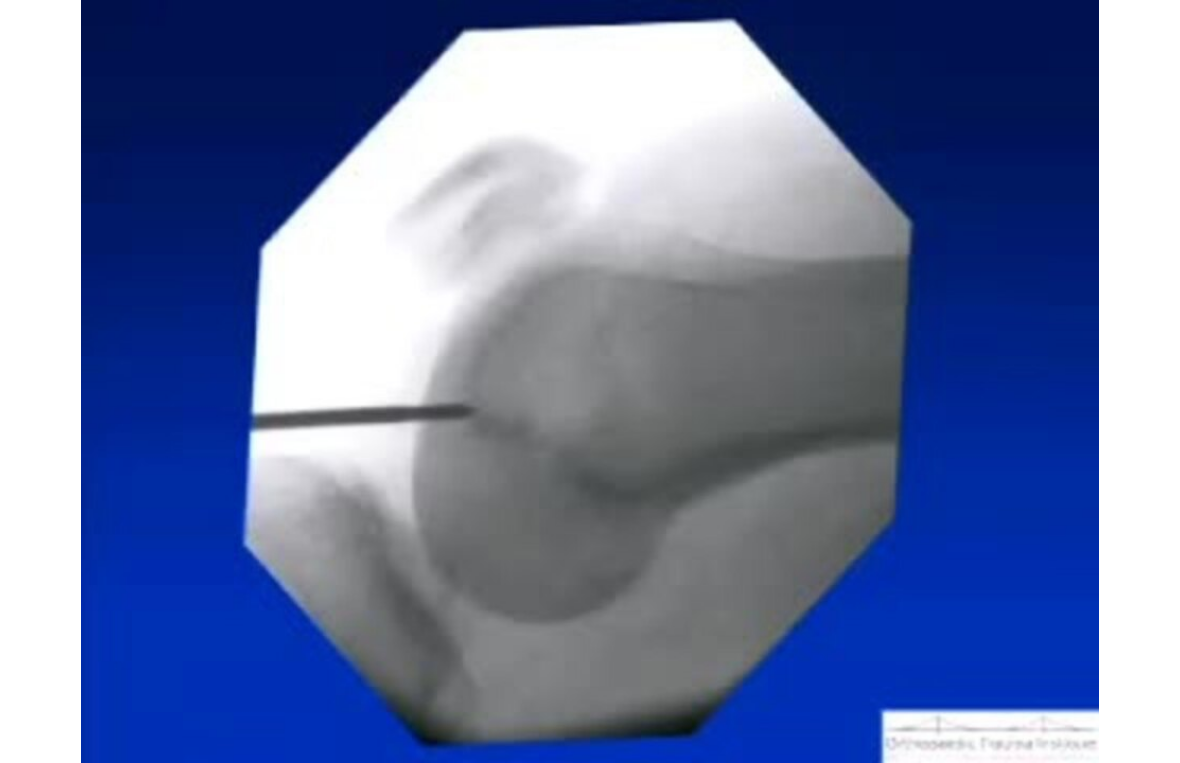 click on "40 seconds
Tap to unmute" at bounding box center (590, 381) 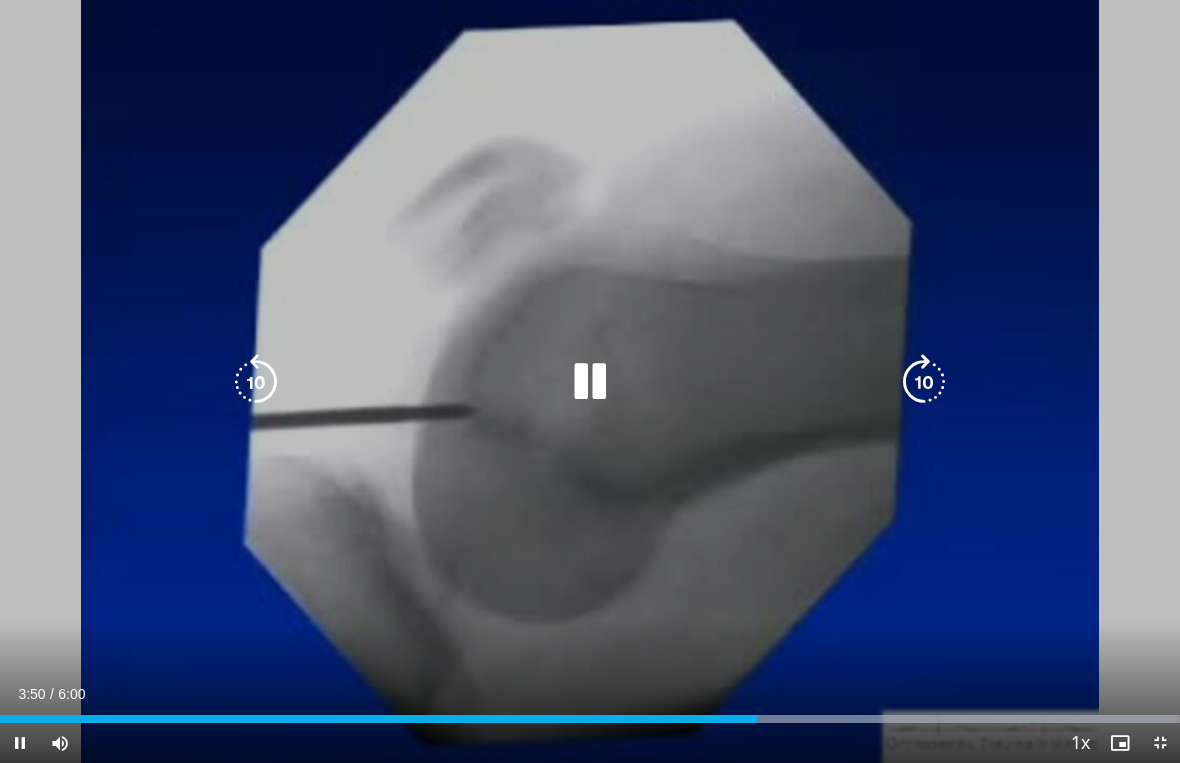 click at bounding box center (256, 382) 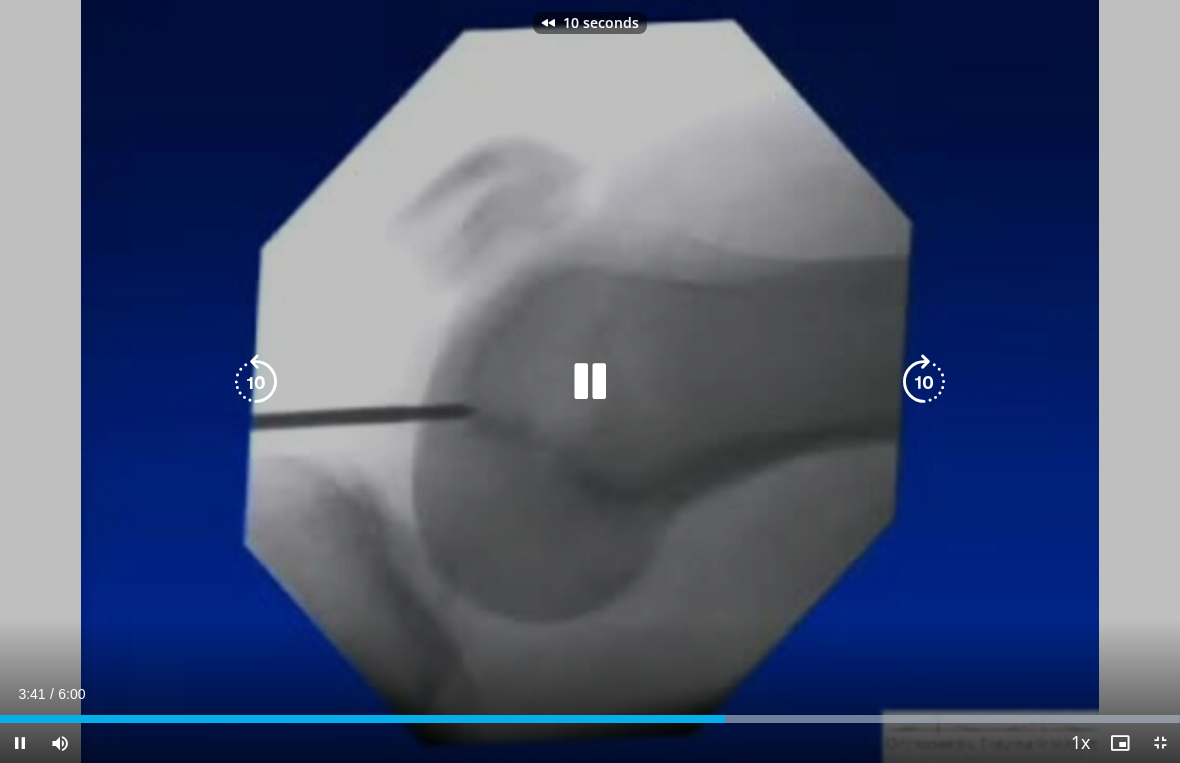 click at bounding box center (256, 382) 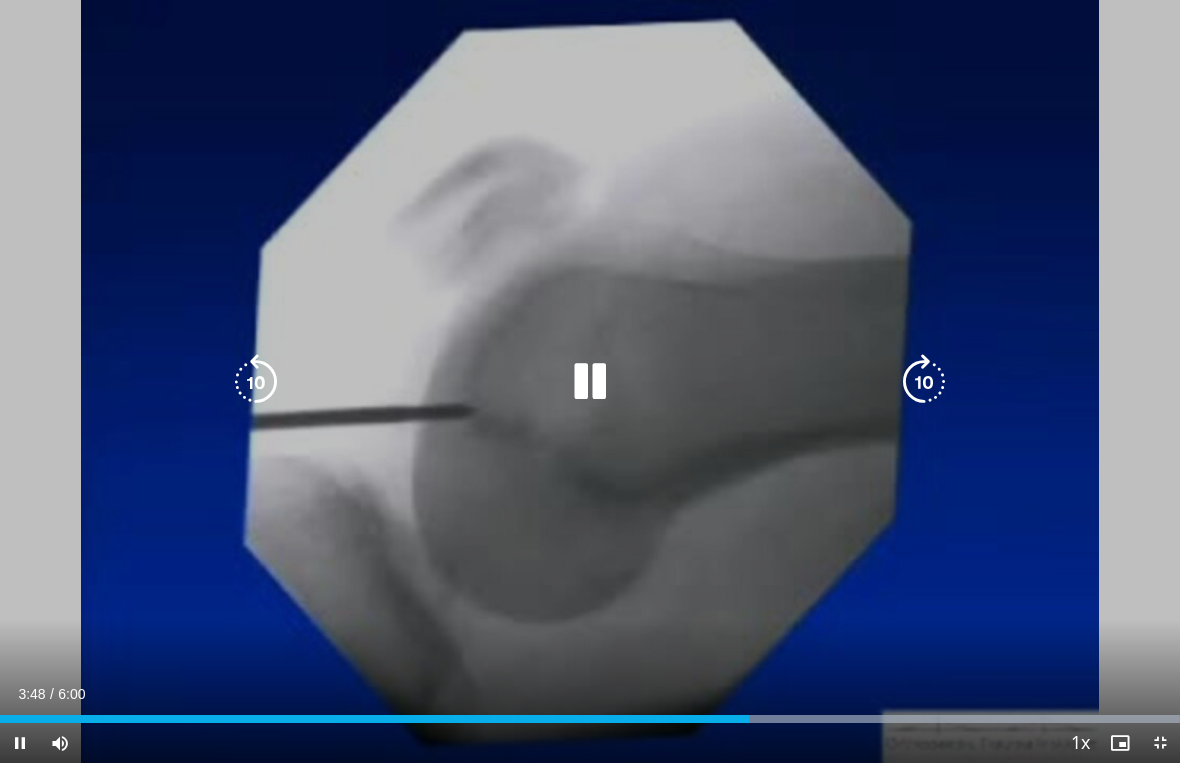 click at bounding box center (256, 382) 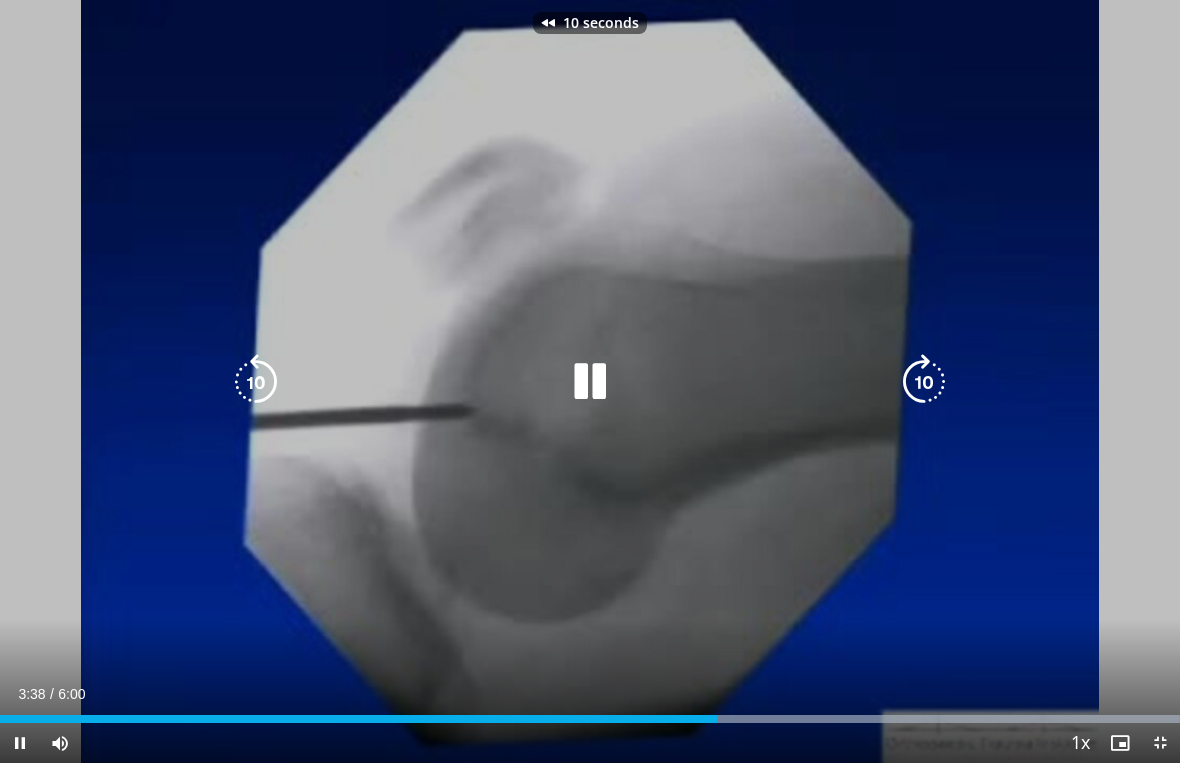 click at bounding box center (256, 382) 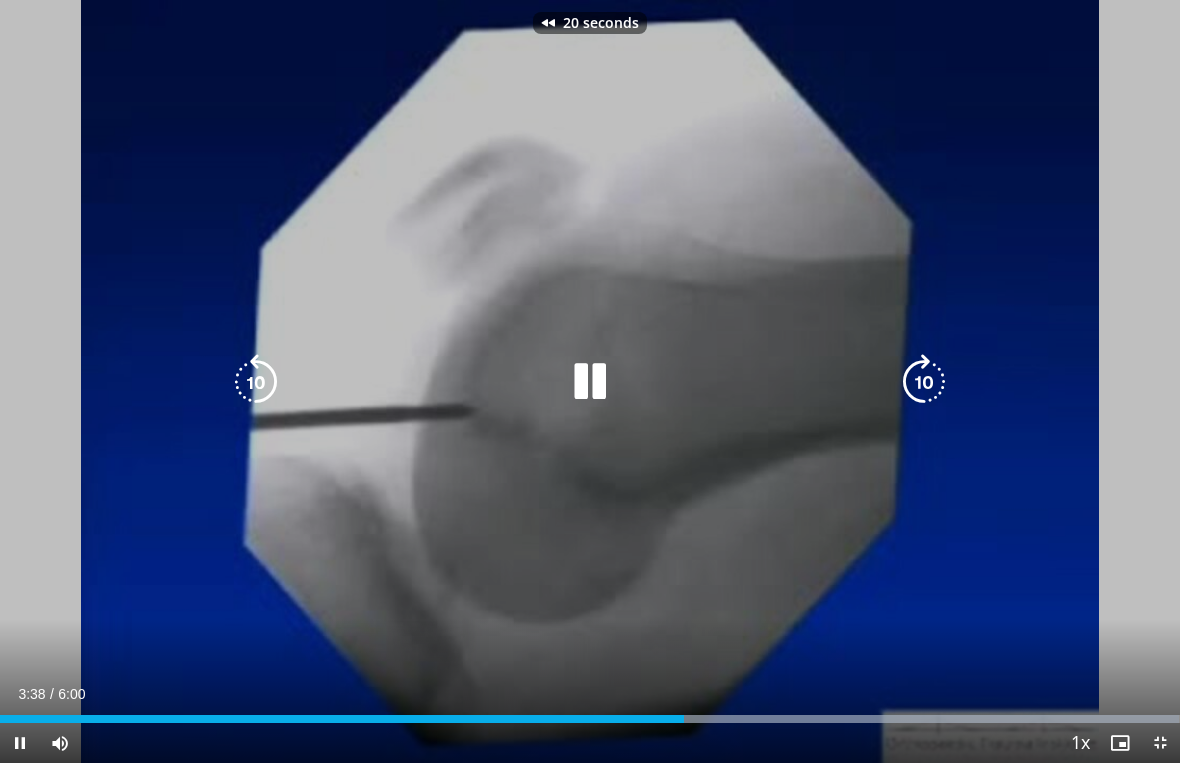click at bounding box center [256, 382] 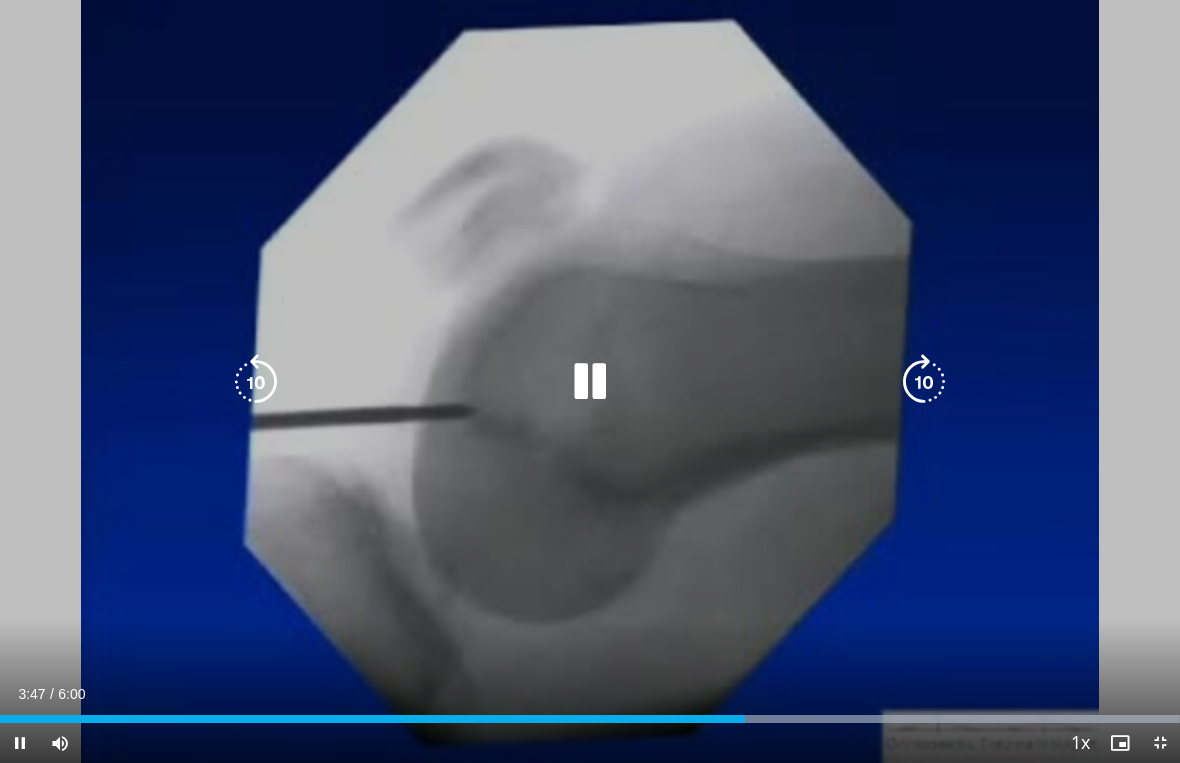 click at bounding box center [924, 382] 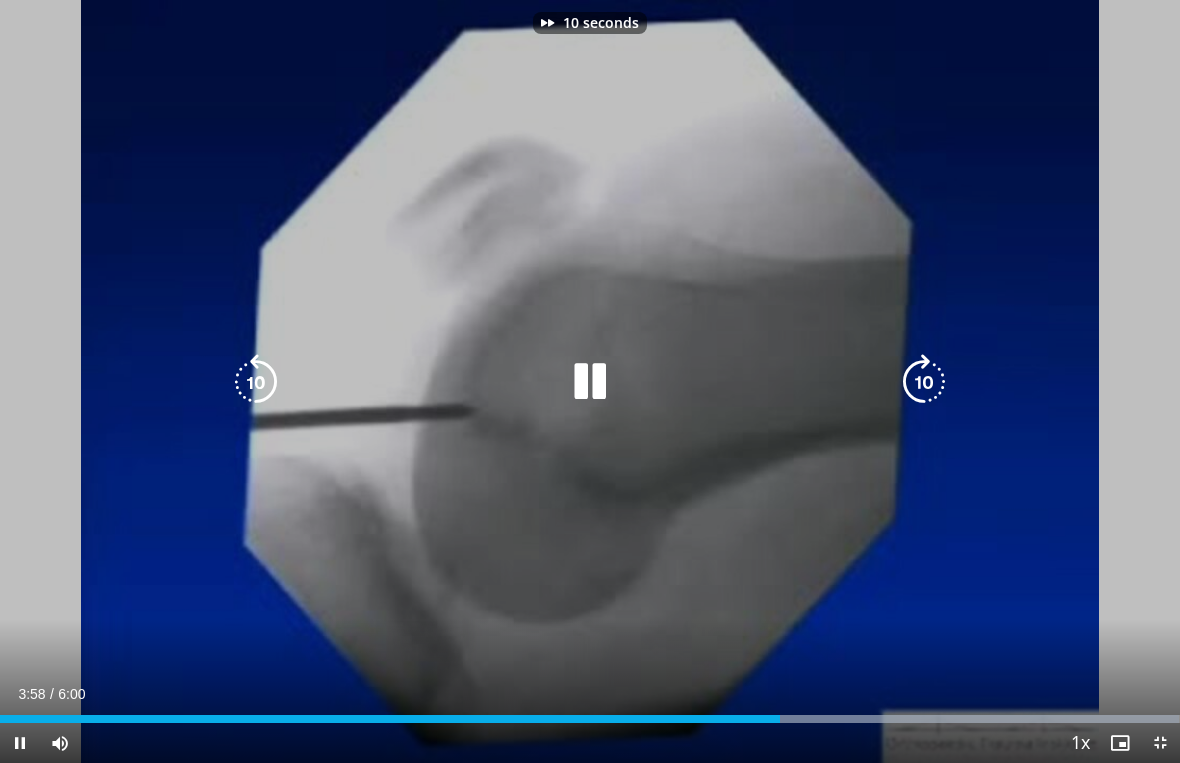 click at bounding box center (924, 382) 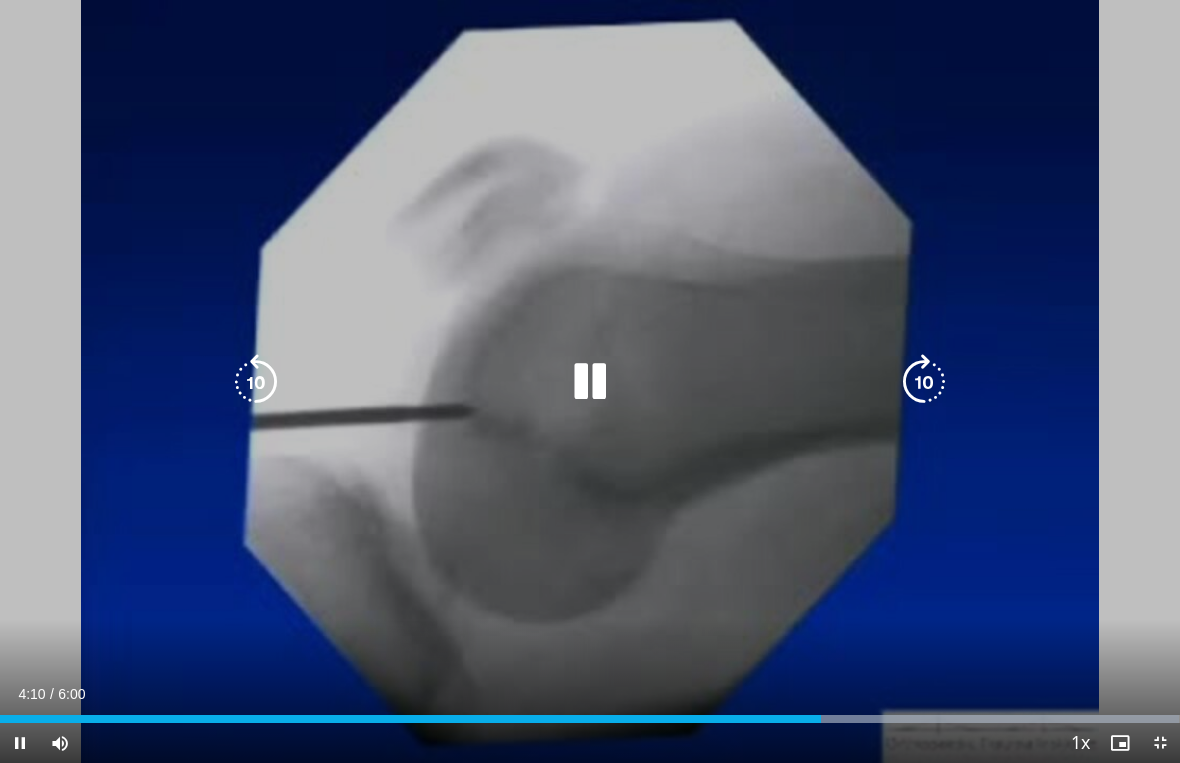 click on "20 seconds
Tap to unmute" at bounding box center (590, 381) 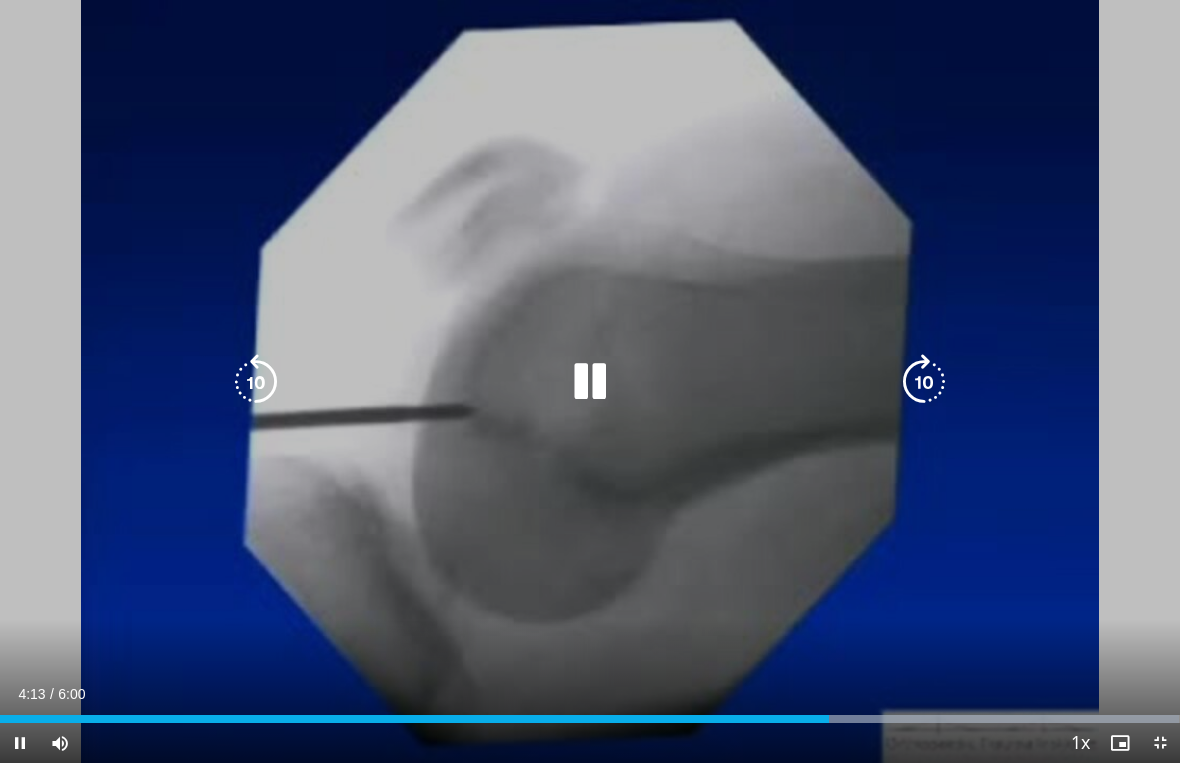 click at bounding box center (924, 382) 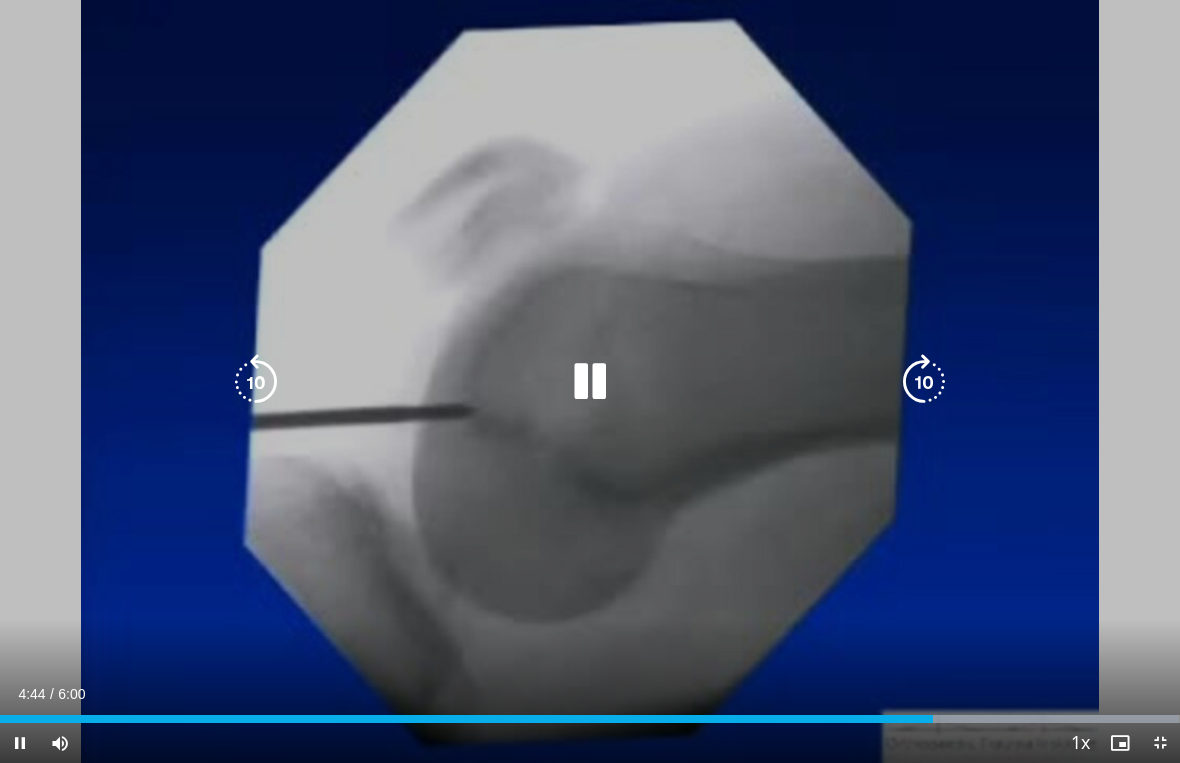 click at bounding box center (924, 382) 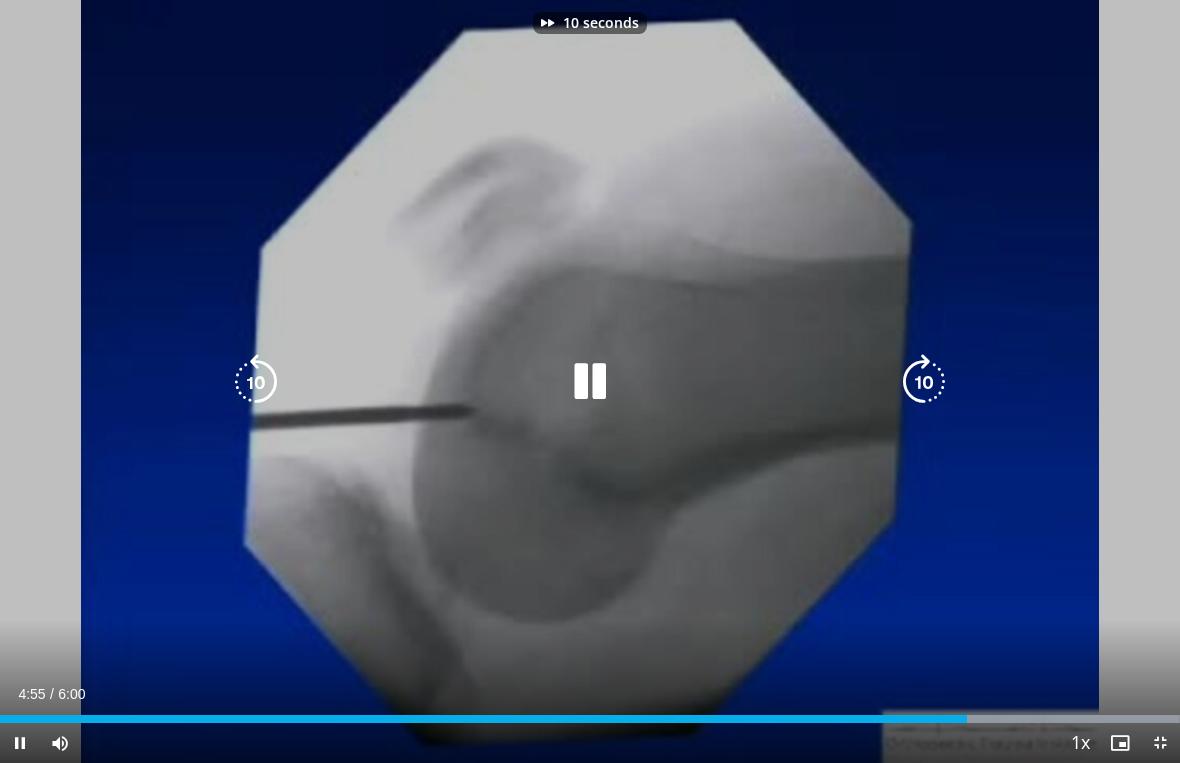 click at bounding box center (924, 382) 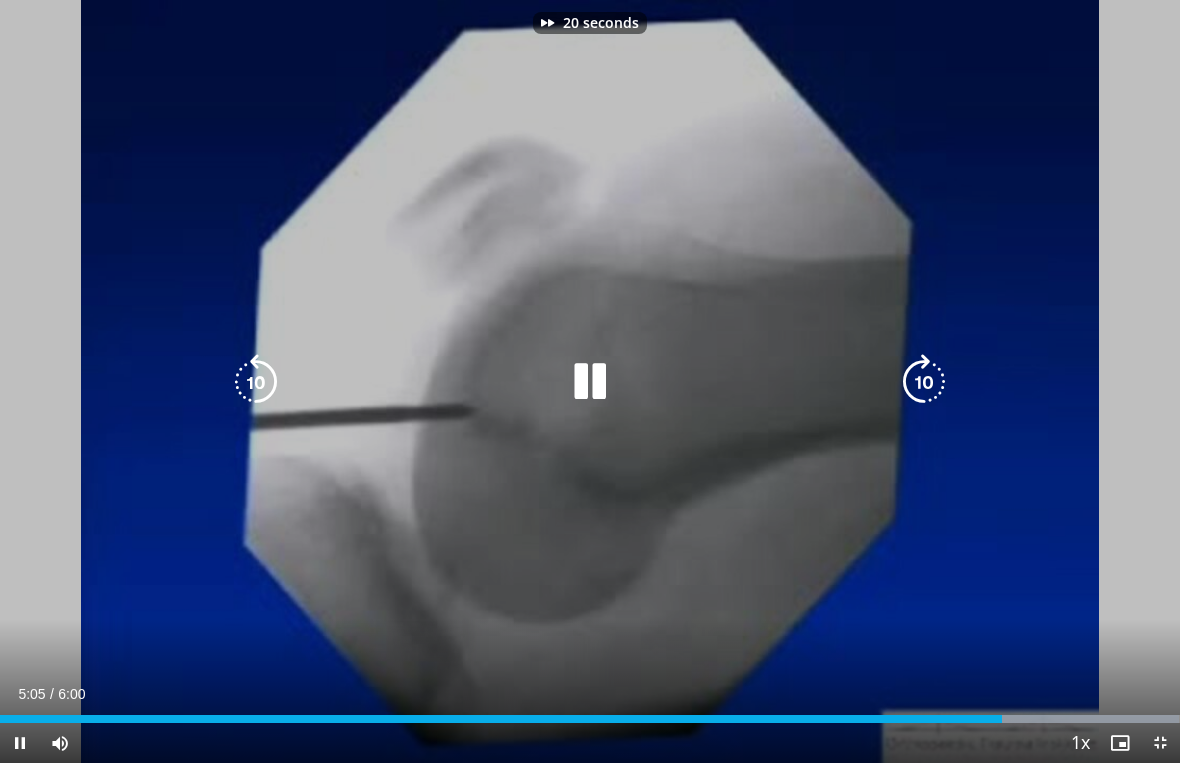 click at bounding box center (924, 382) 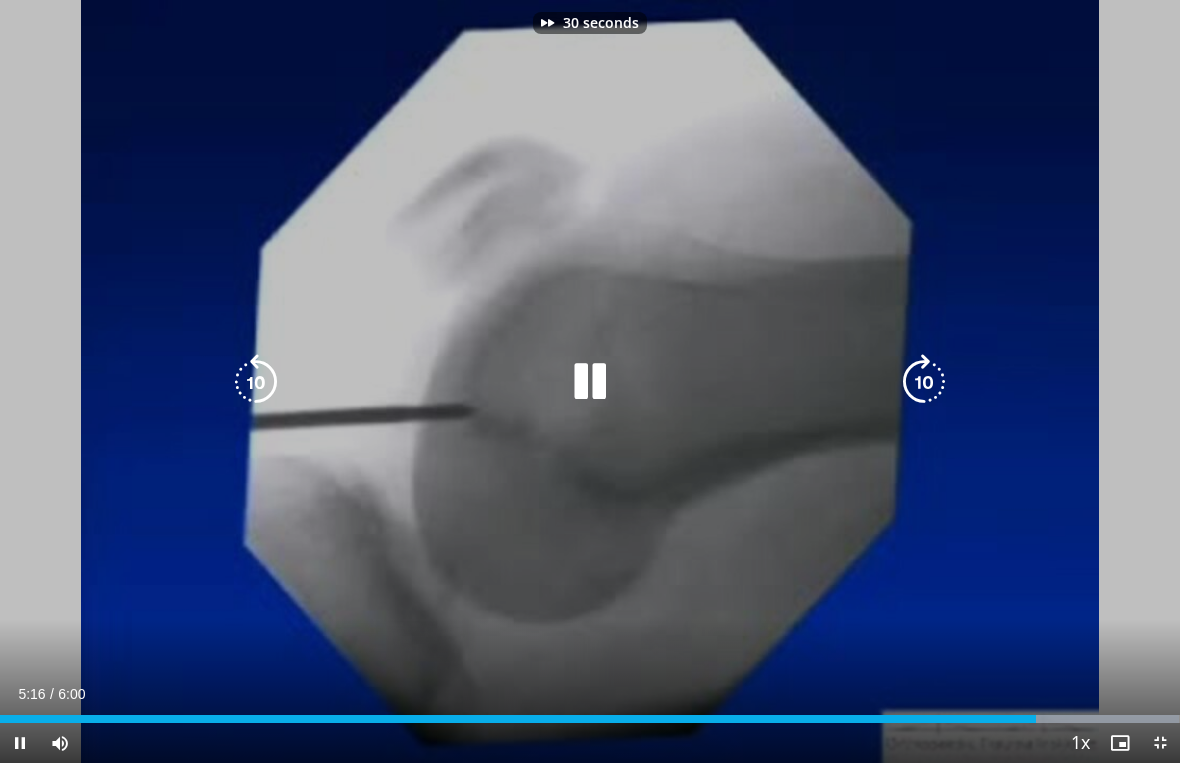 click at bounding box center [924, 382] 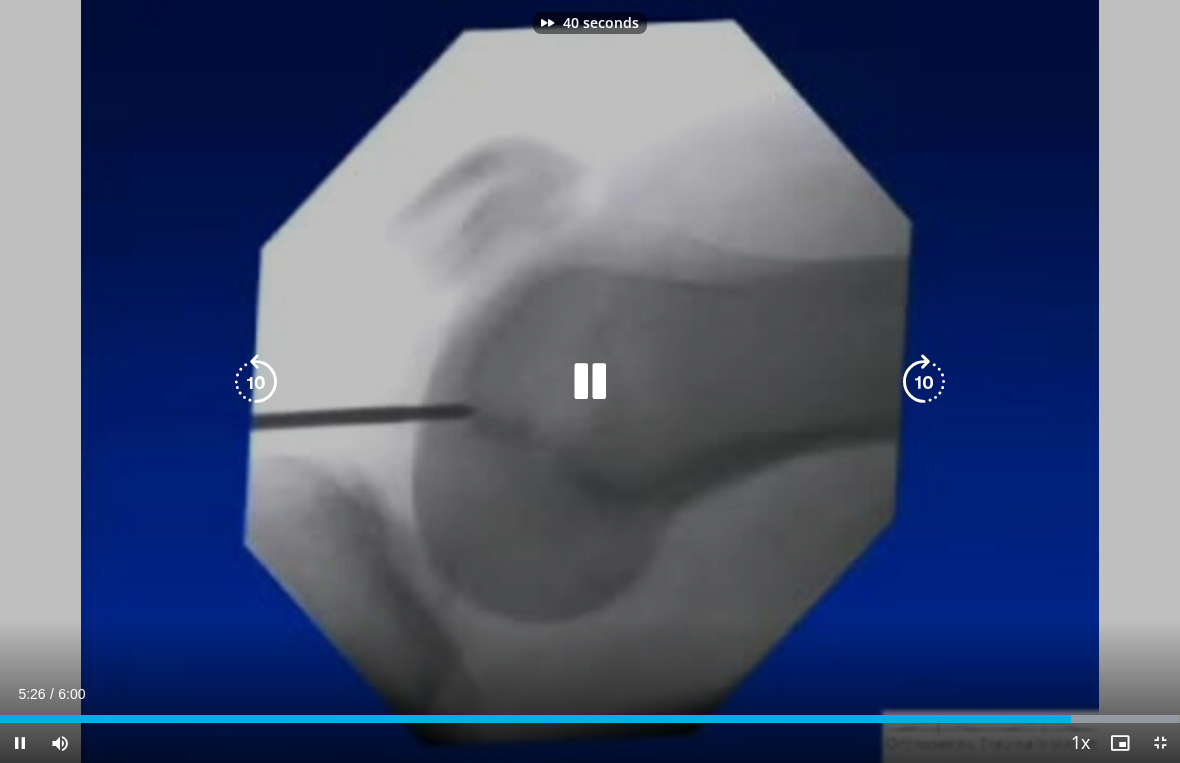 click at bounding box center (924, 382) 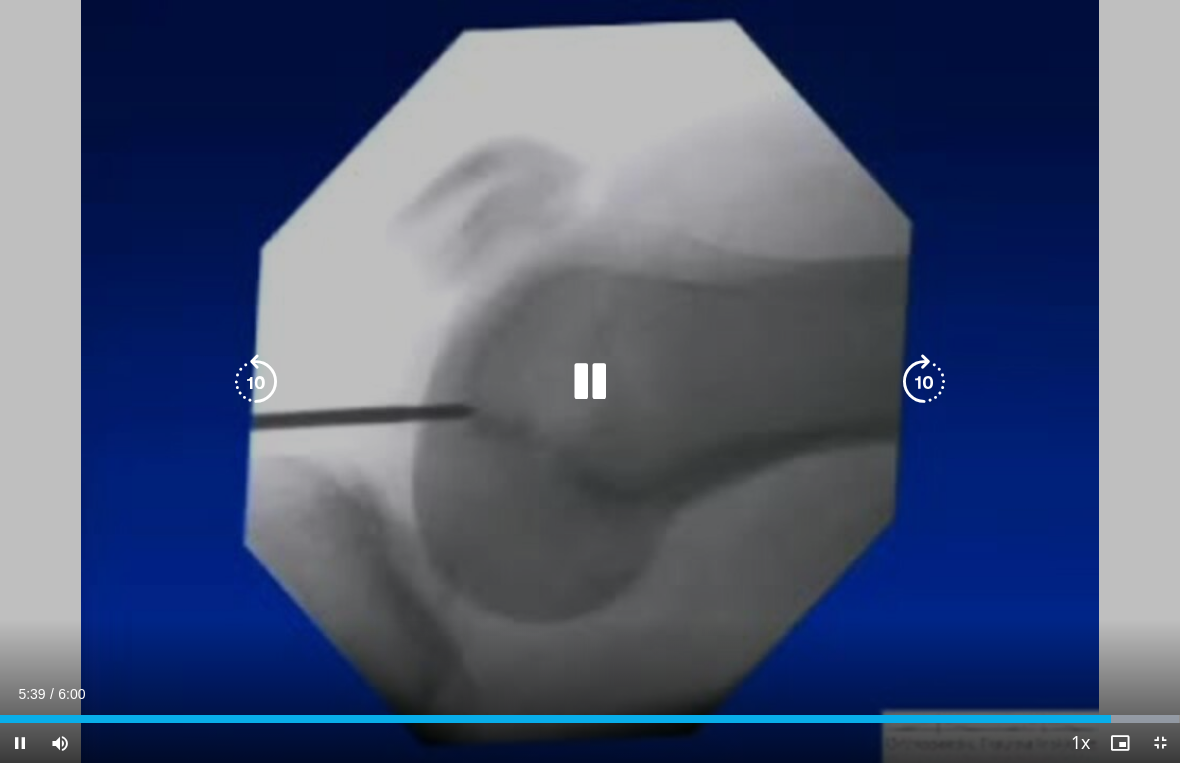 click at bounding box center (924, 382) 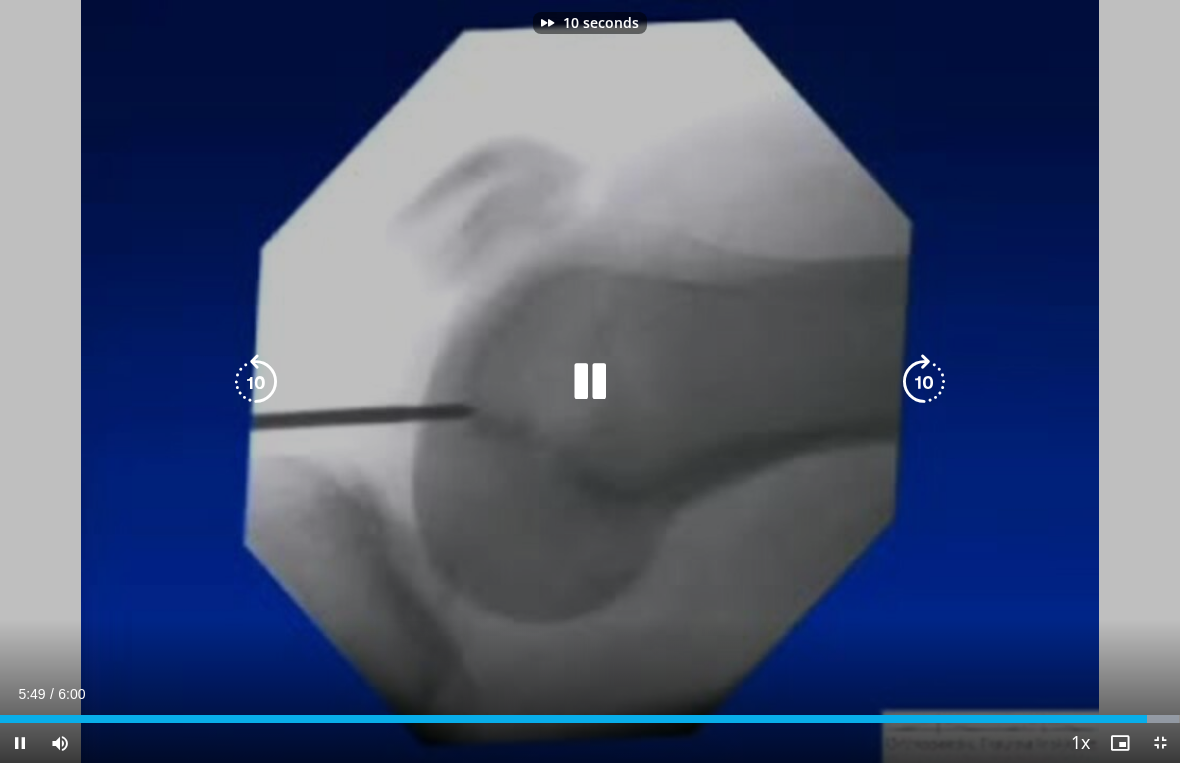 click at bounding box center [924, 382] 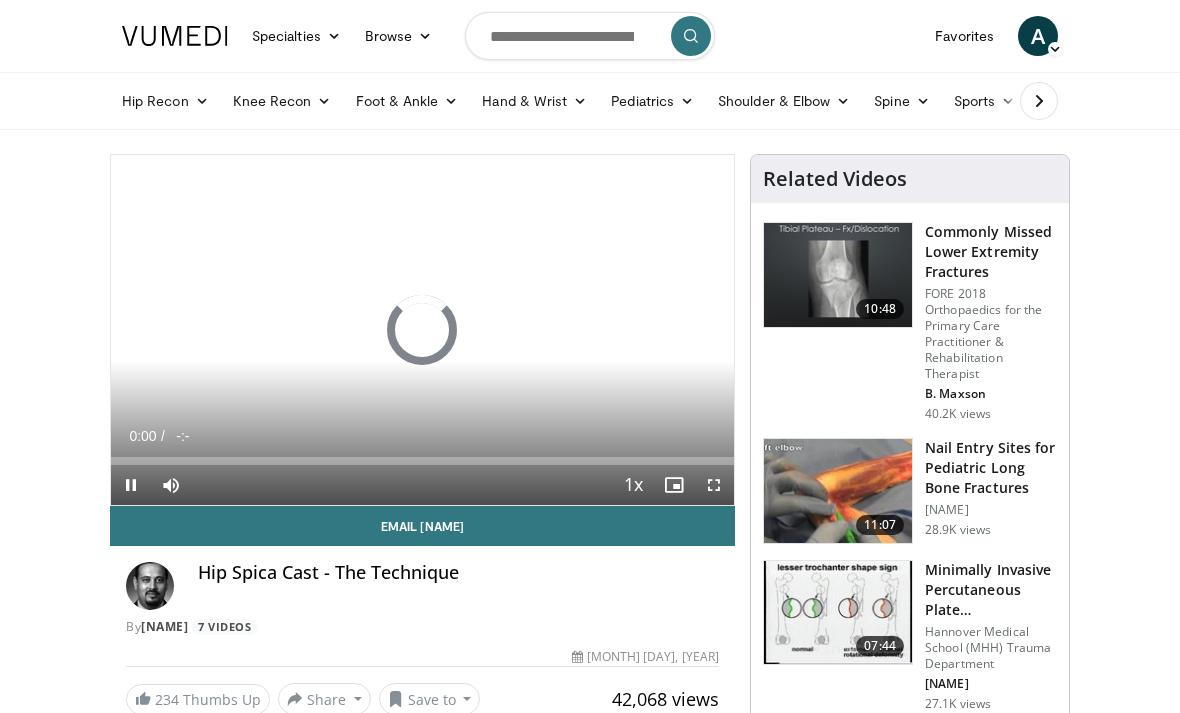 scroll, scrollTop: 0, scrollLeft: 0, axis: both 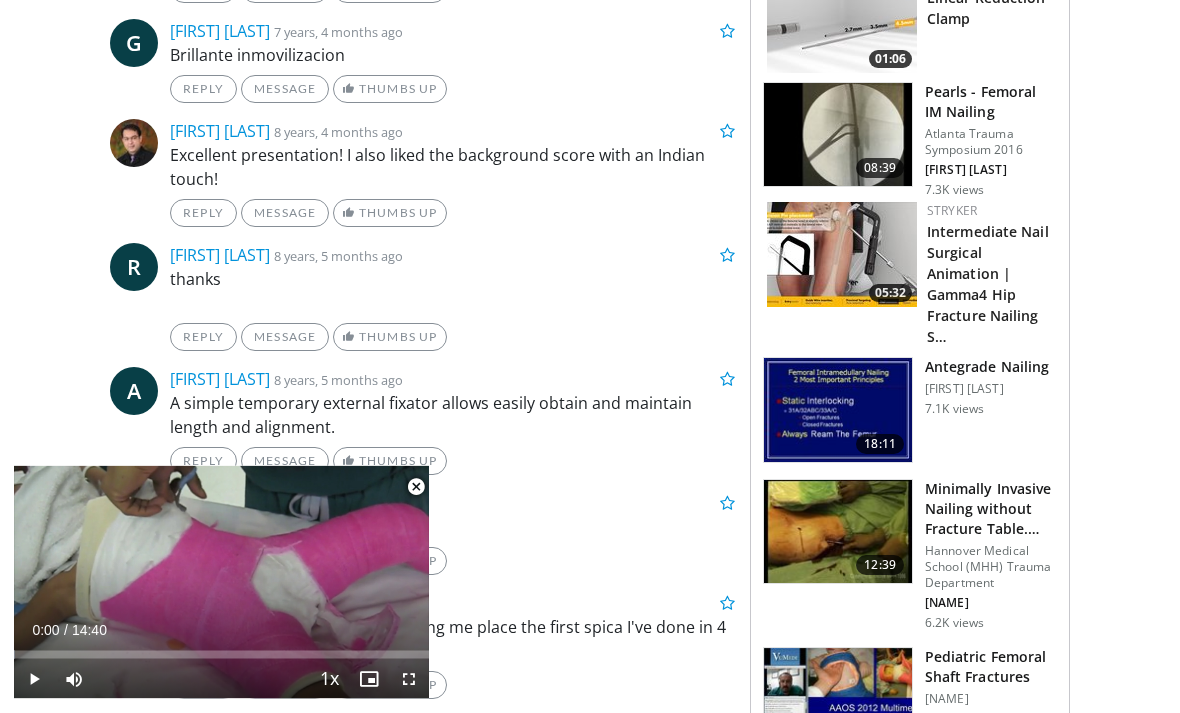 click on "Atlanta Trauma Symposium 2016" at bounding box center (991, 143) 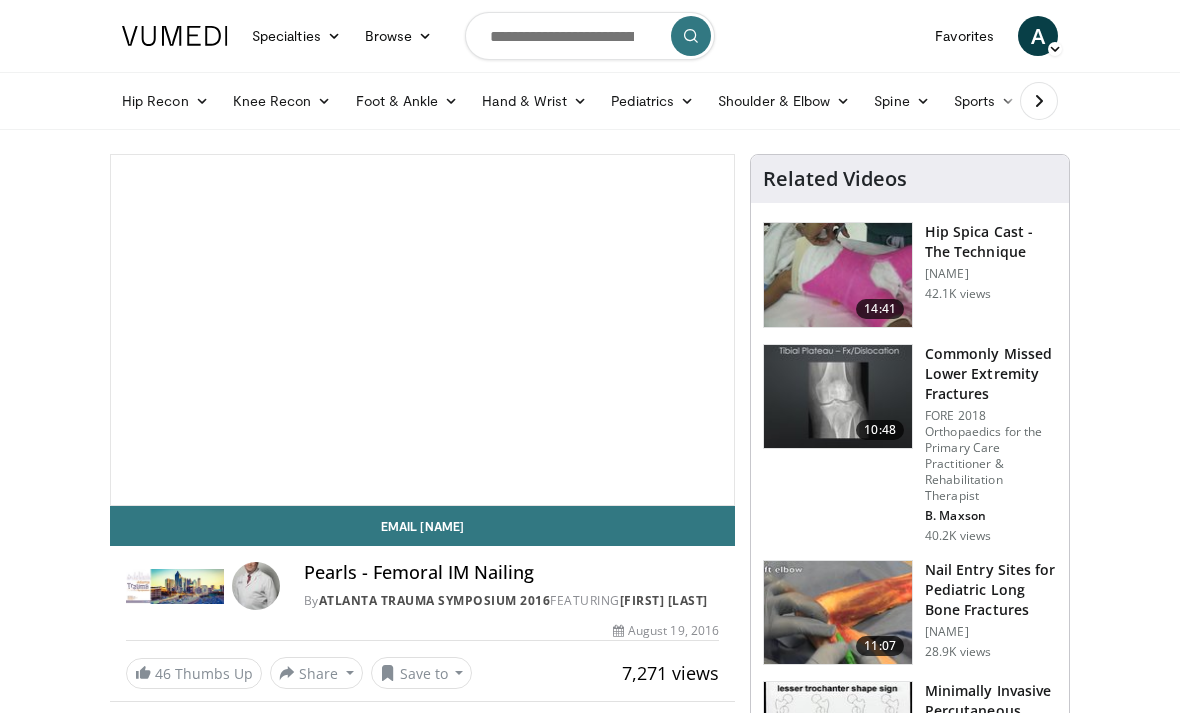 scroll, scrollTop: 0, scrollLeft: 0, axis: both 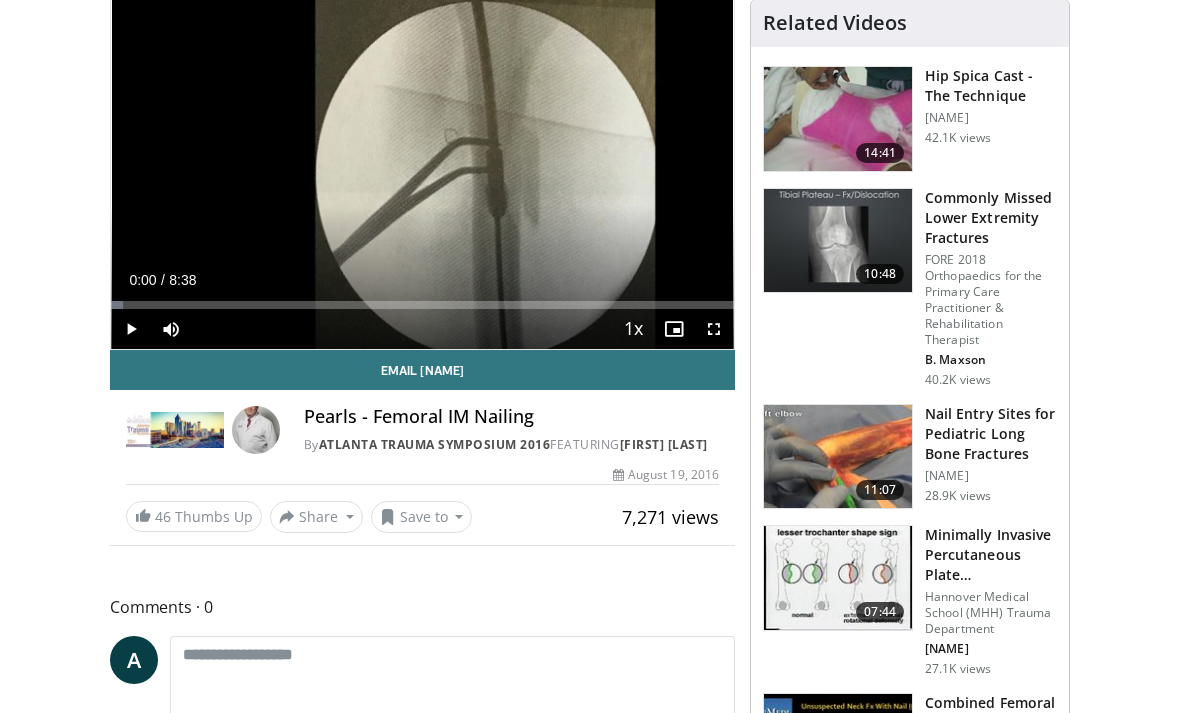 click at bounding box center (589, 174) 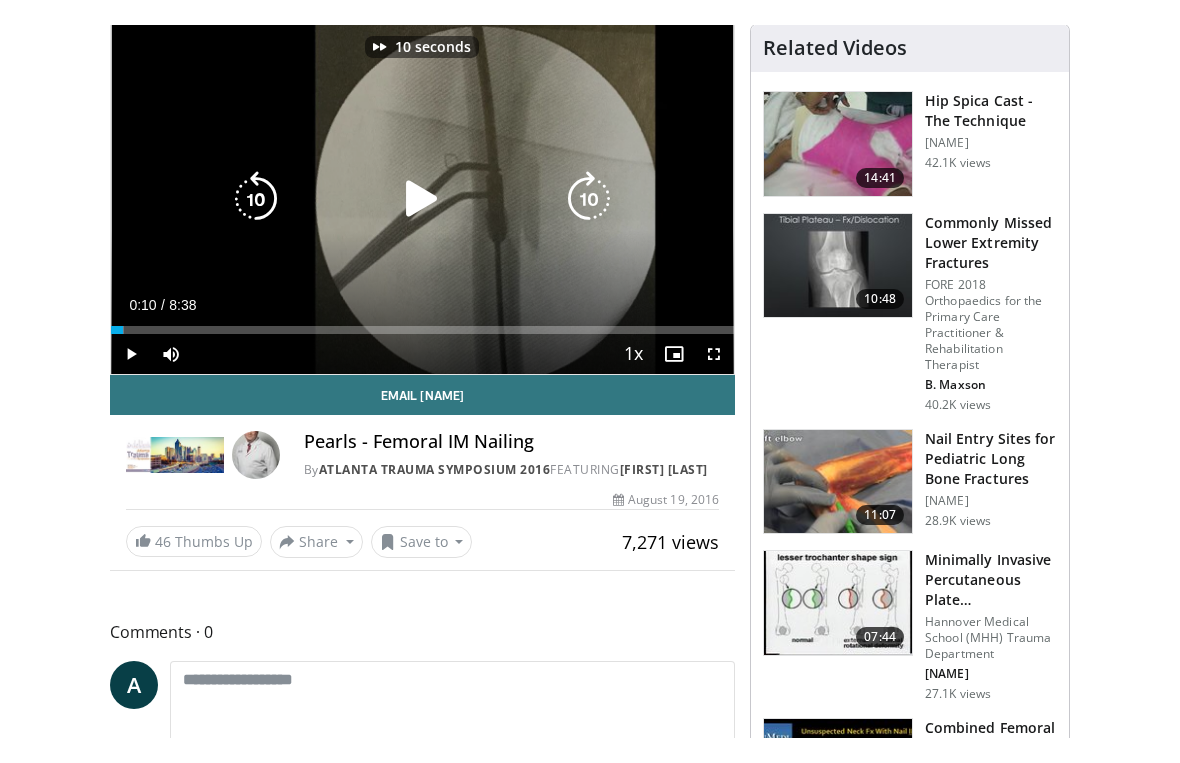 scroll, scrollTop: 24, scrollLeft: 0, axis: vertical 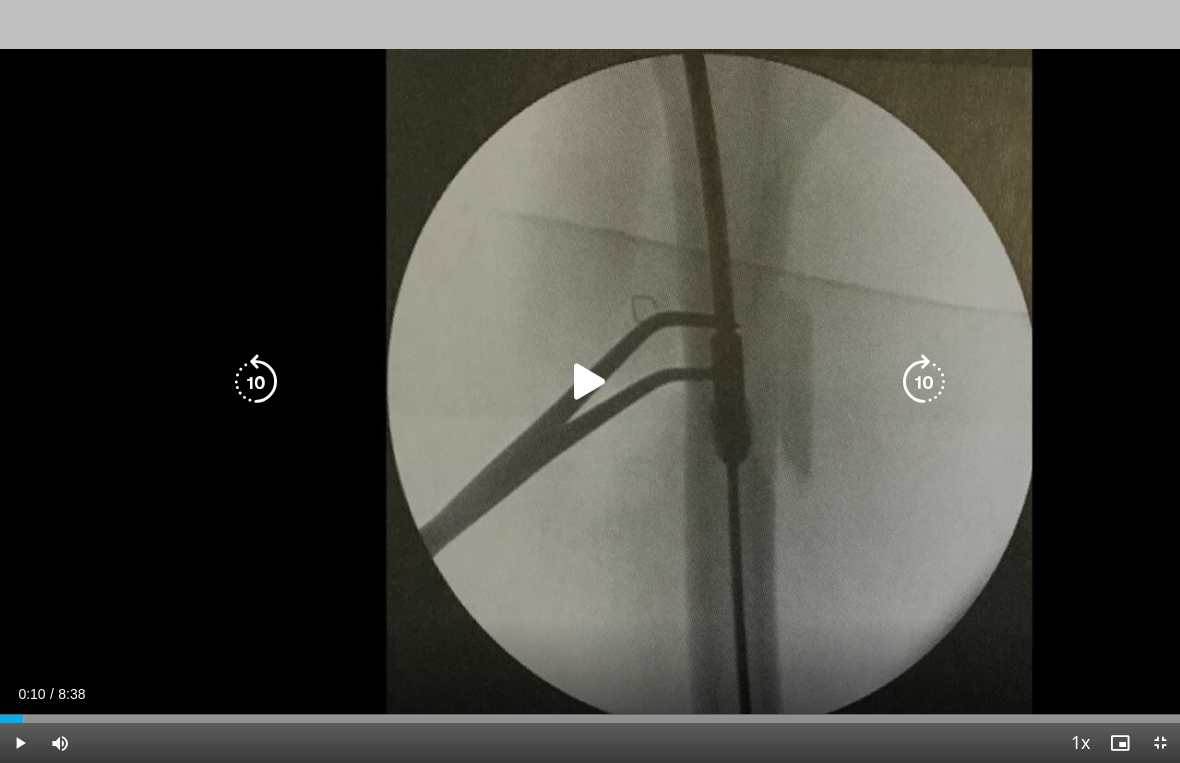 click at bounding box center (590, 382) 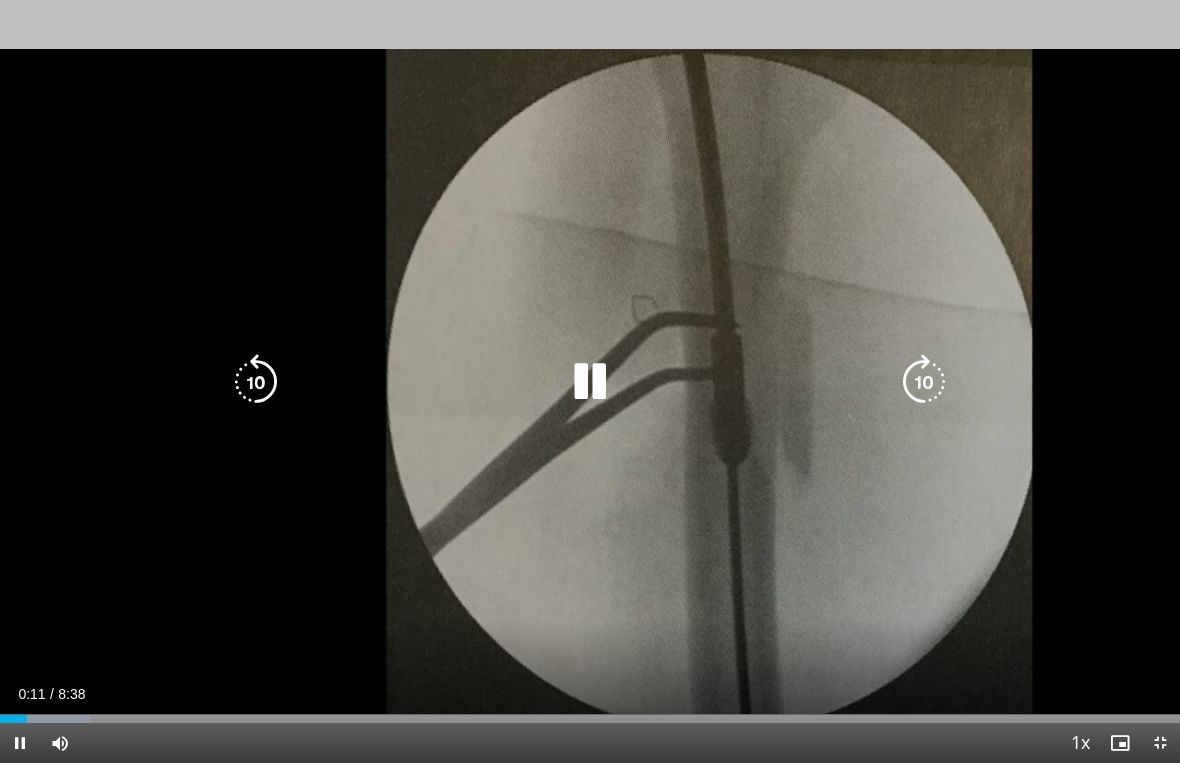 click at bounding box center [924, 382] 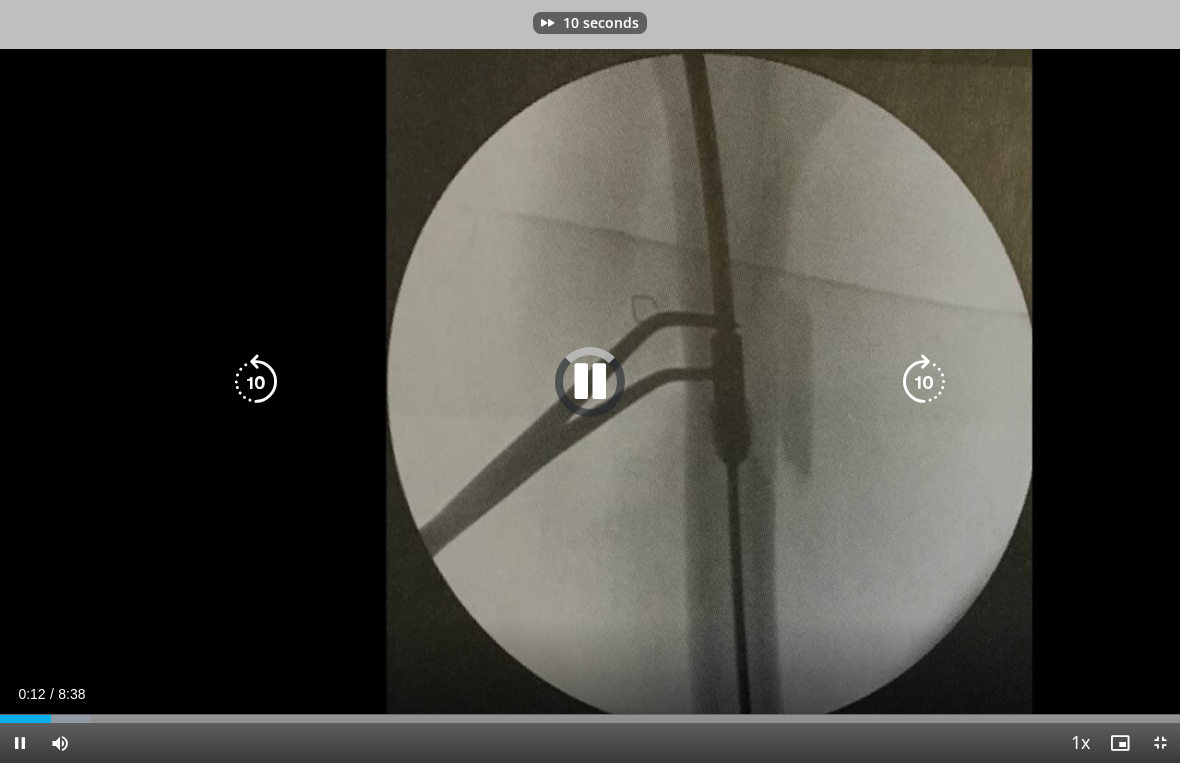 click at bounding box center (924, 382) 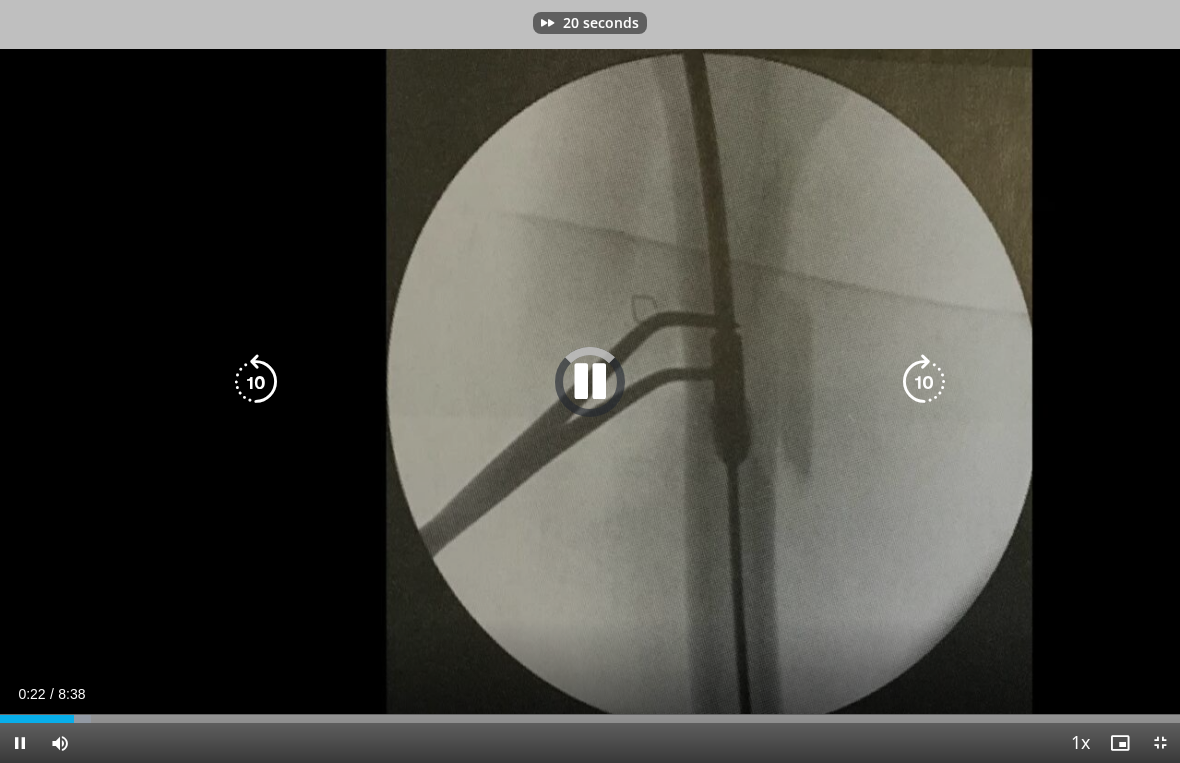 click at bounding box center [924, 382] 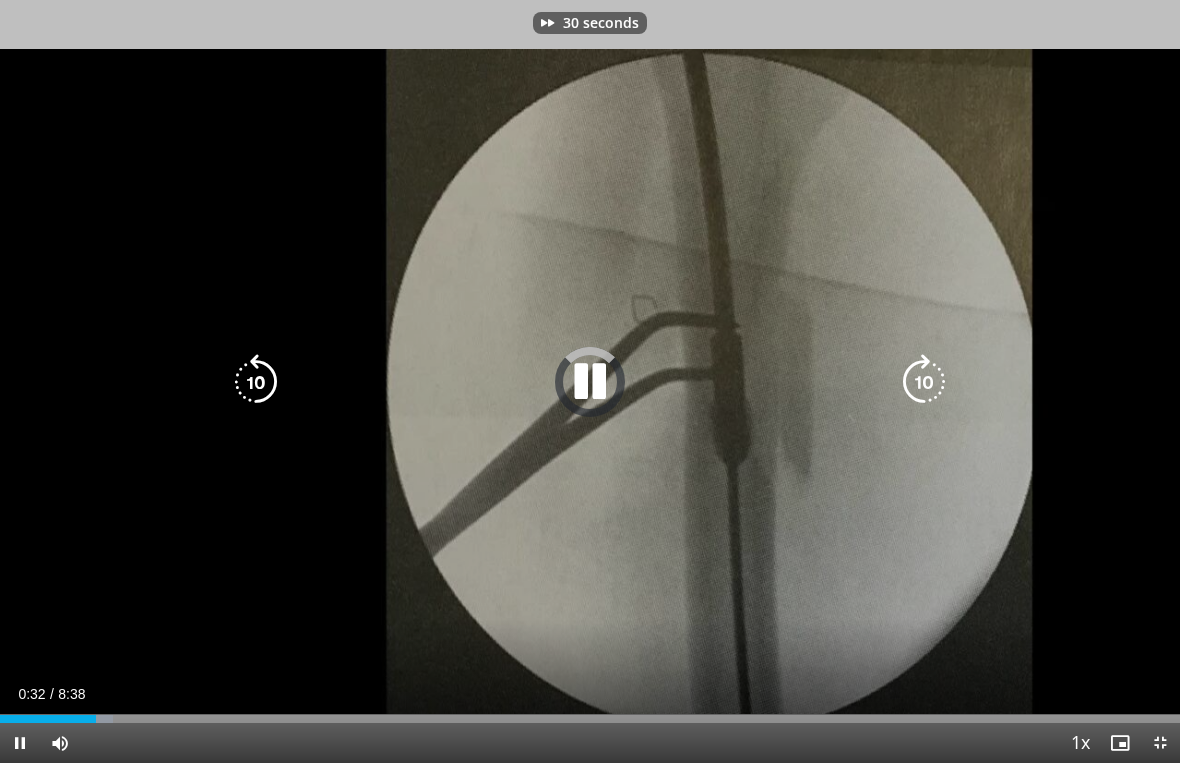 click at bounding box center [924, 382] 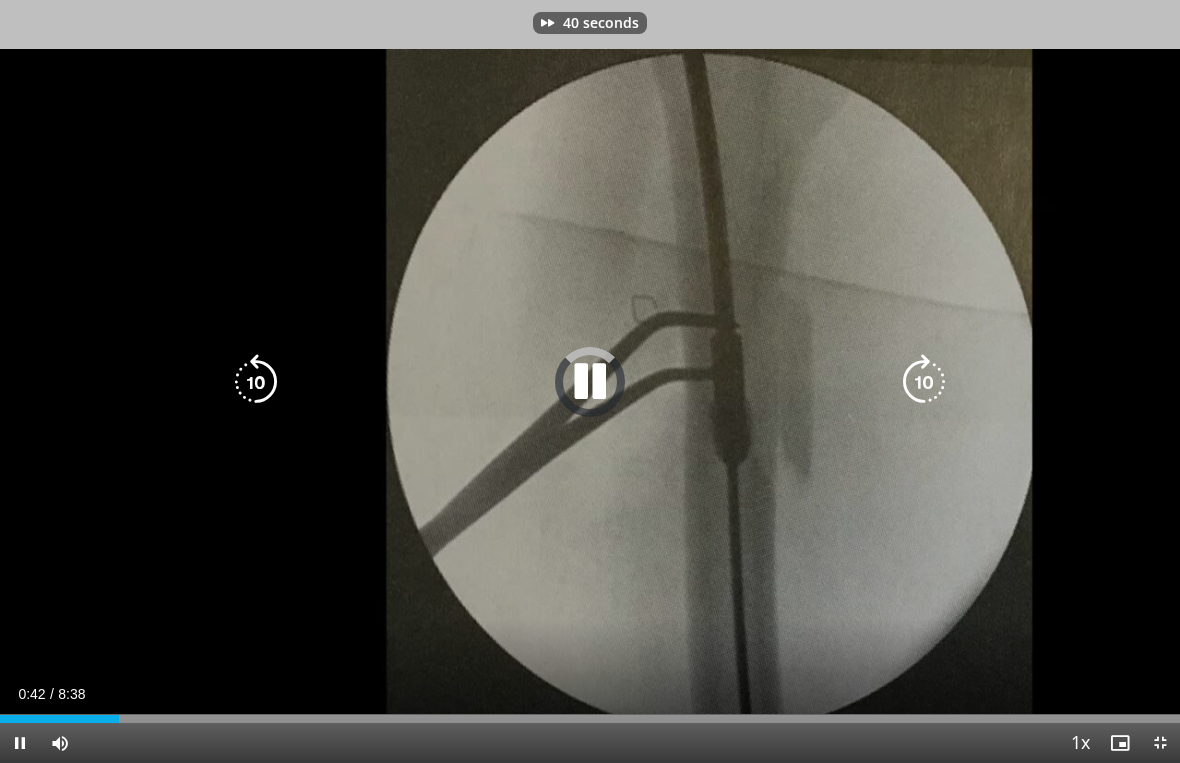 click at bounding box center (924, 382) 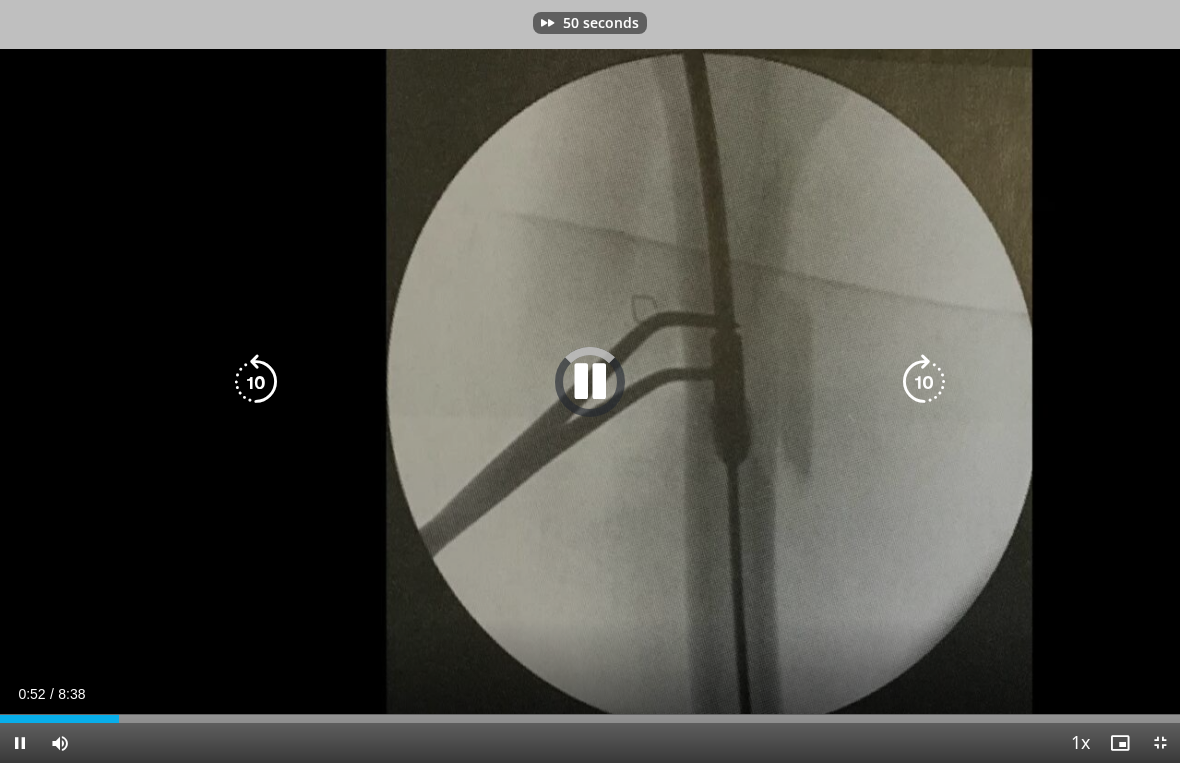 click at bounding box center (924, 382) 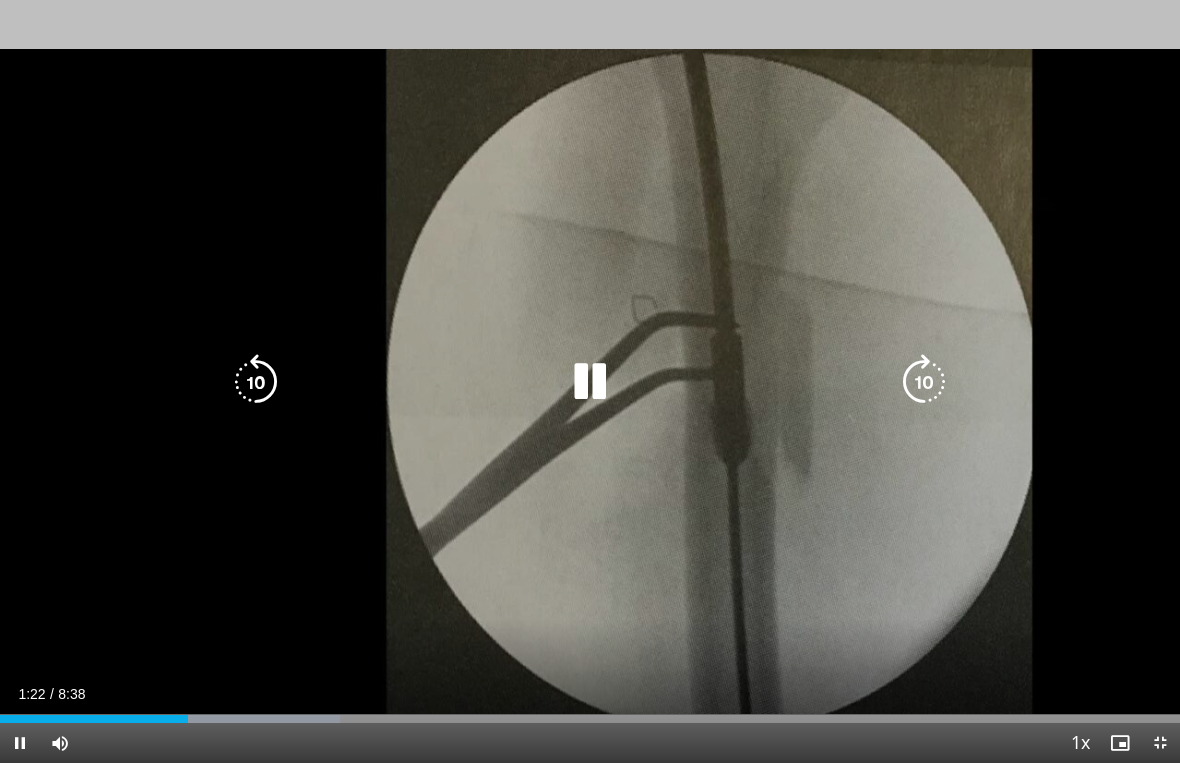 click at bounding box center [924, 382] 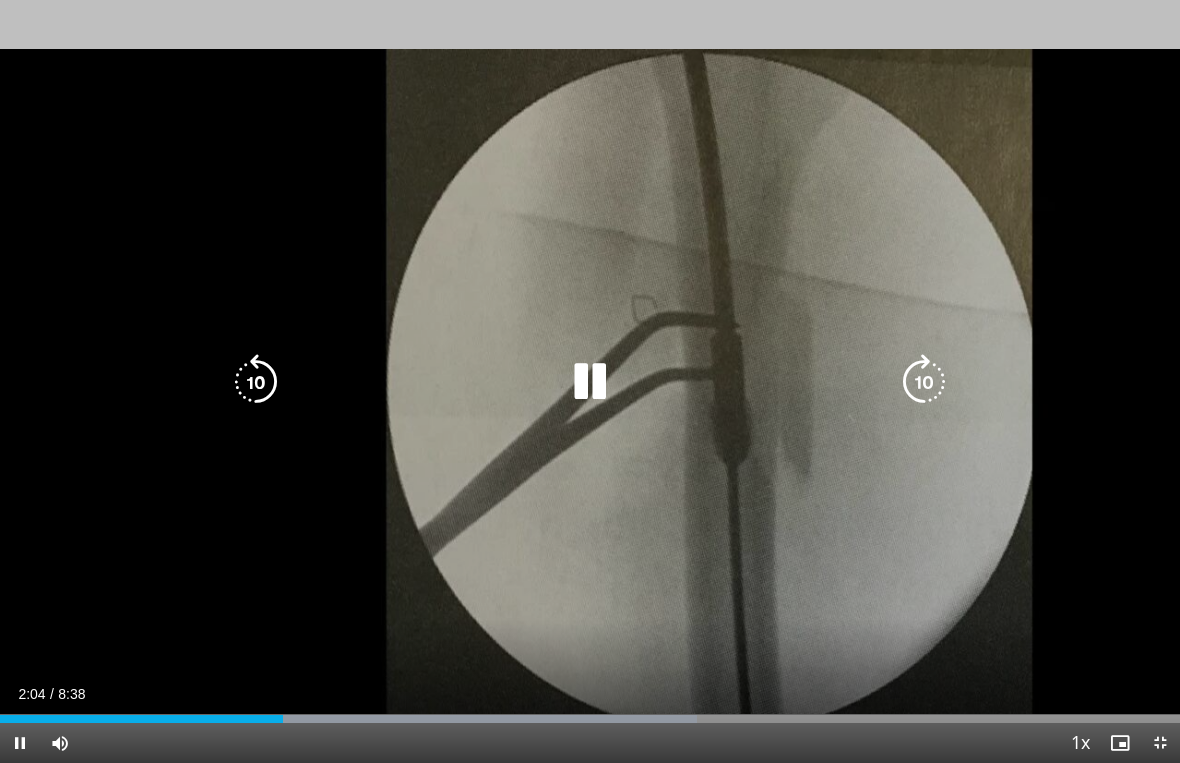 click at bounding box center [924, 382] 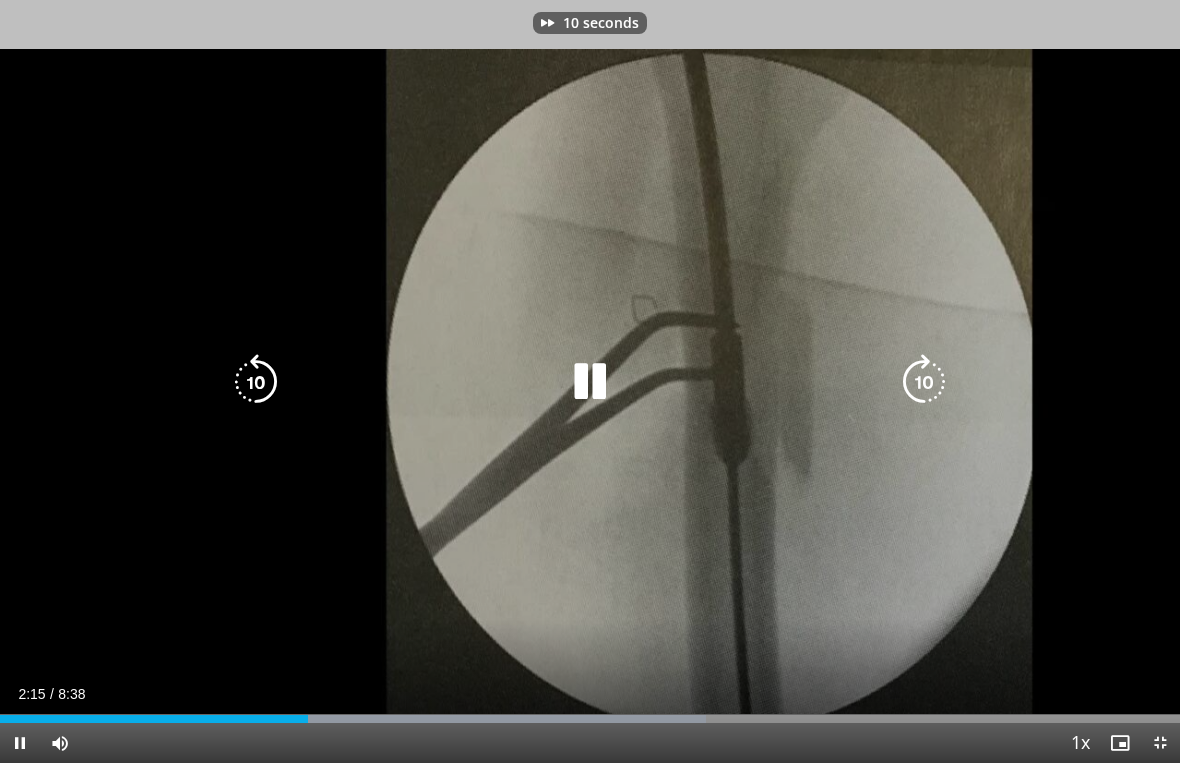 click at bounding box center (924, 382) 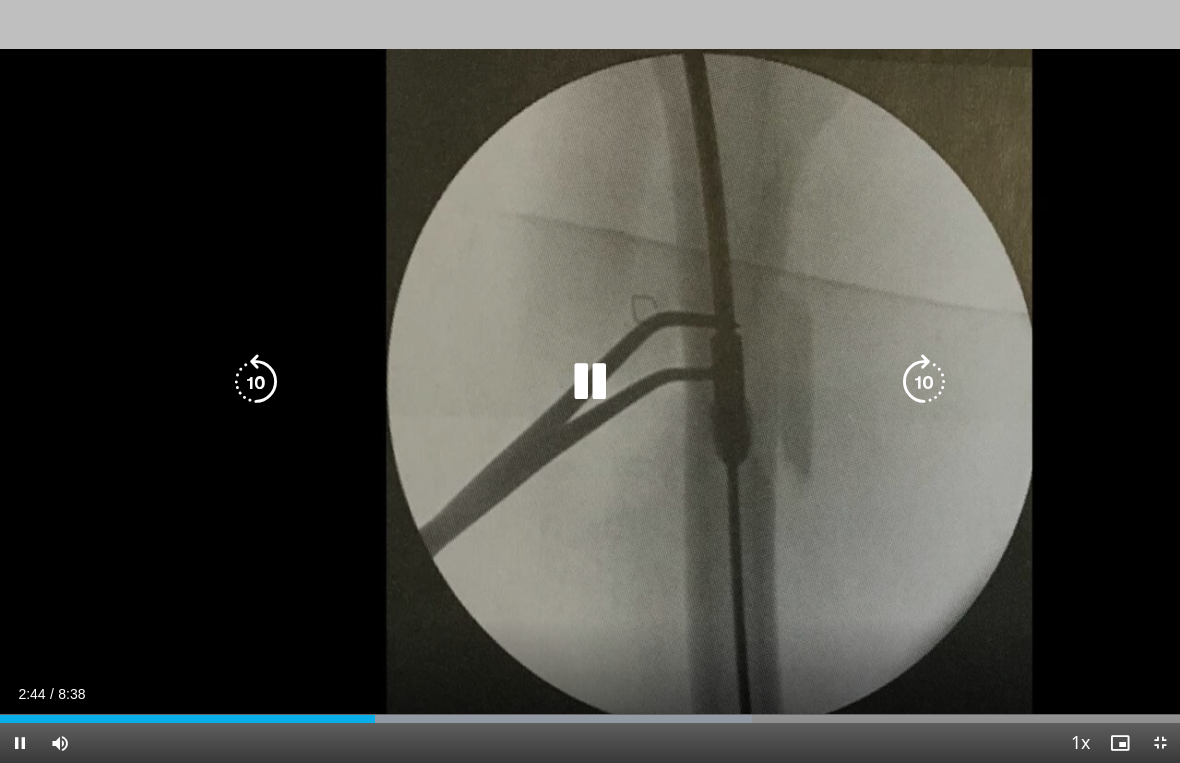 click at bounding box center (924, 382) 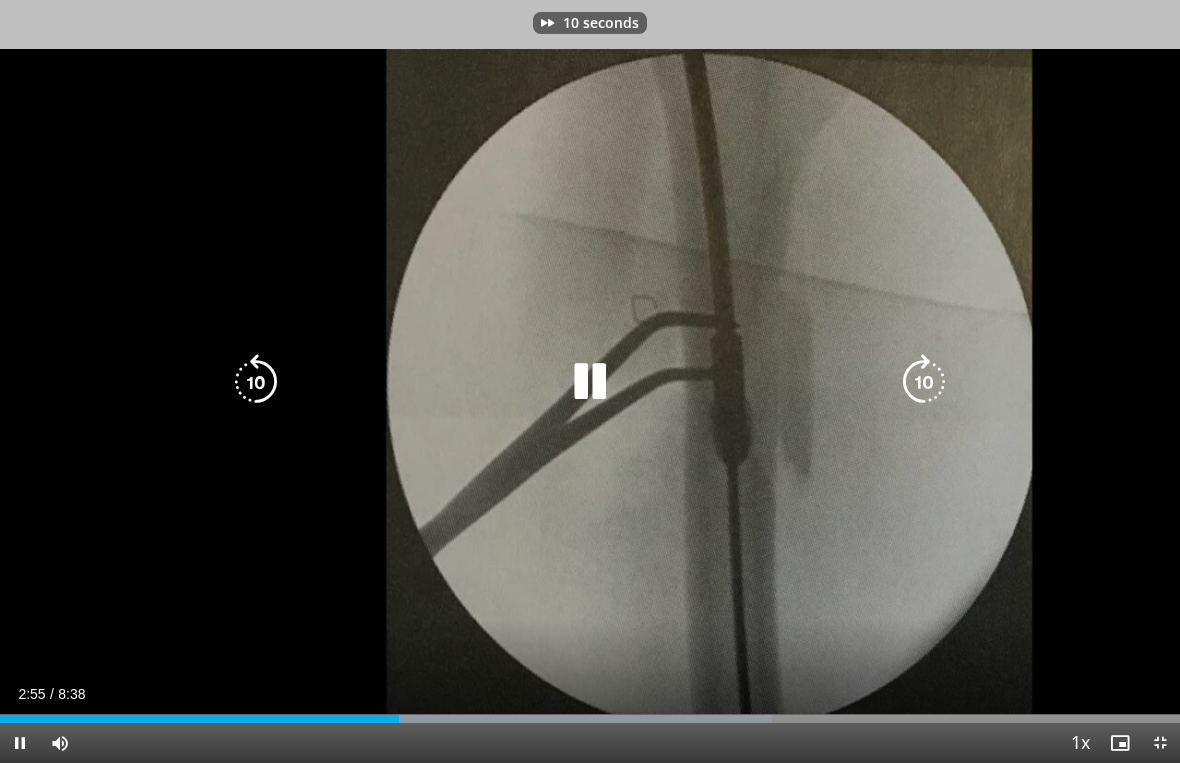 click at bounding box center (924, 382) 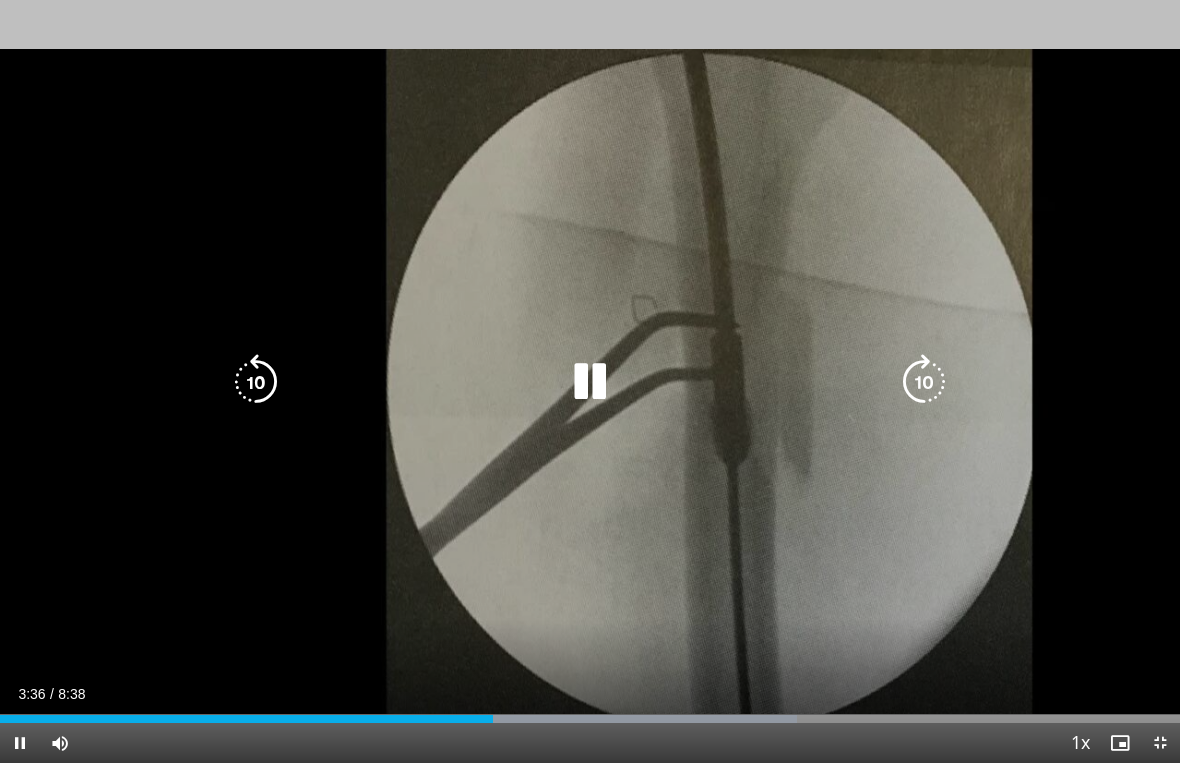 click at bounding box center (924, 382) 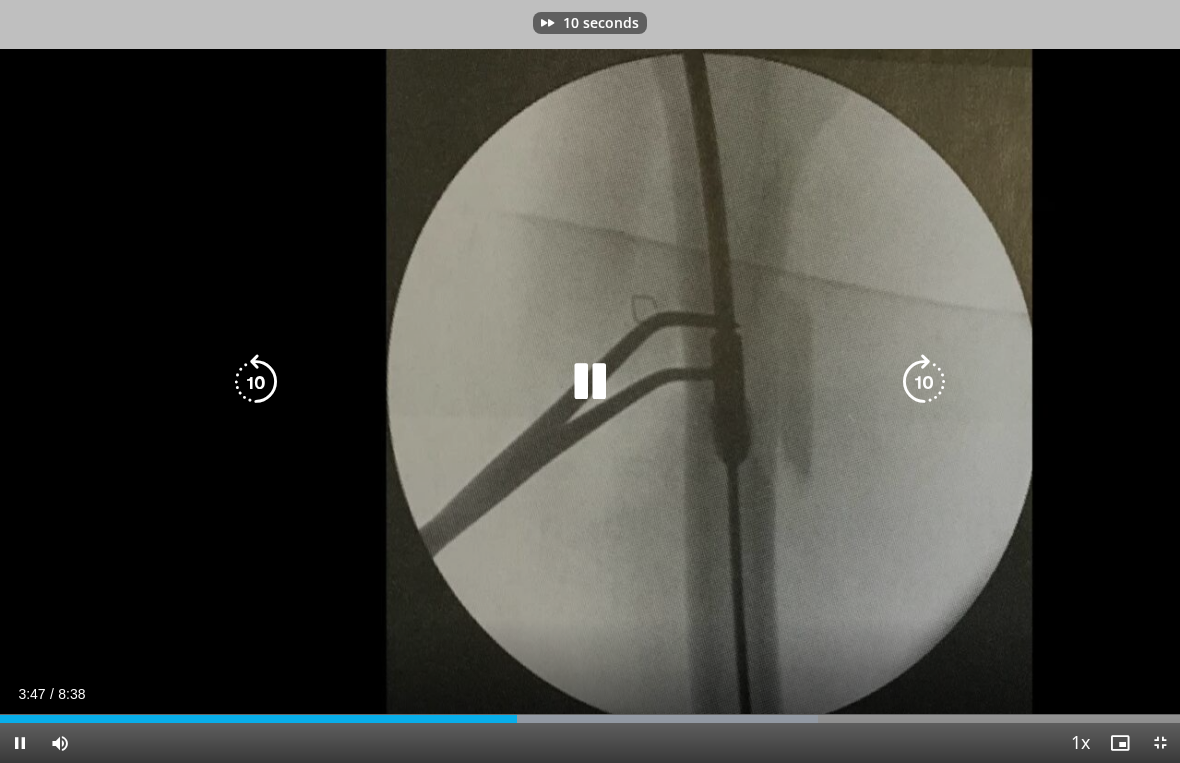 click at bounding box center [924, 382] 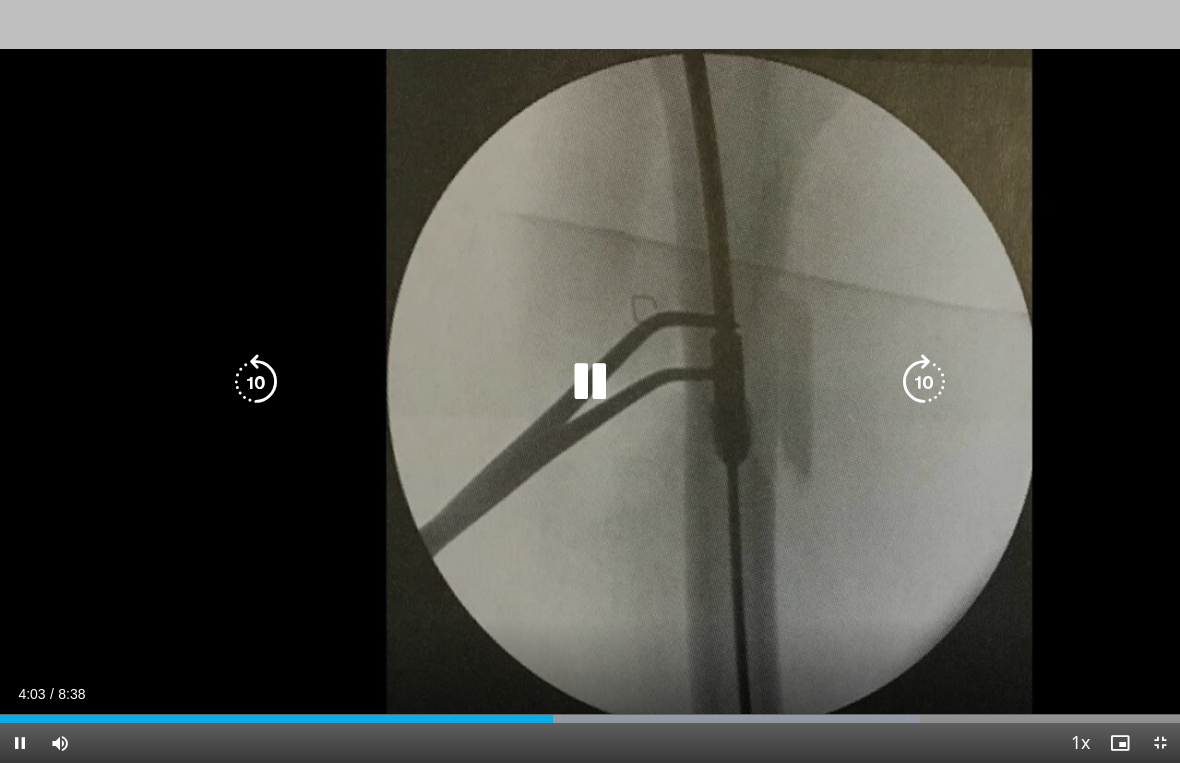 click at bounding box center [924, 382] 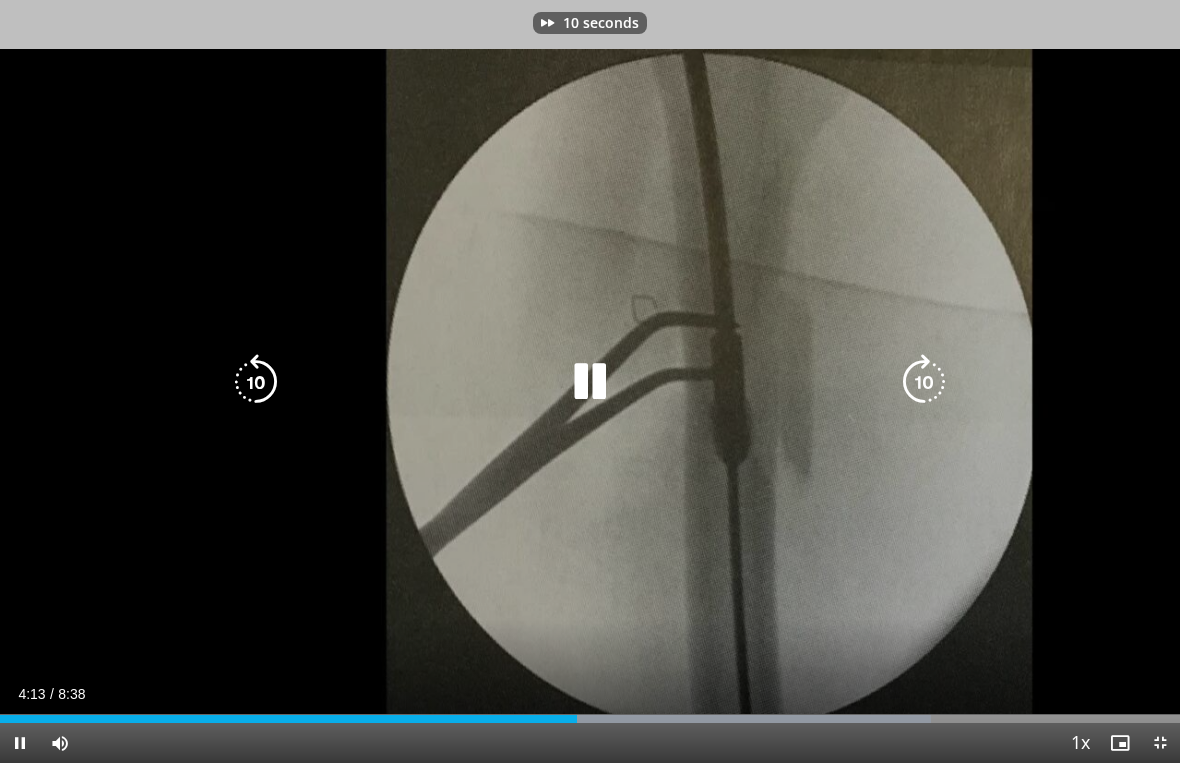 click at bounding box center (924, 382) 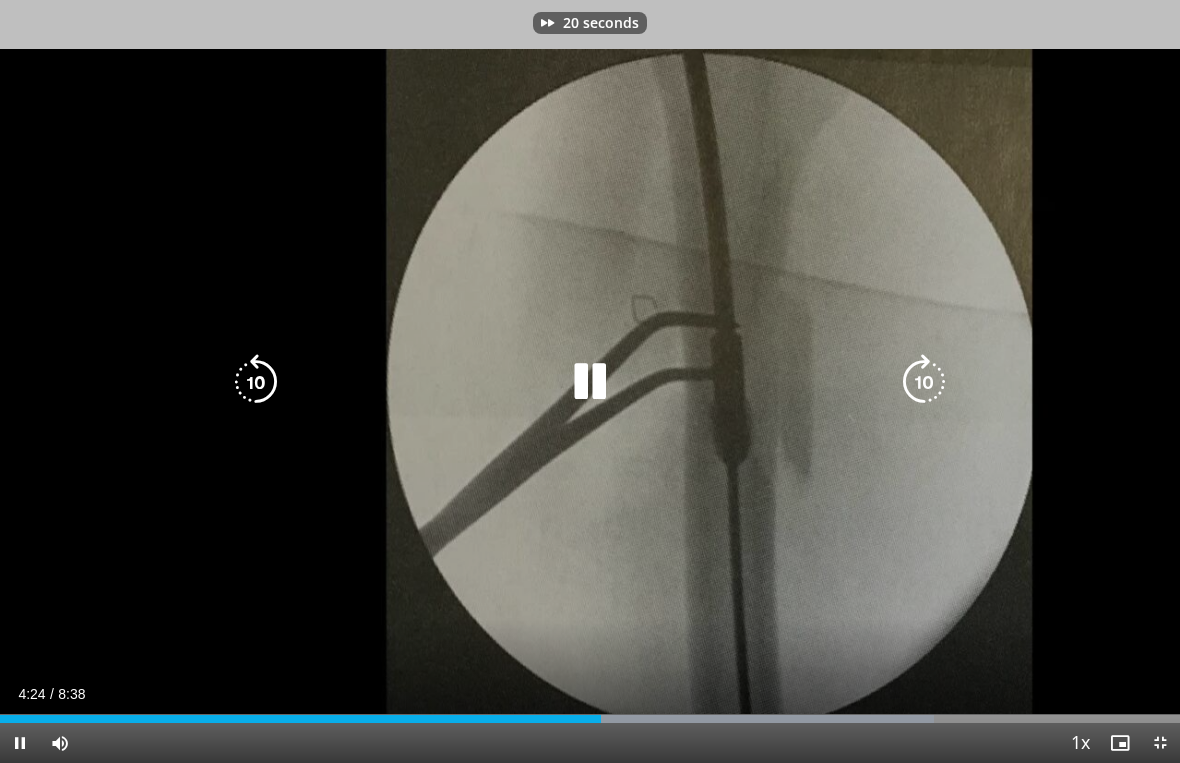 click at bounding box center (924, 382) 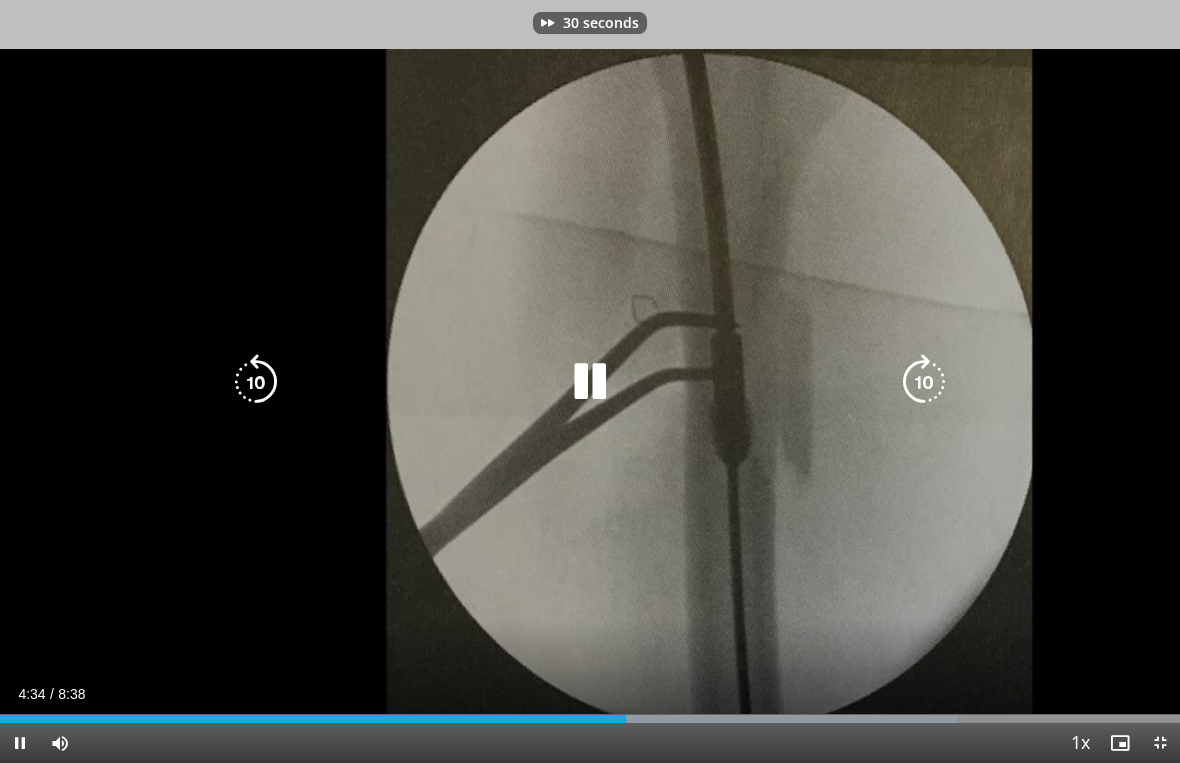 click at bounding box center (924, 382) 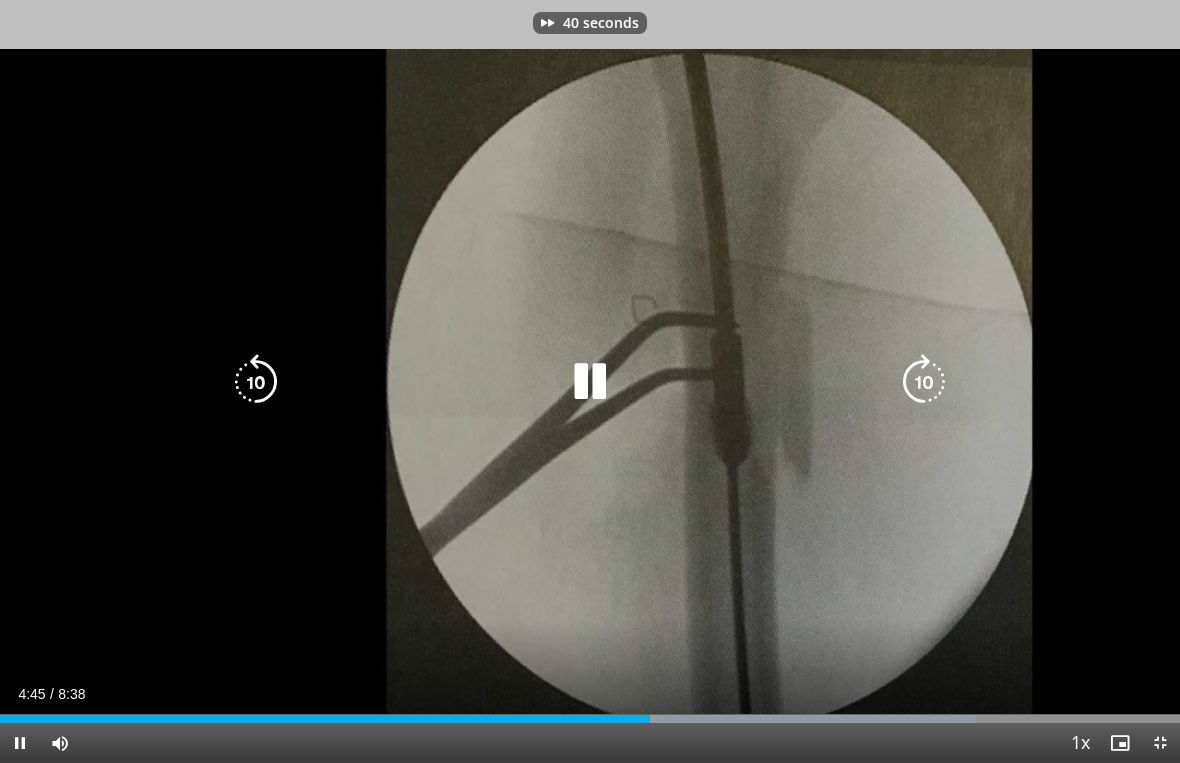click at bounding box center (924, 382) 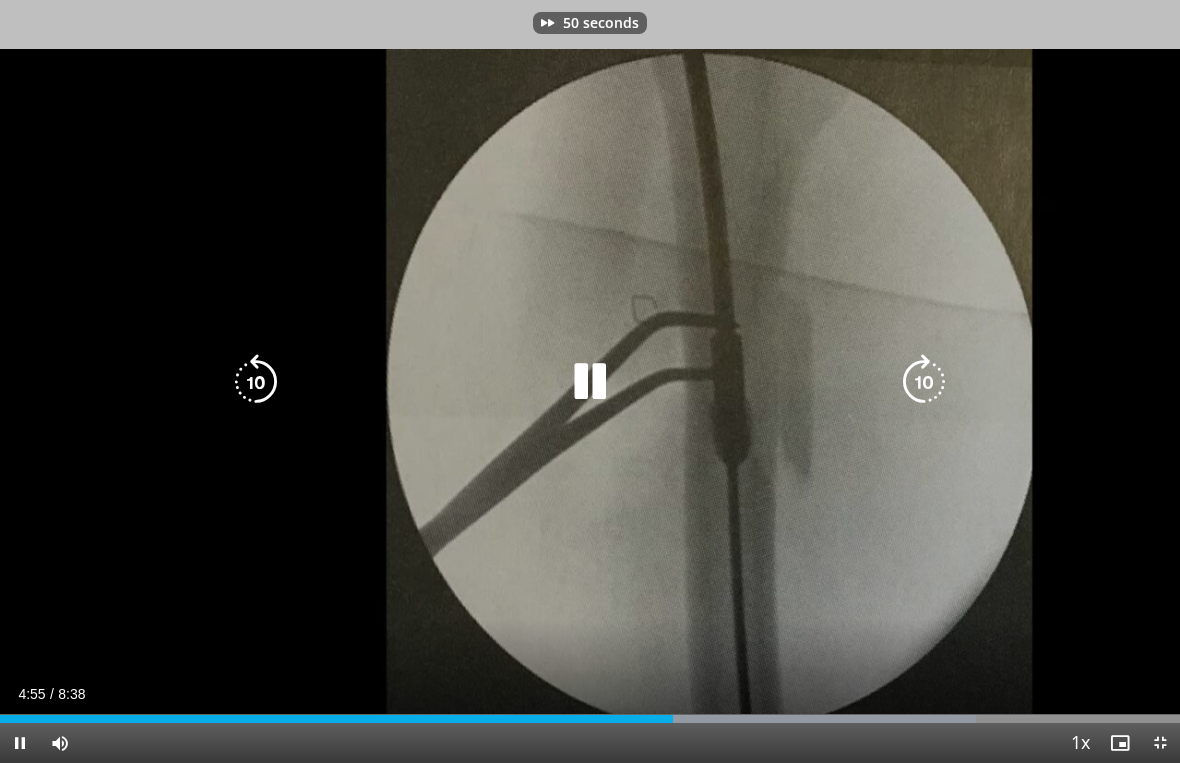 click at bounding box center [924, 382] 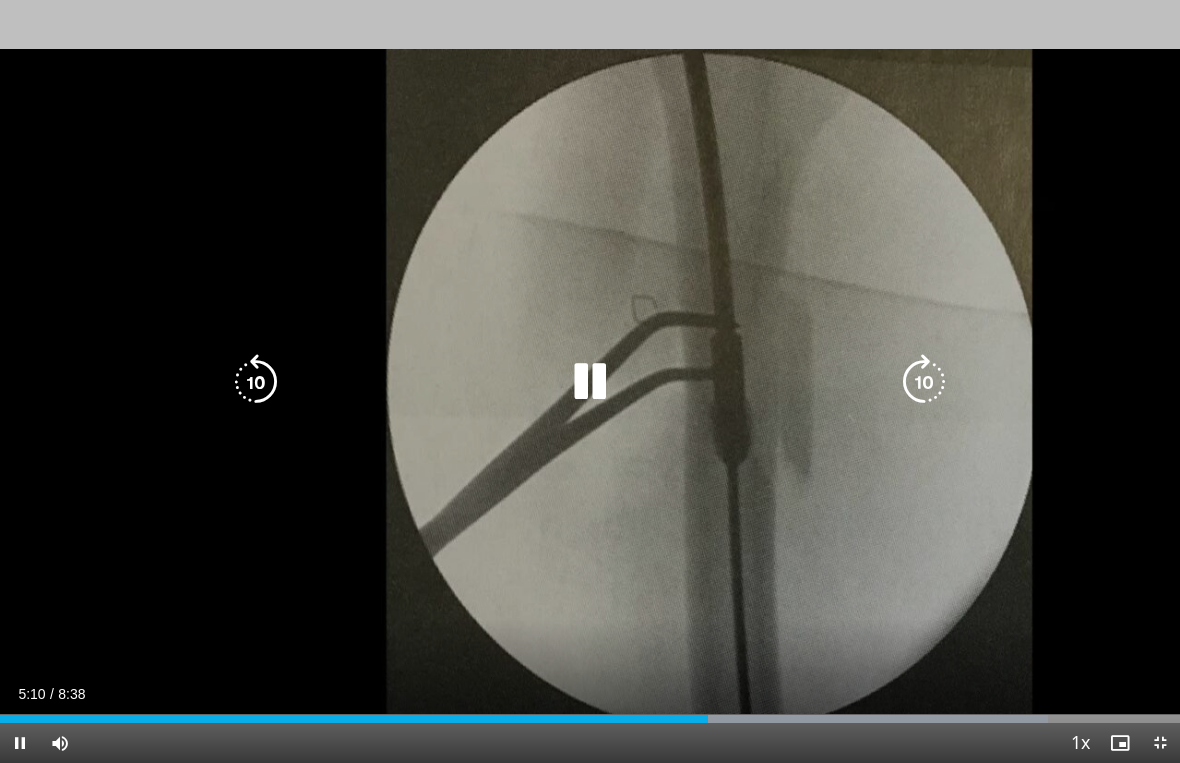 click at bounding box center [924, 382] 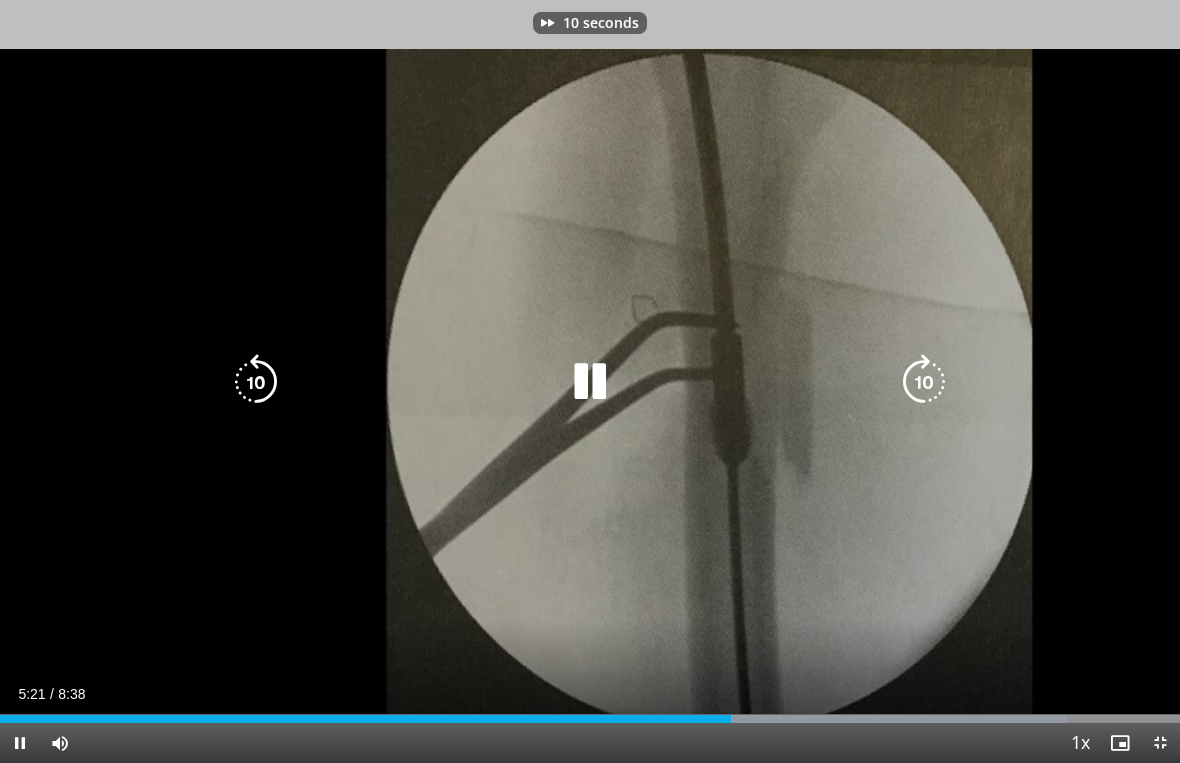 click at bounding box center (924, 382) 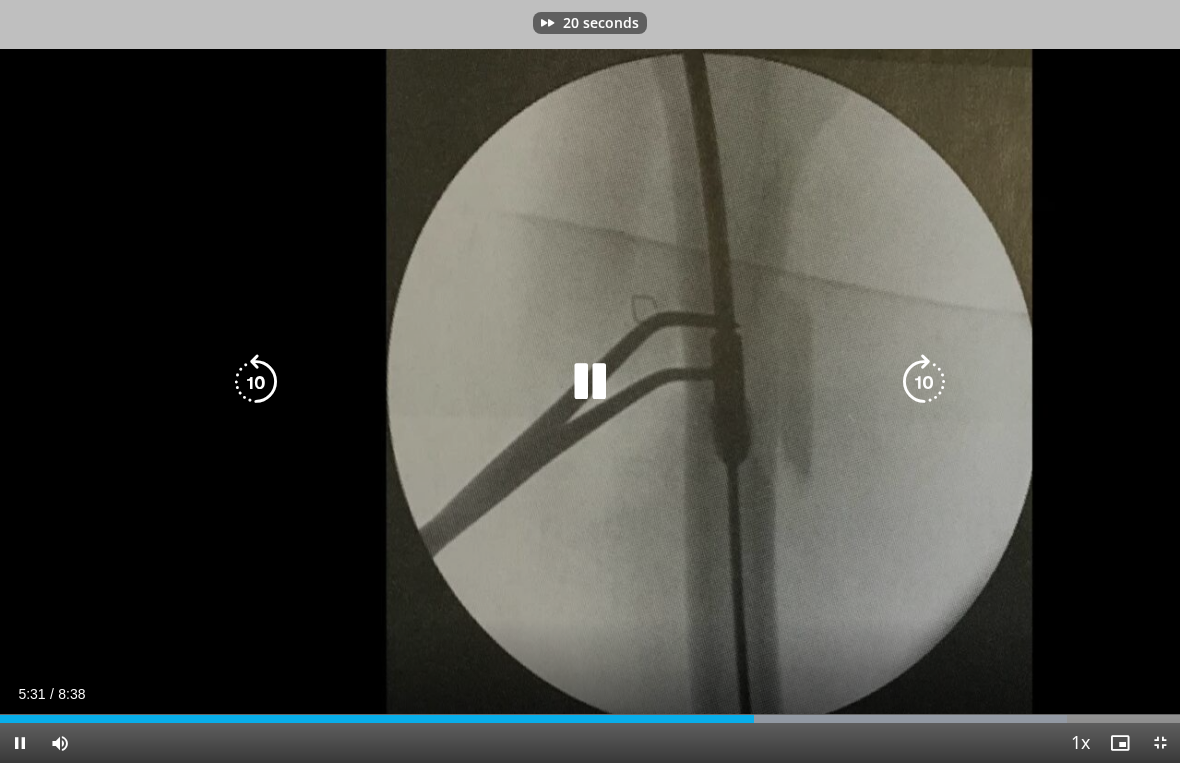 click at bounding box center [924, 382] 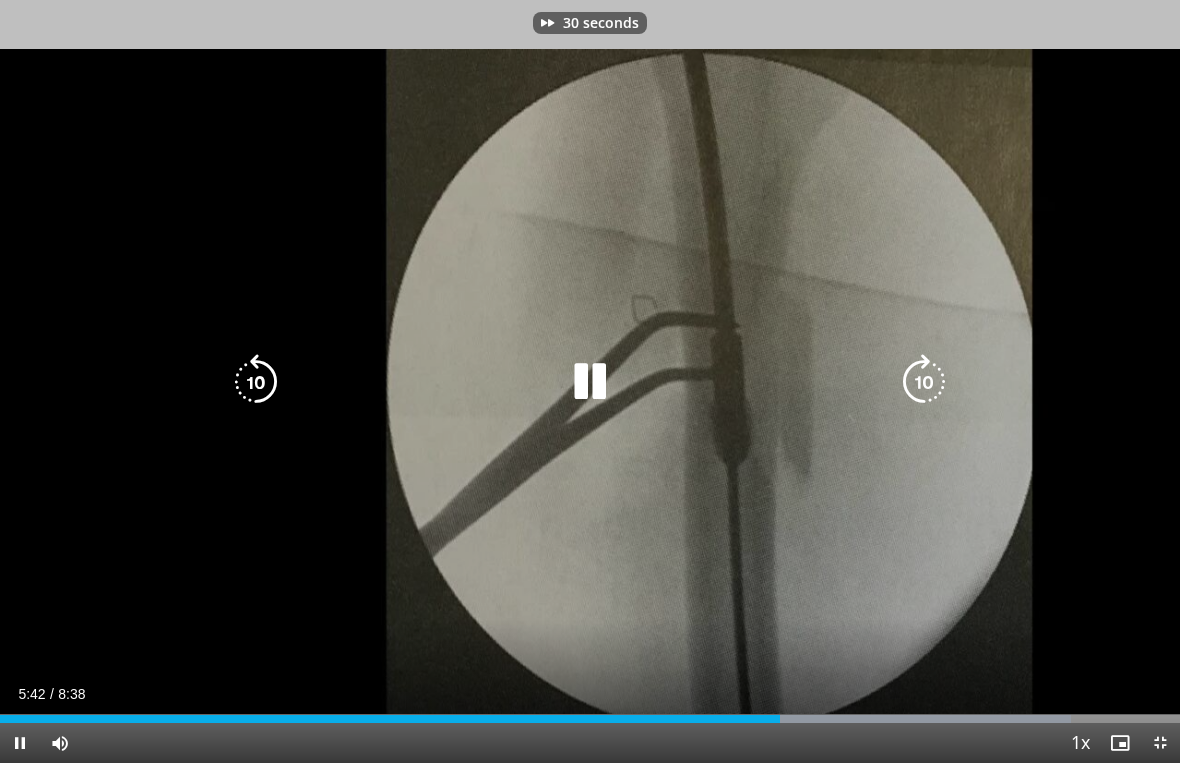 click at bounding box center [924, 382] 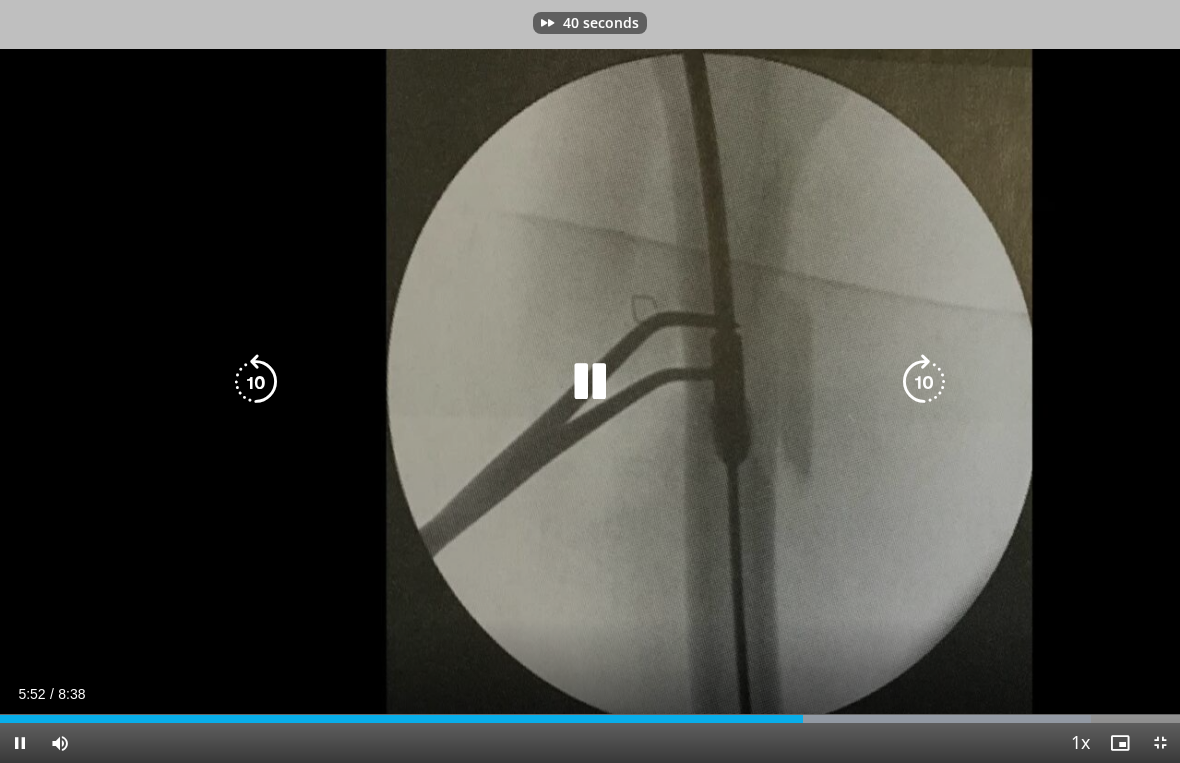 click at bounding box center (924, 382) 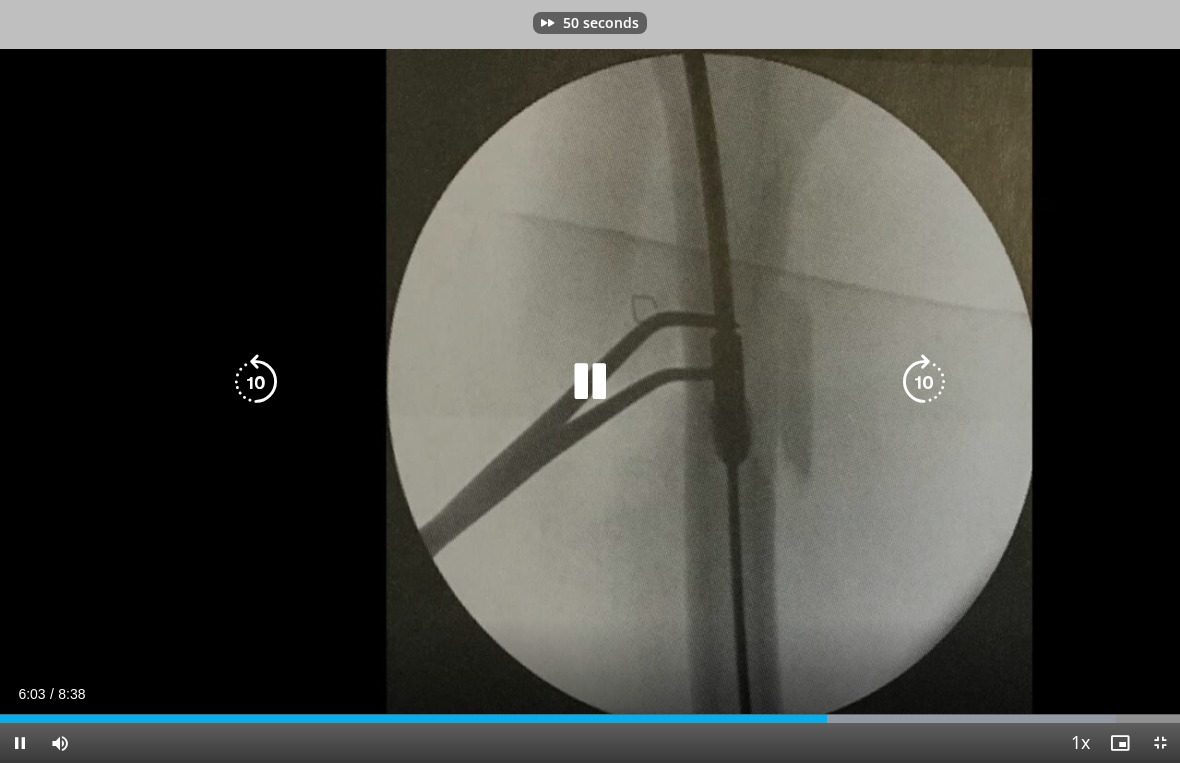 click at bounding box center [924, 382] 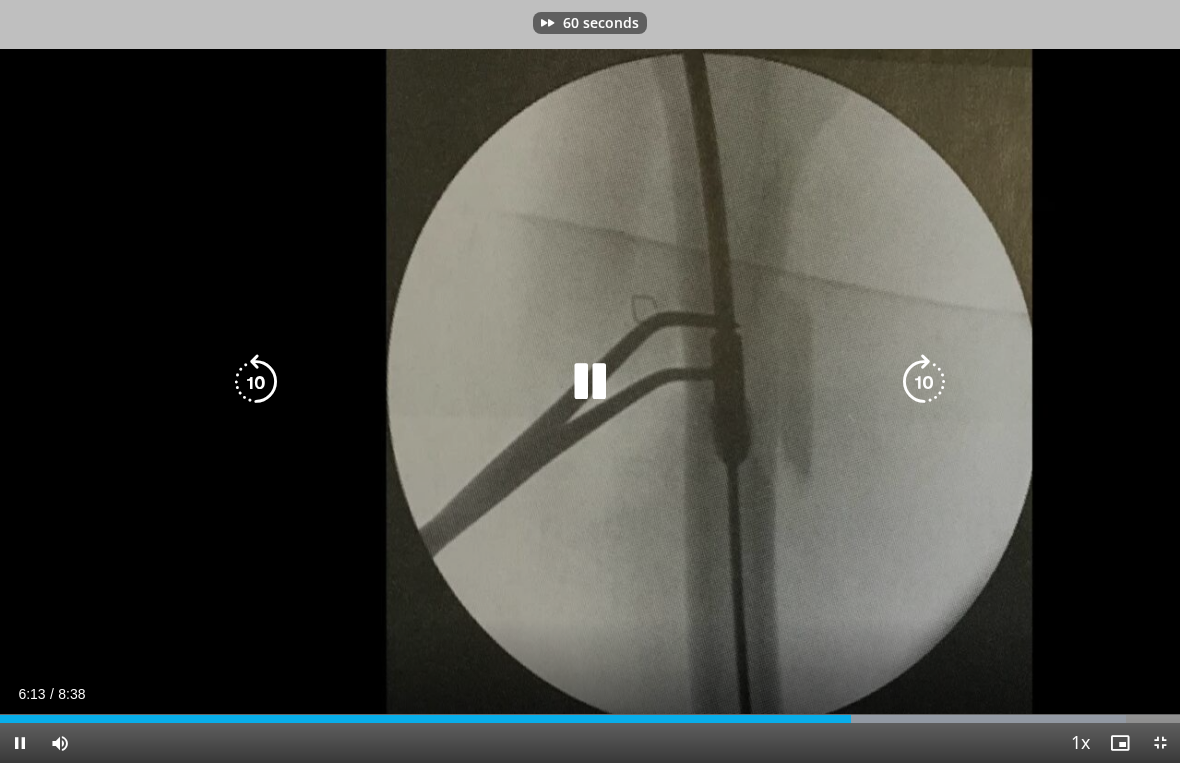 click at bounding box center (924, 382) 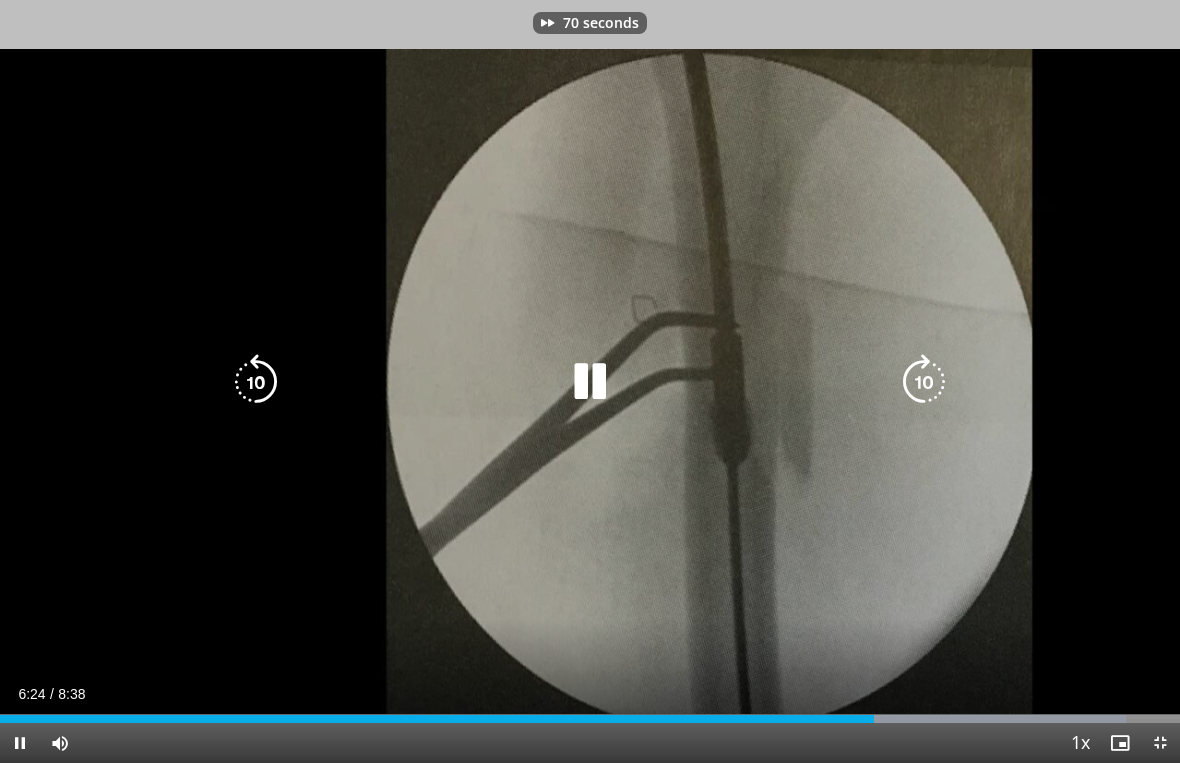 click at bounding box center [924, 382] 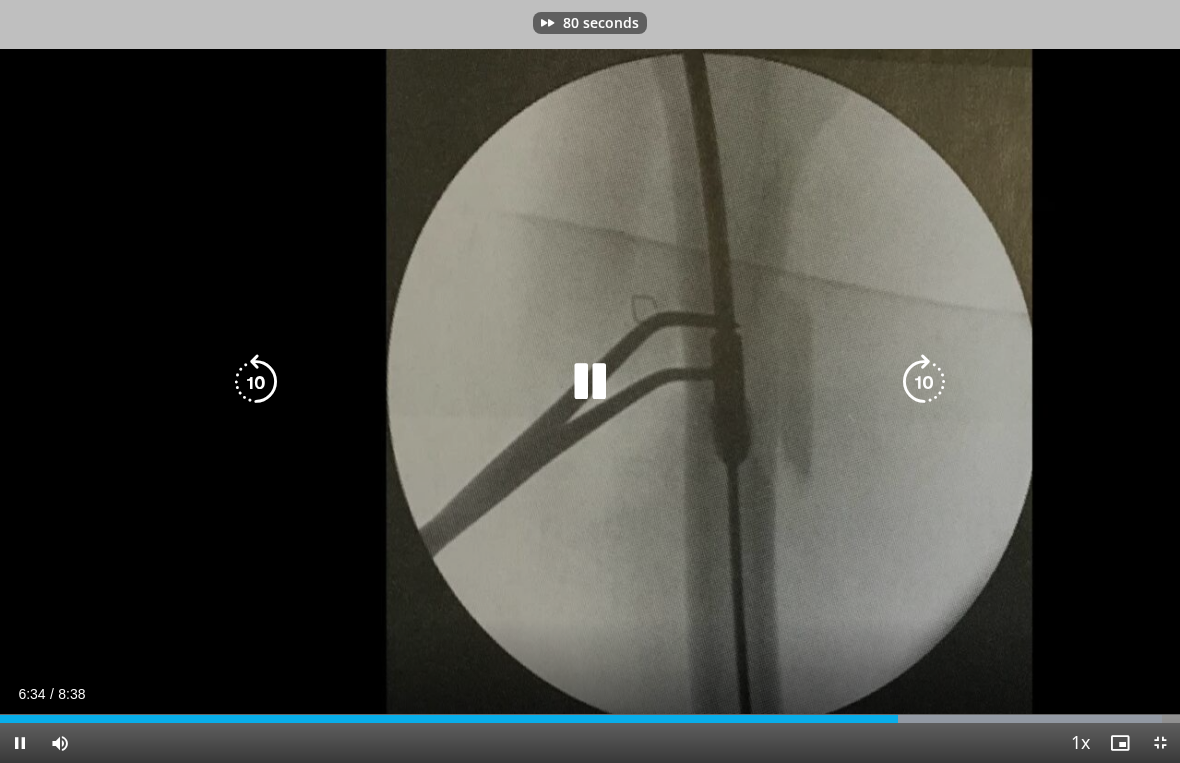 click at bounding box center [924, 382] 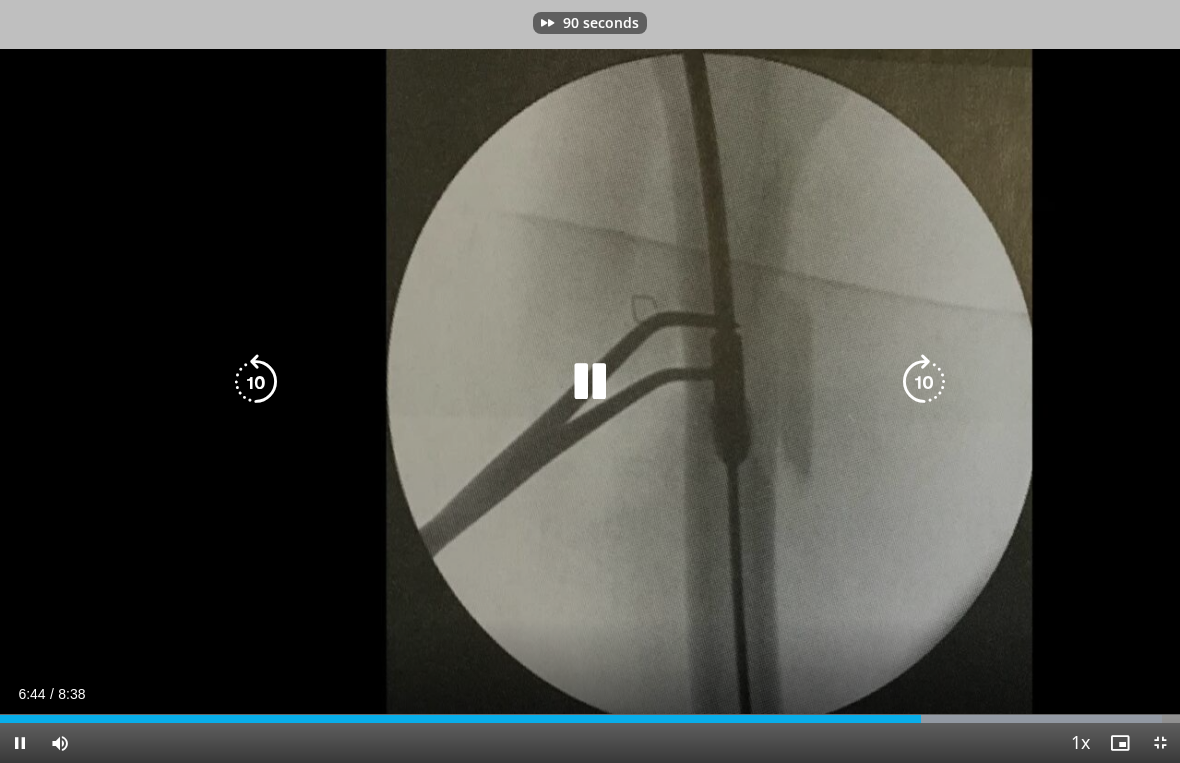 click at bounding box center [924, 382] 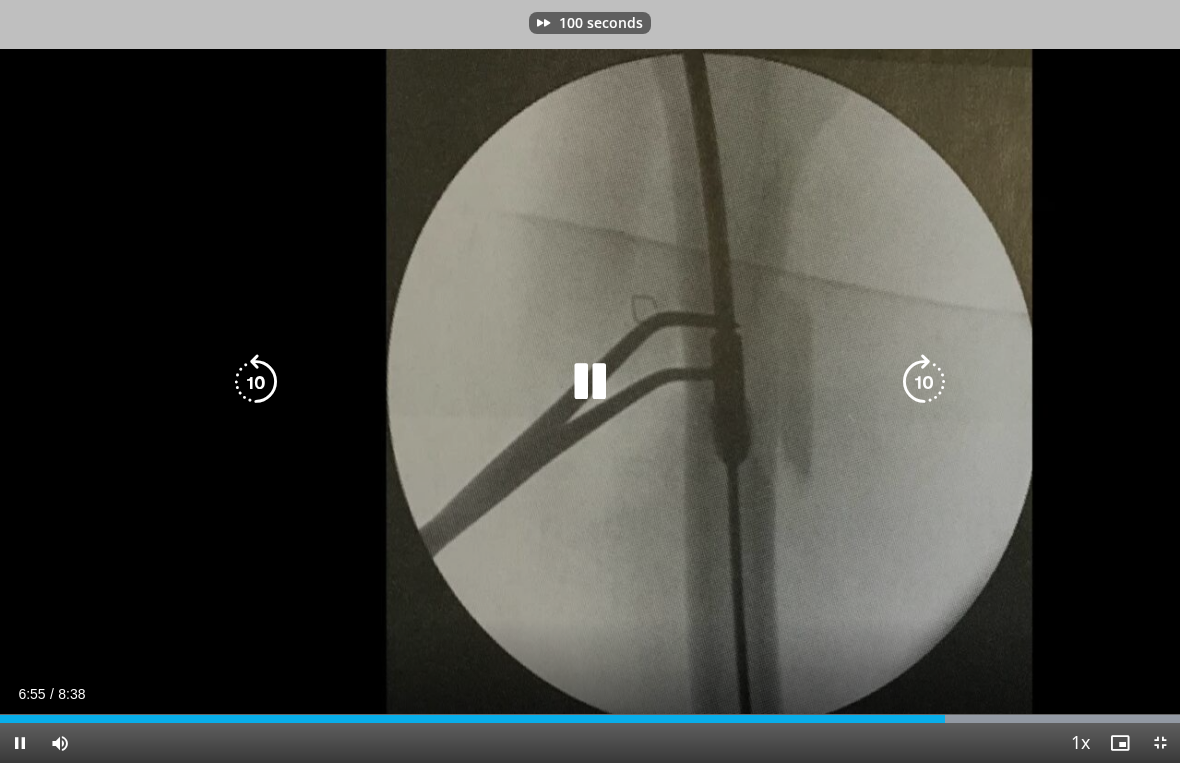 click at bounding box center (924, 382) 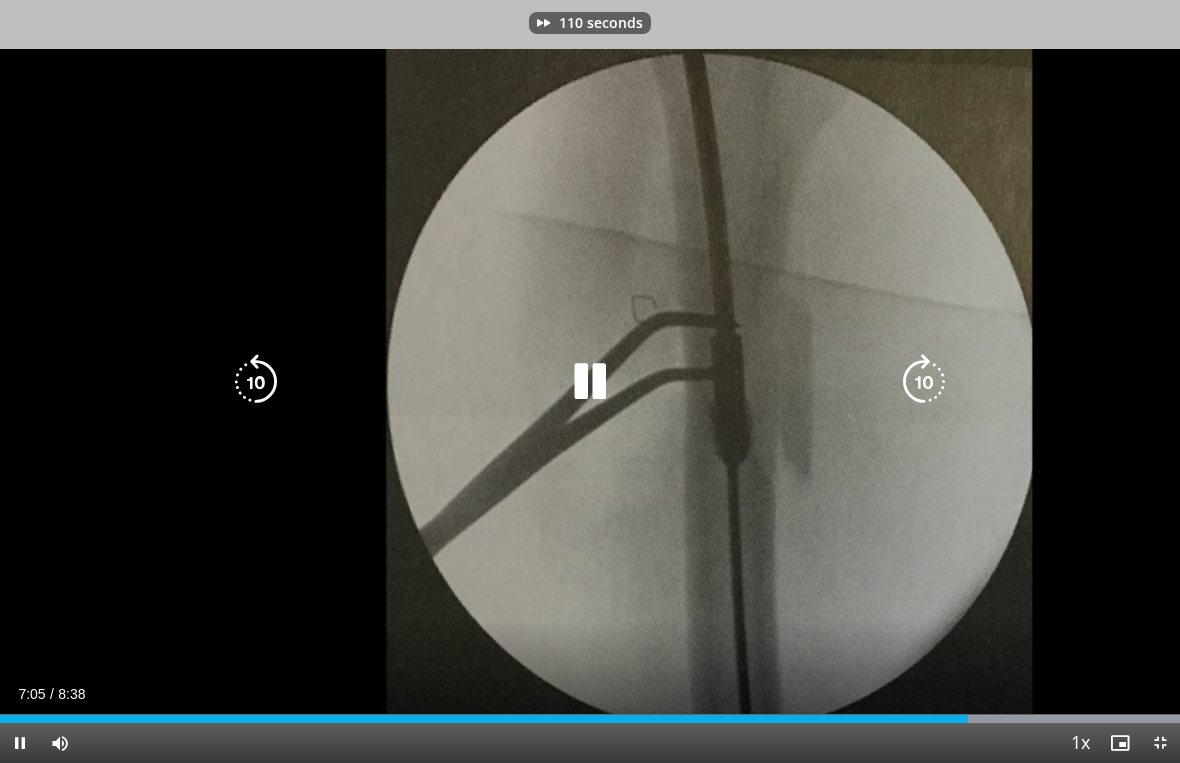 click at bounding box center [924, 382] 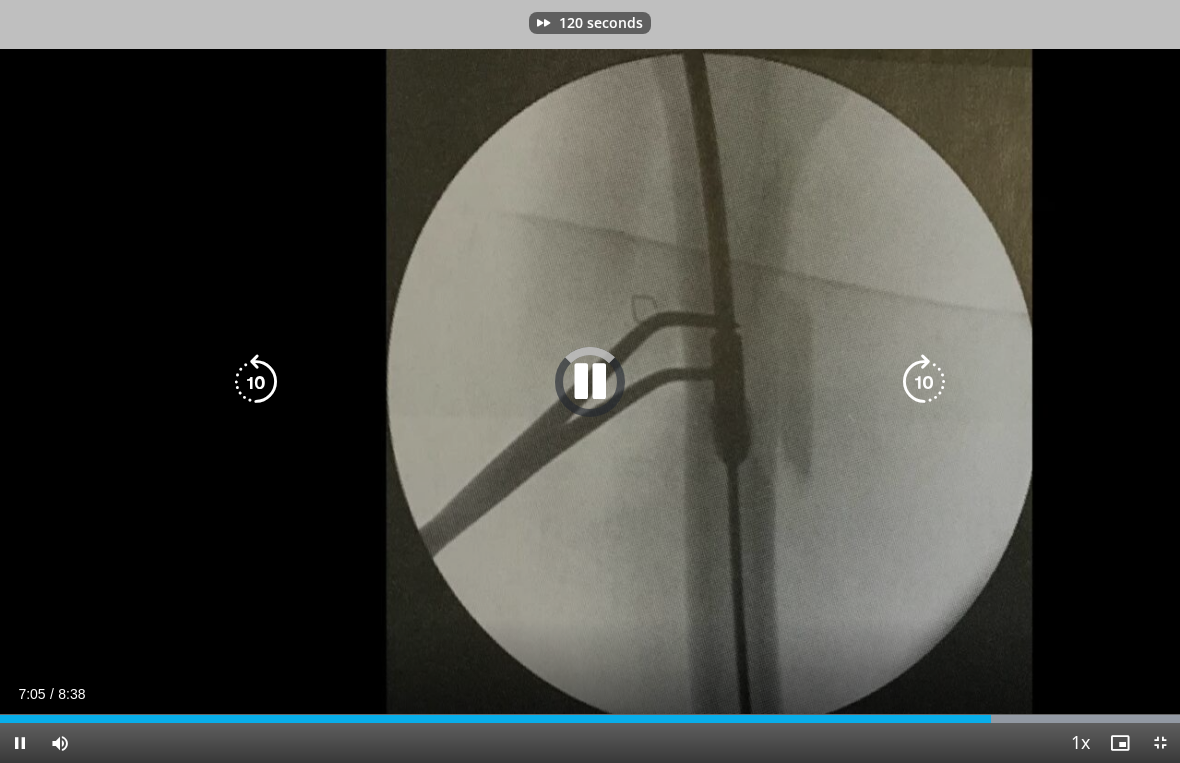 click at bounding box center [924, 382] 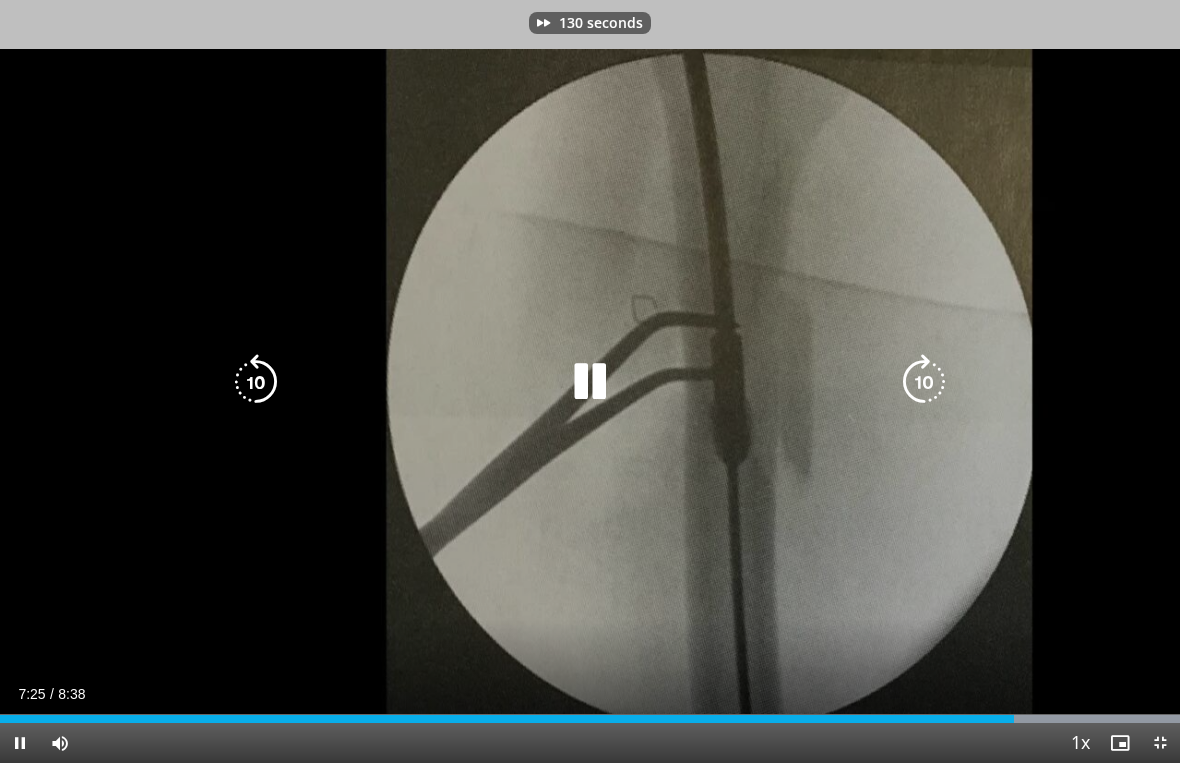 click at bounding box center (924, 382) 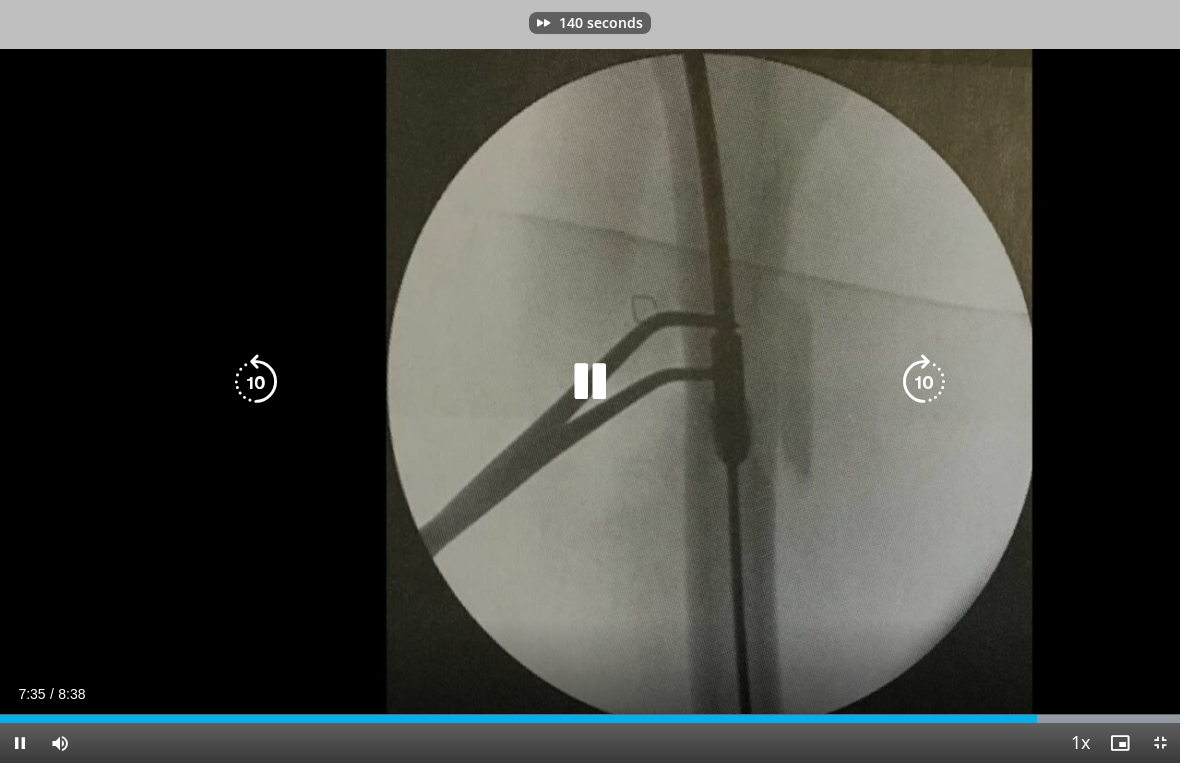 click at bounding box center (924, 382) 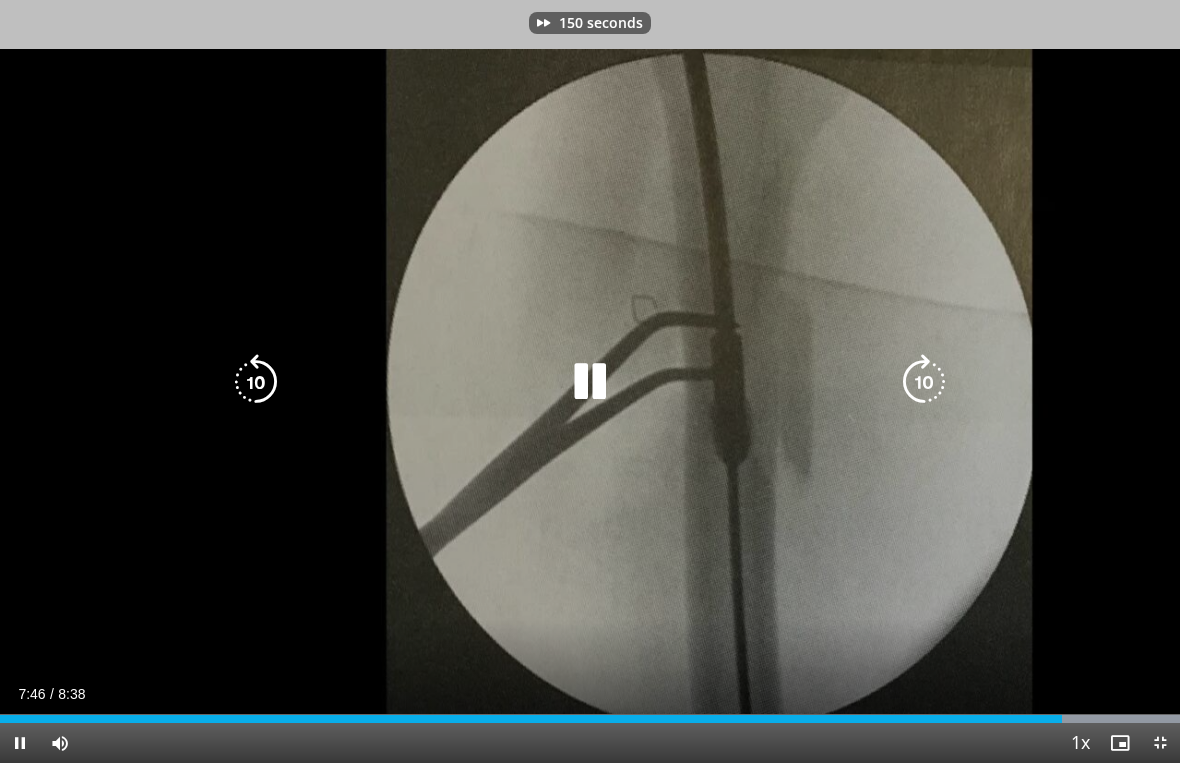 click at bounding box center [924, 382] 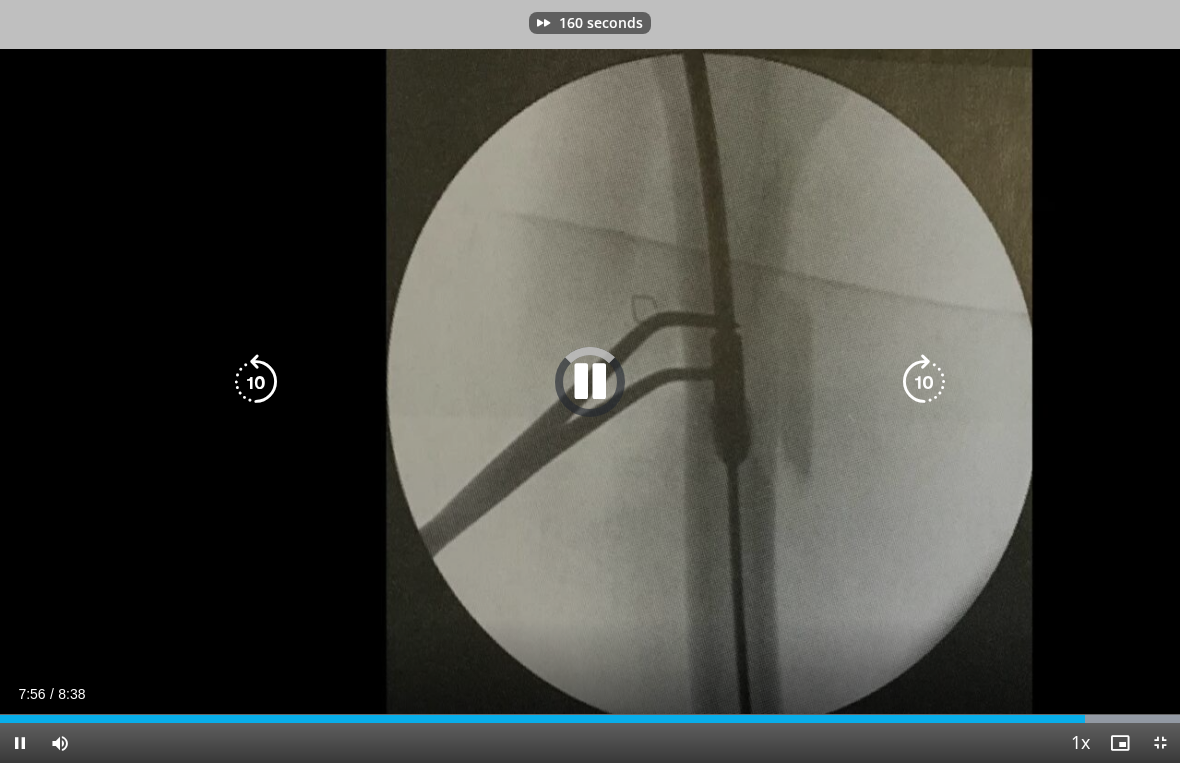 click at bounding box center (924, 382) 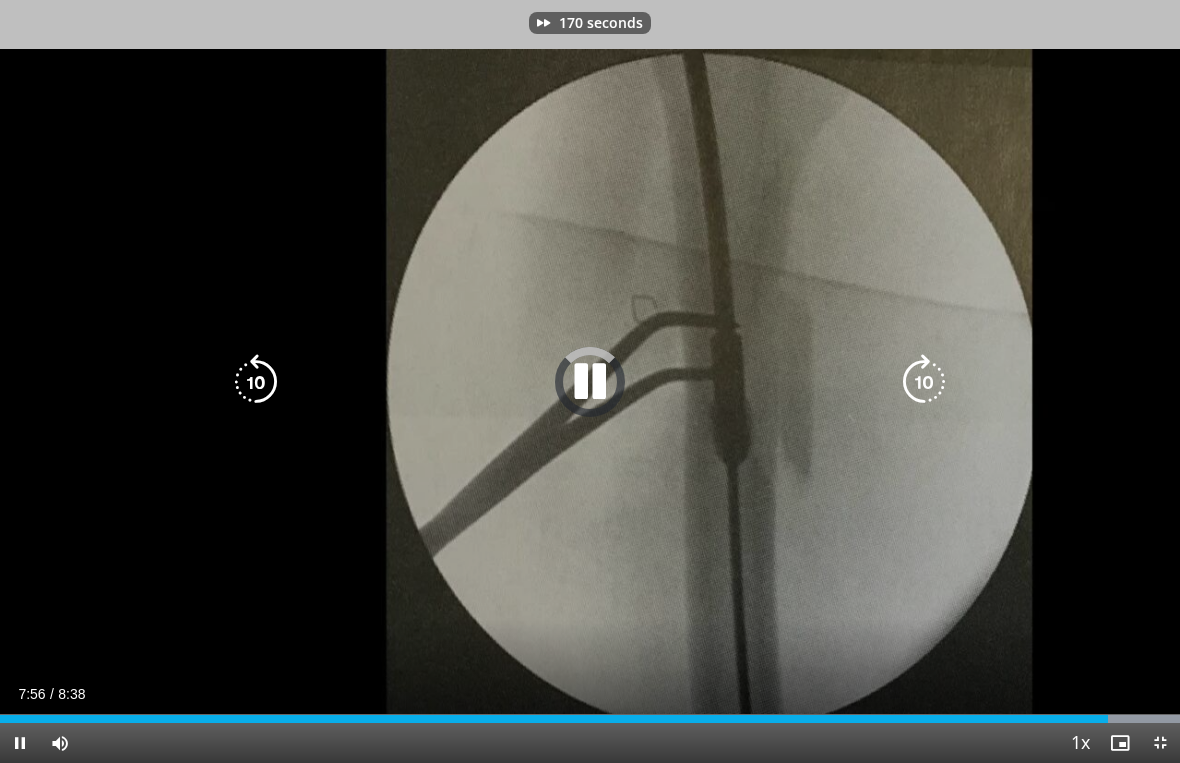 click at bounding box center [924, 382] 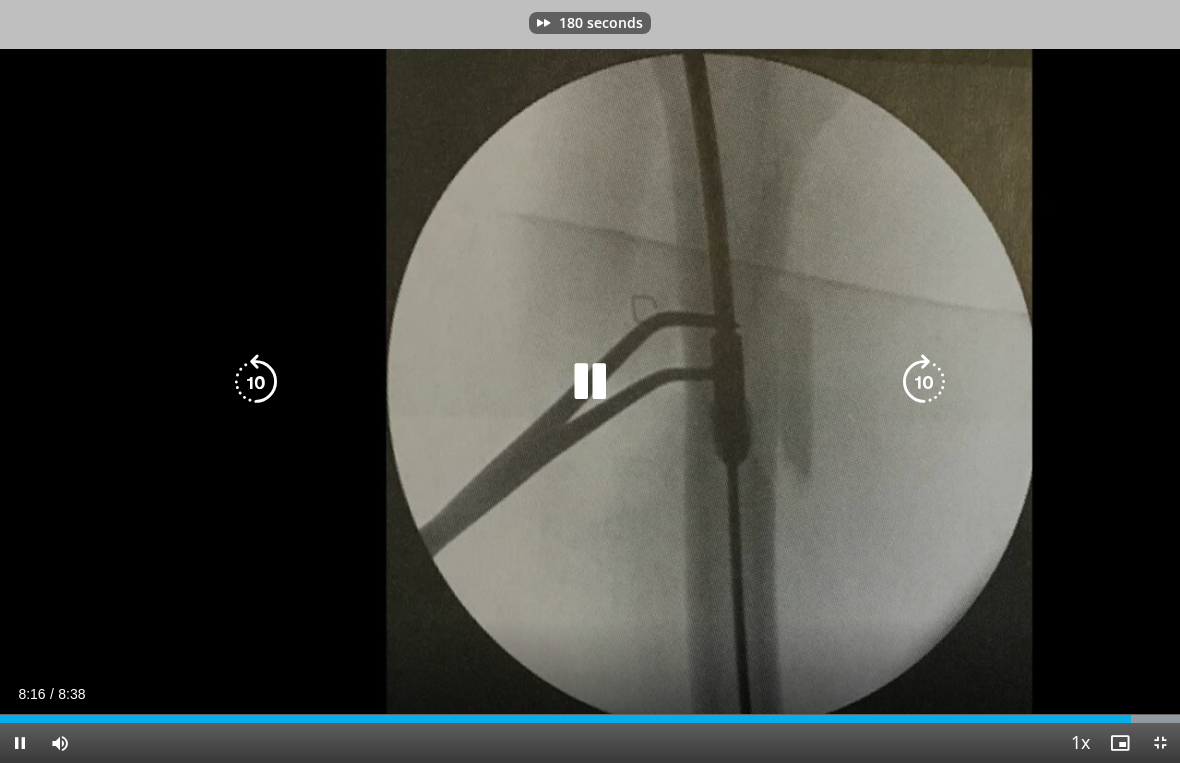click at bounding box center (924, 382) 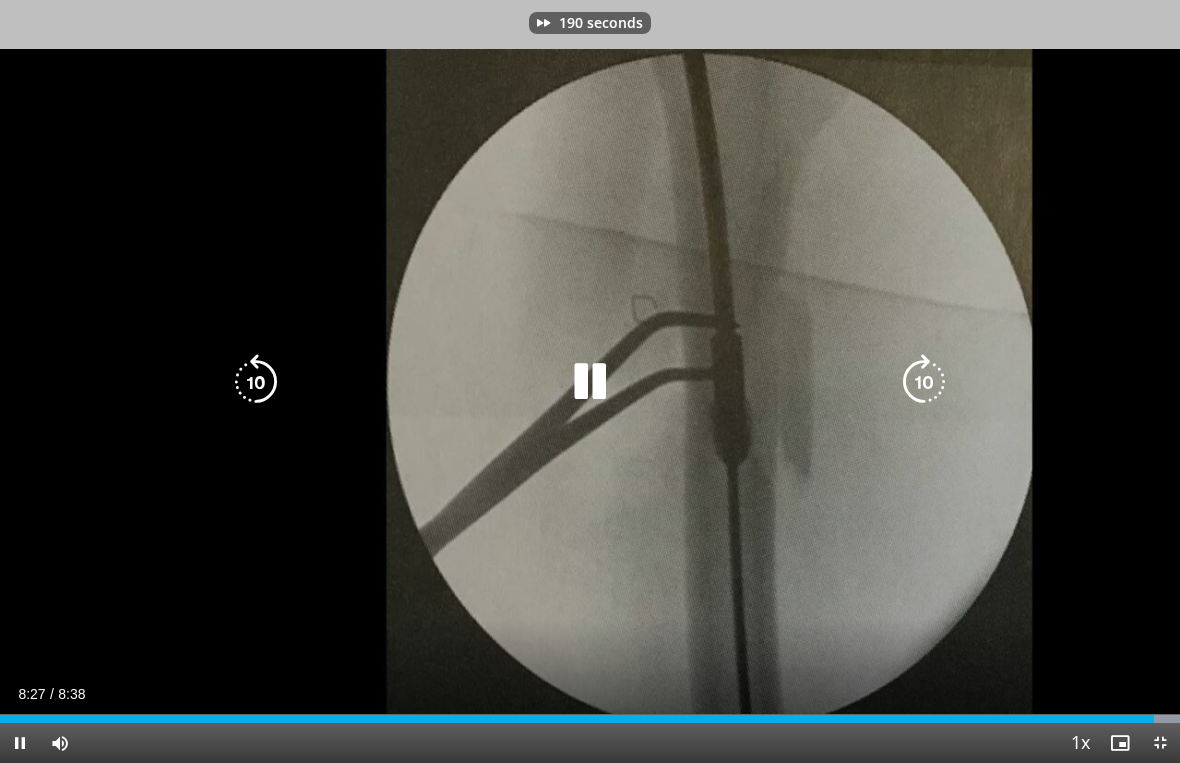 click at bounding box center (924, 382) 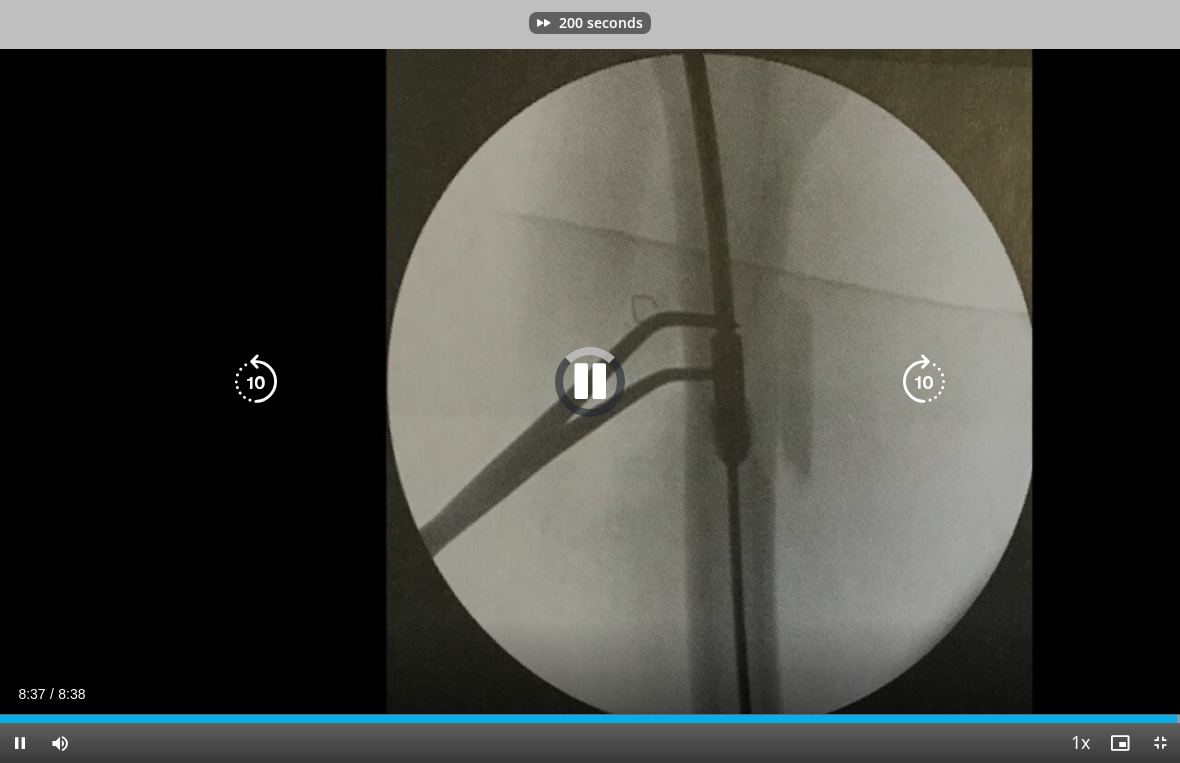 click at bounding box center (924, 382) 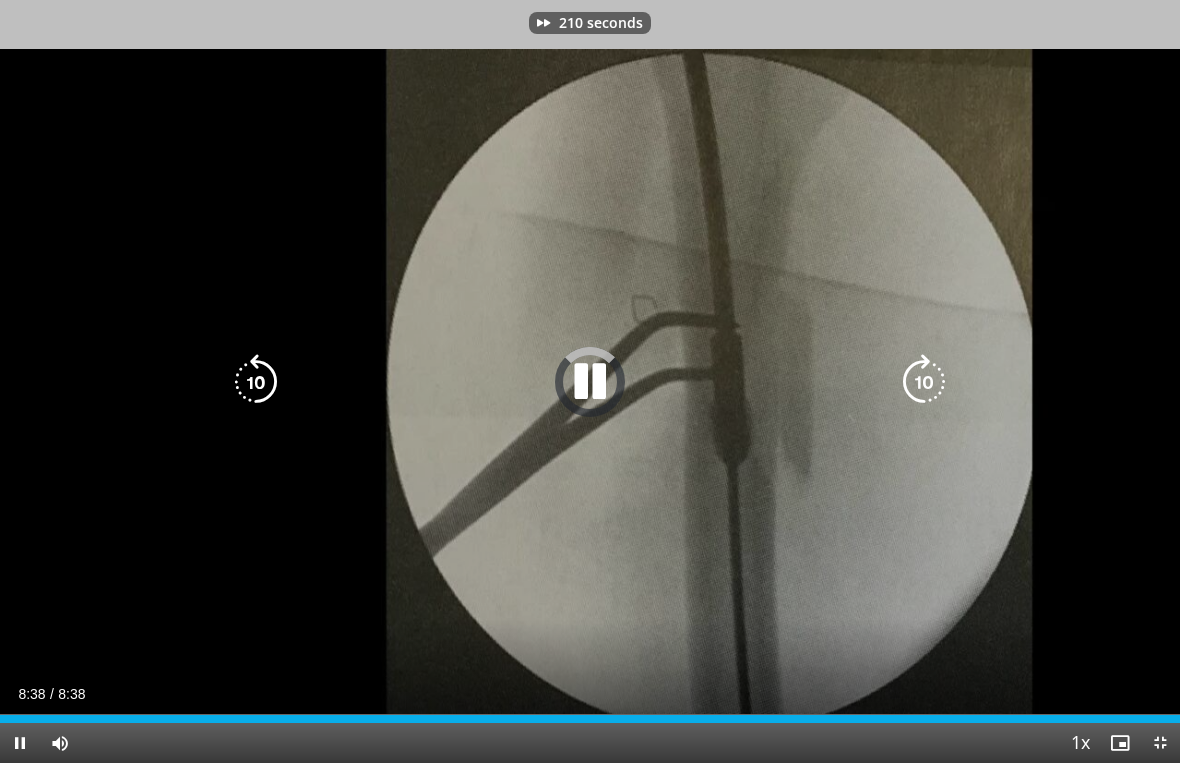 click at bounding box center (924, 382) 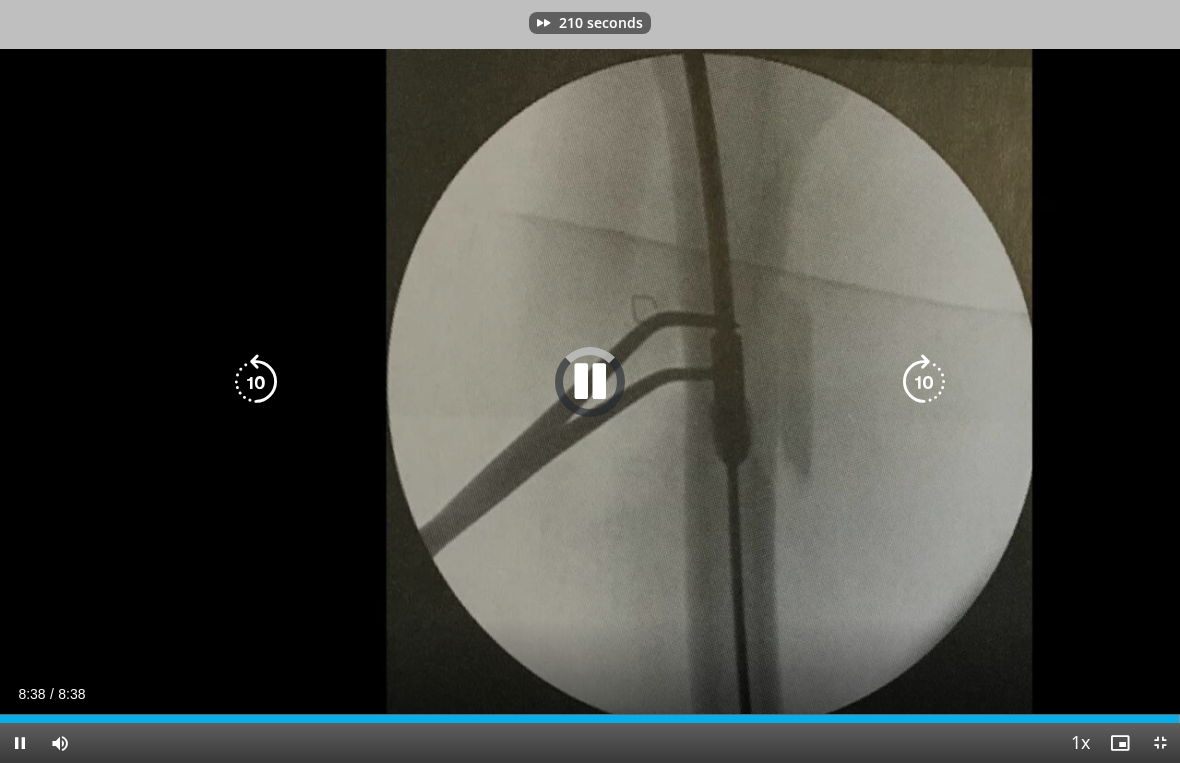 click at bounding box center (924, 382) 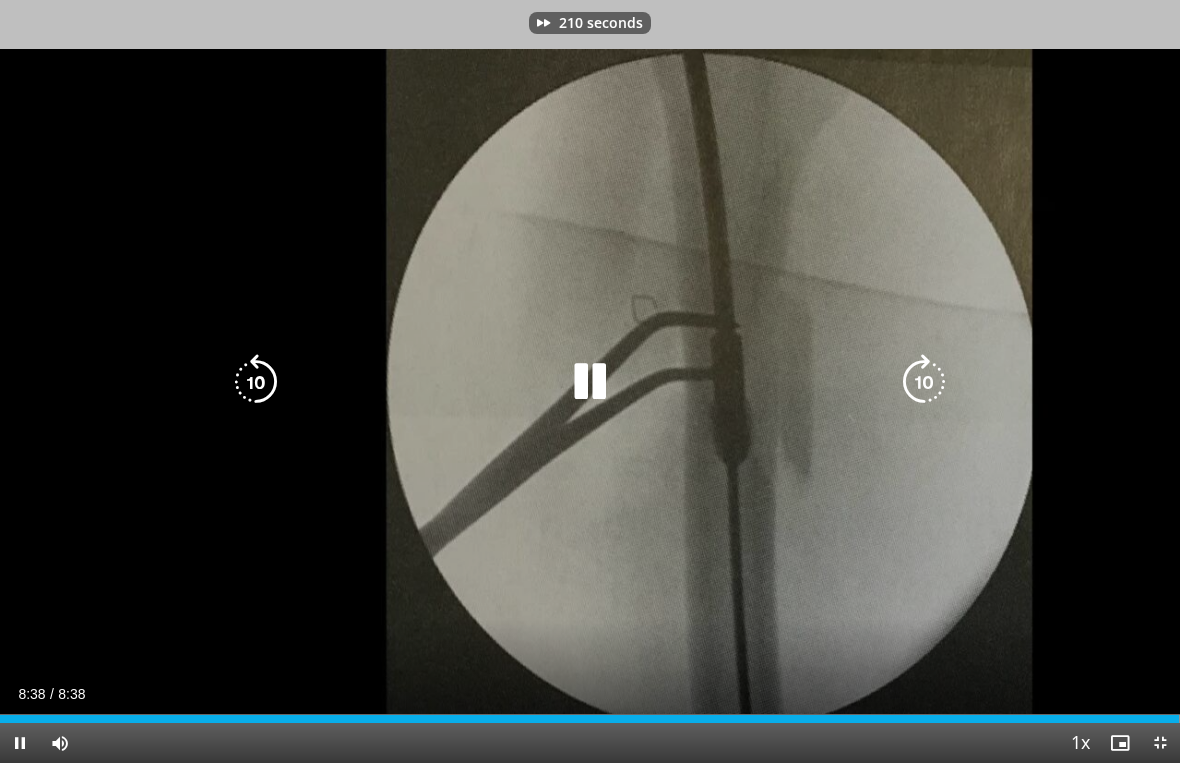 click at bounding box center (924, 382) 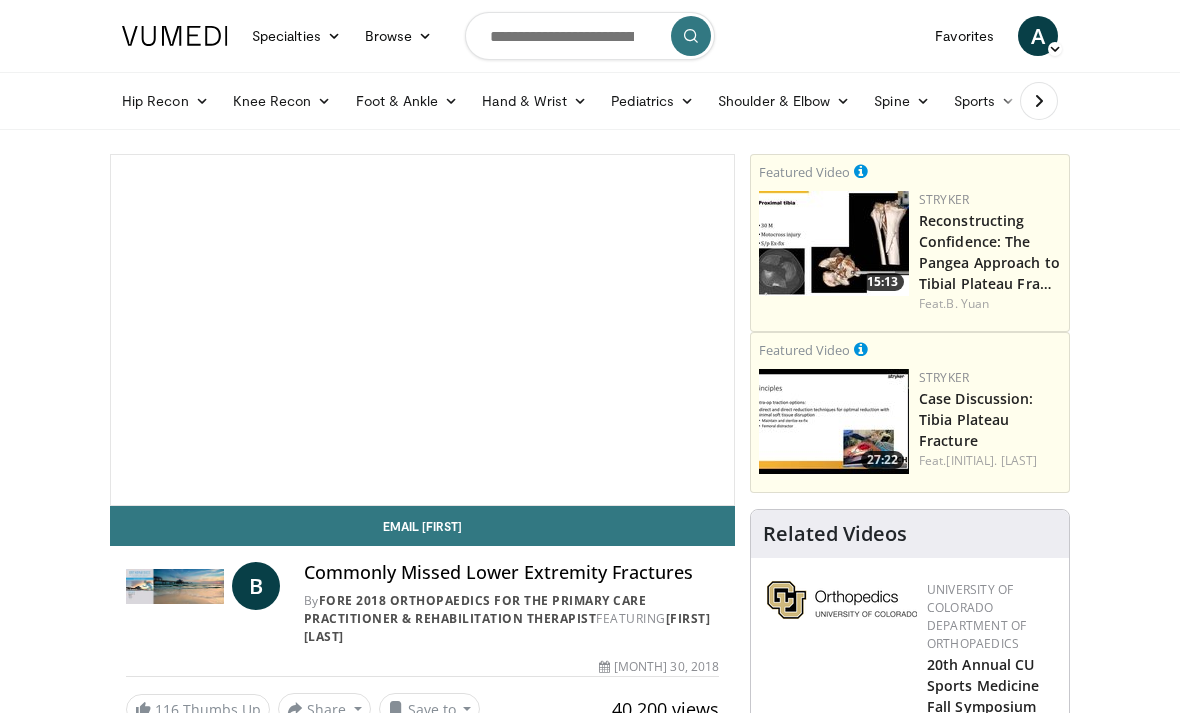 scroll, scrollTop: 343, scrollLeft: 0, axis: vertical 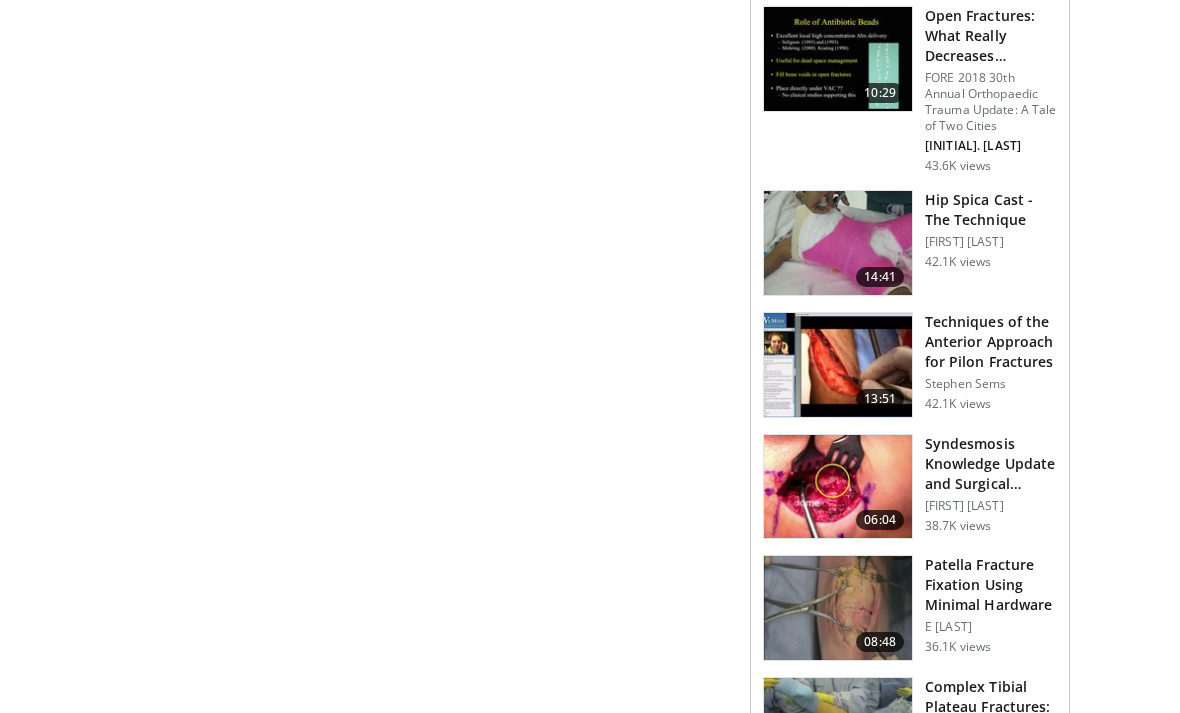 click on "Syndesmosis Knowledge Update and Surgical Technique" at bounding box center [991, 464] 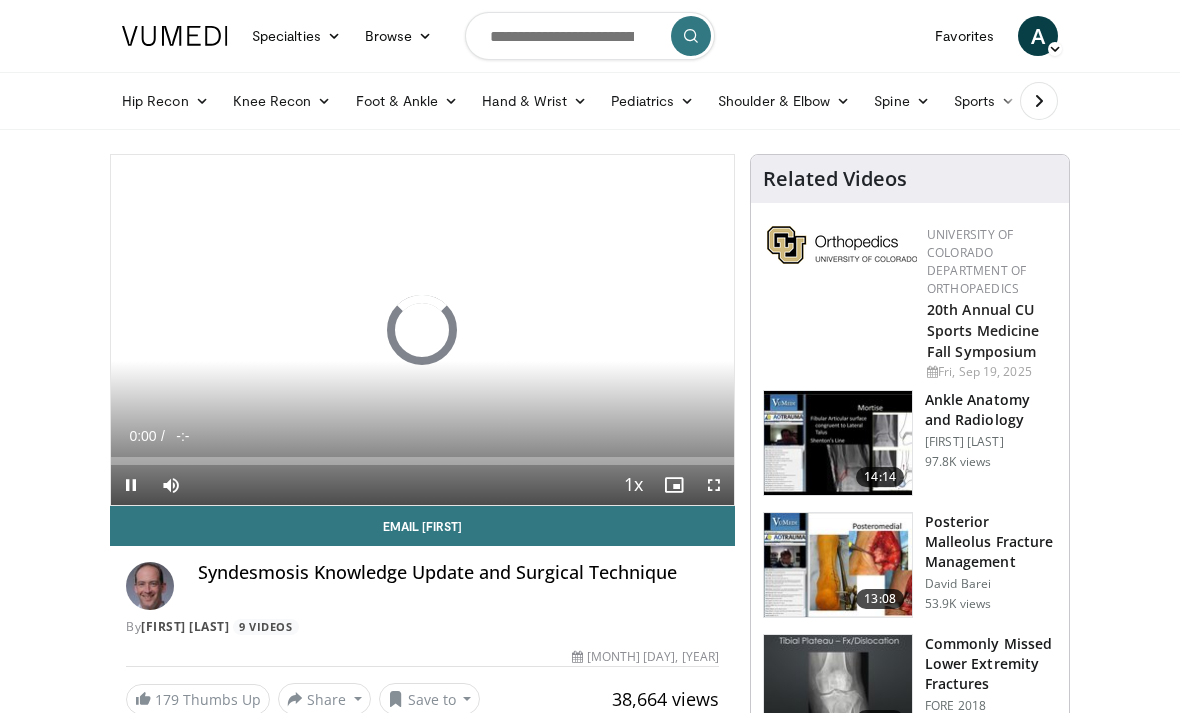 scroll, scrollTop: 0, scrollLeft: 0, axis: both 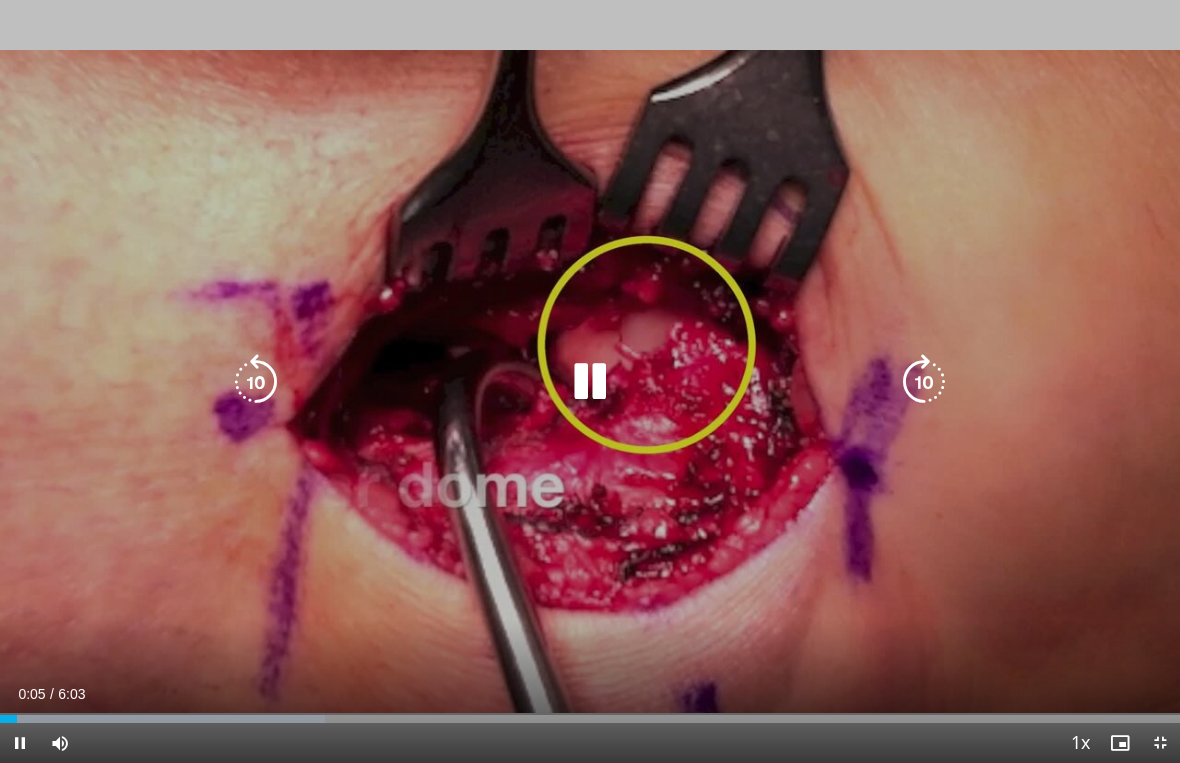 click at bounding box center [924, 382] 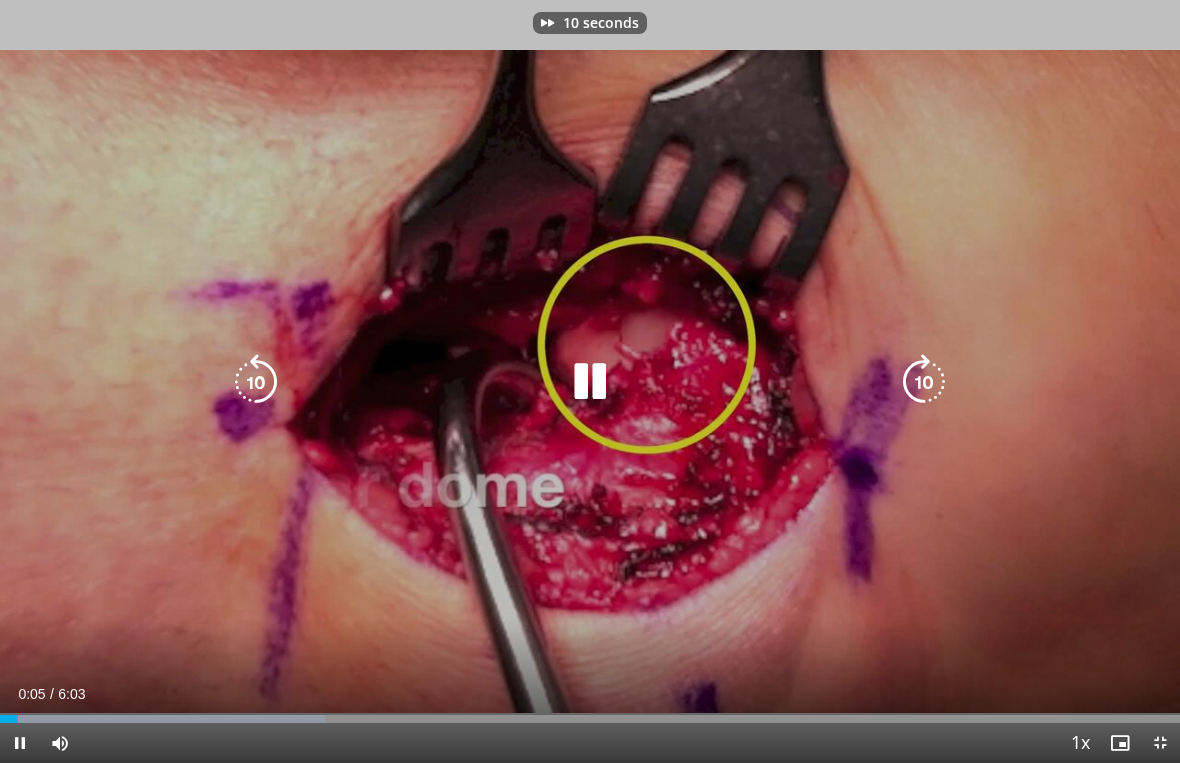 click at bounding box center (924, 382) 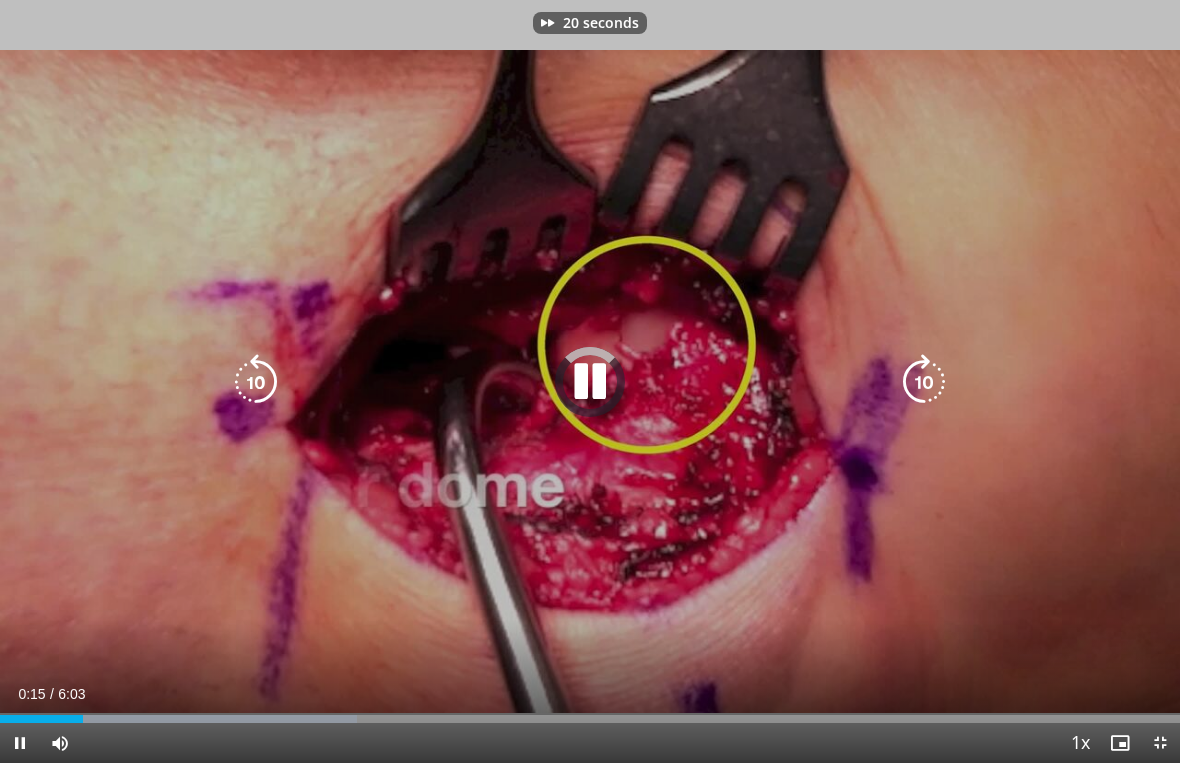 click at bounding box center [924, 382] 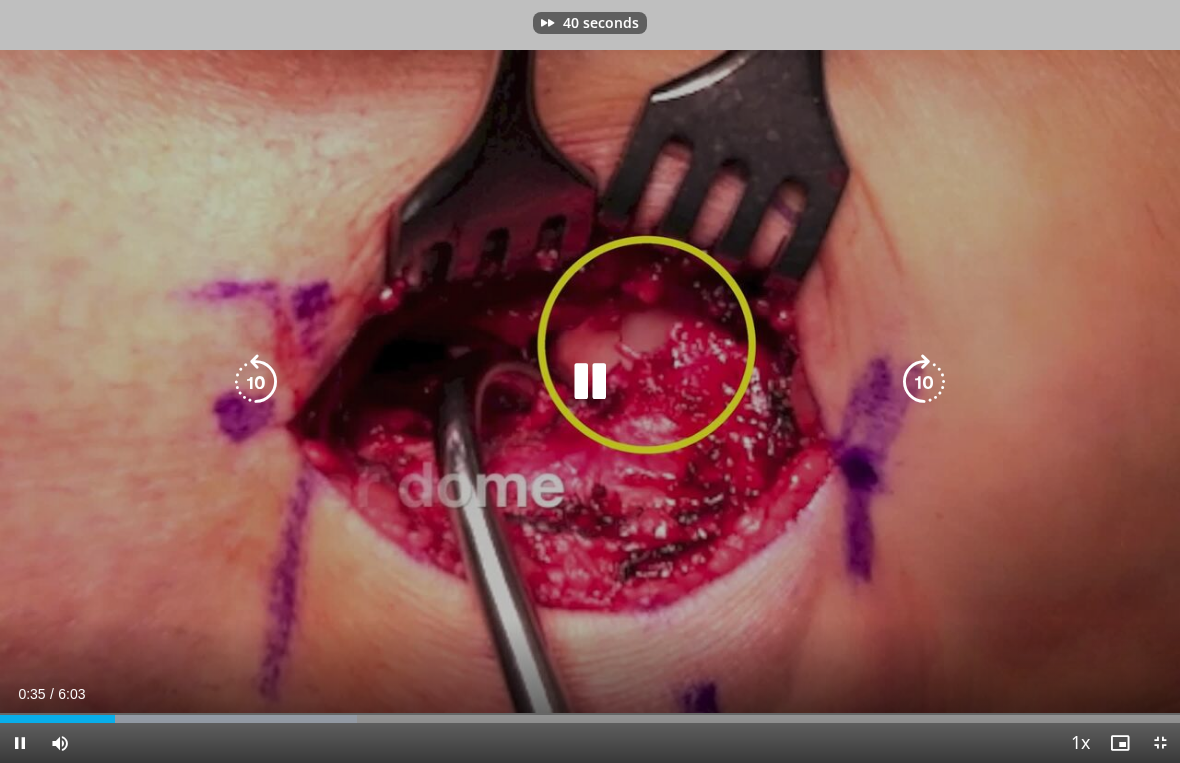 click at bounding box center (924, 382) 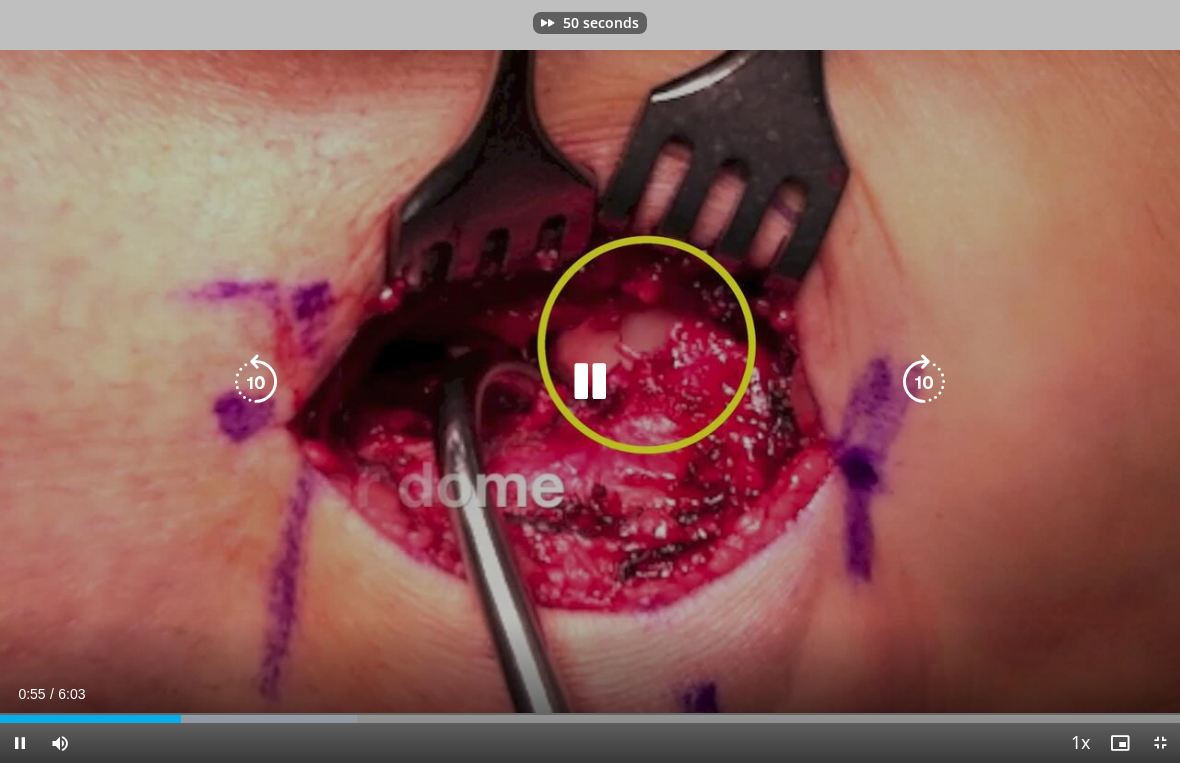 click at bounding box center [924, 382] 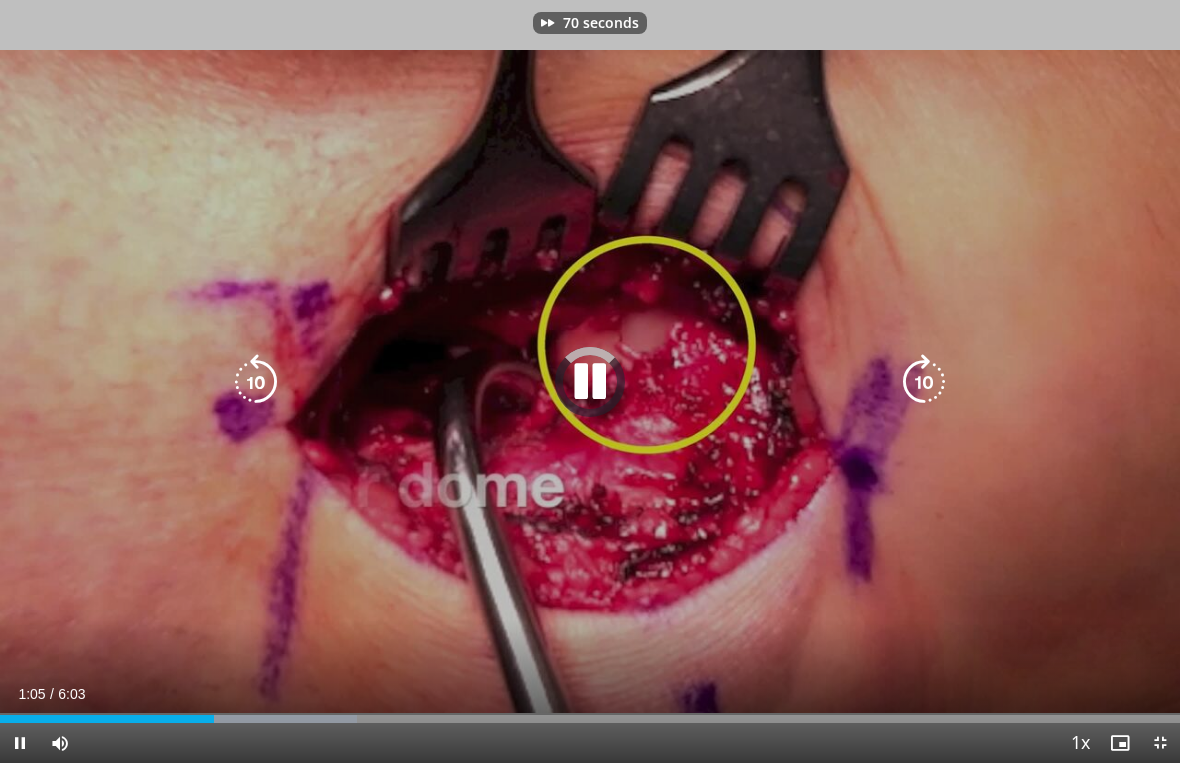 click at bounding box center [924, 382] 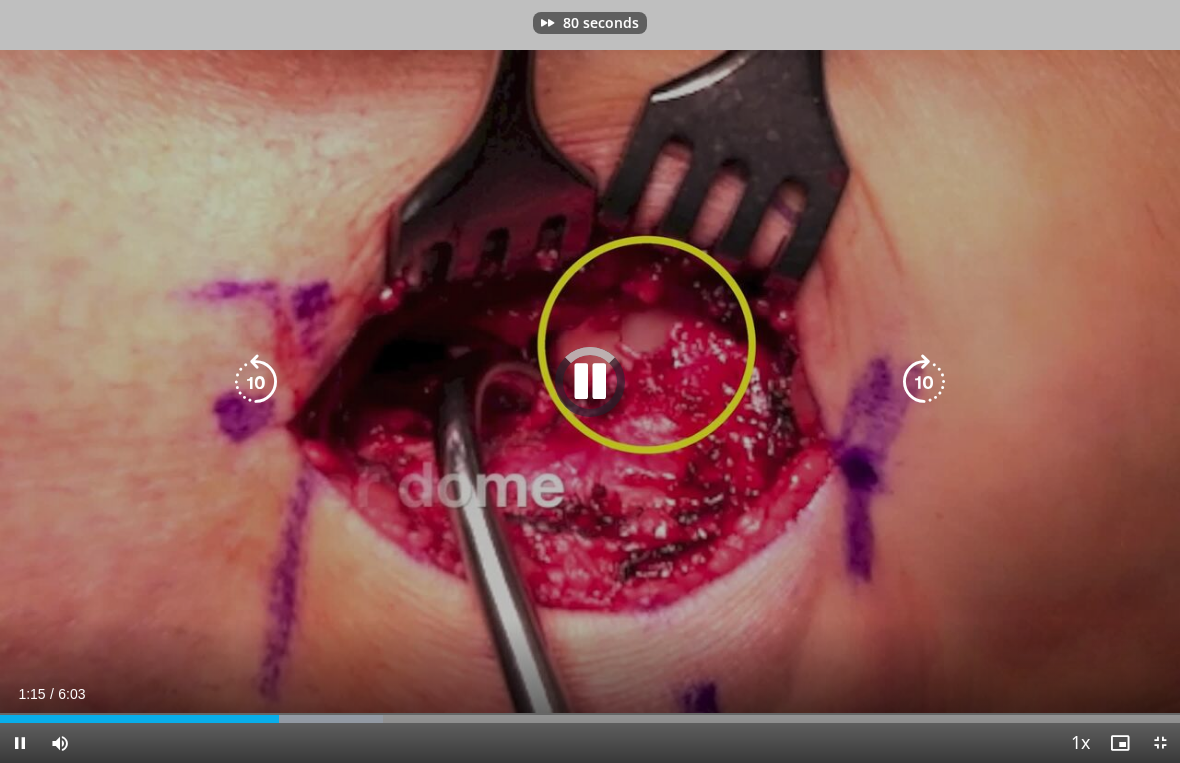 click at bounding box center [924, 382] 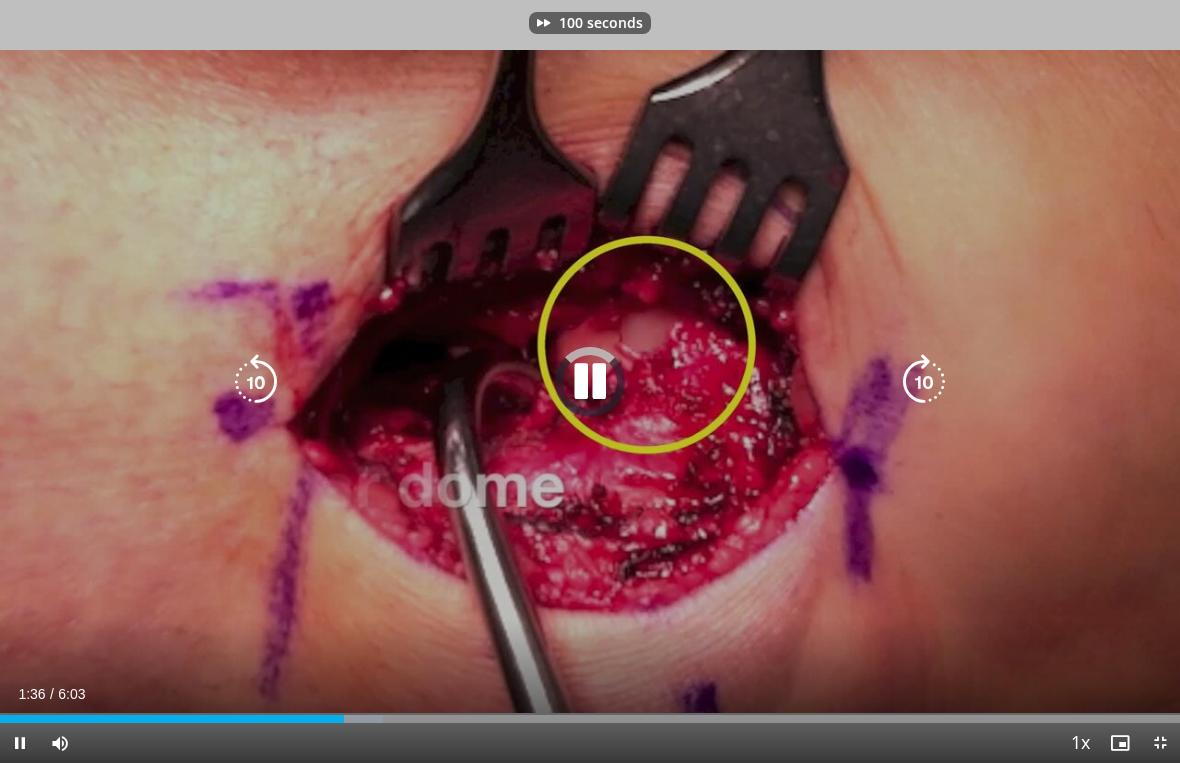 click at bounding box center [924, 382] 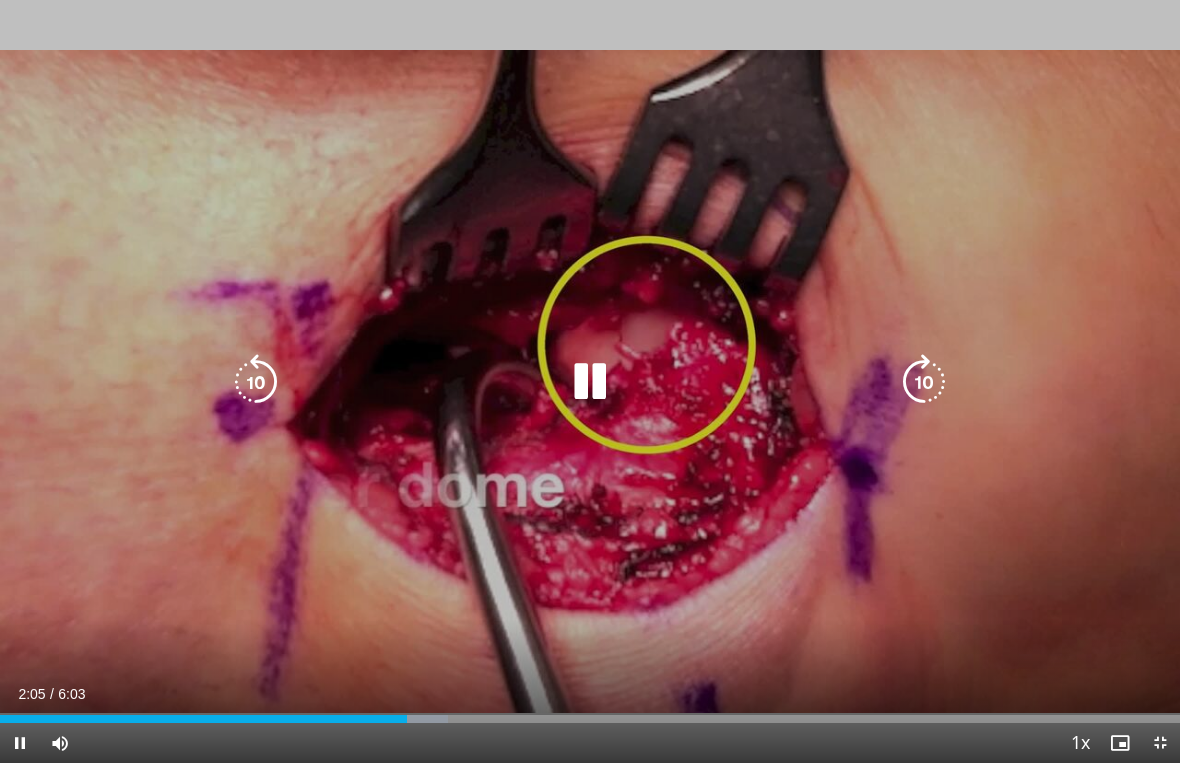 click at bounding box center [924, 382] 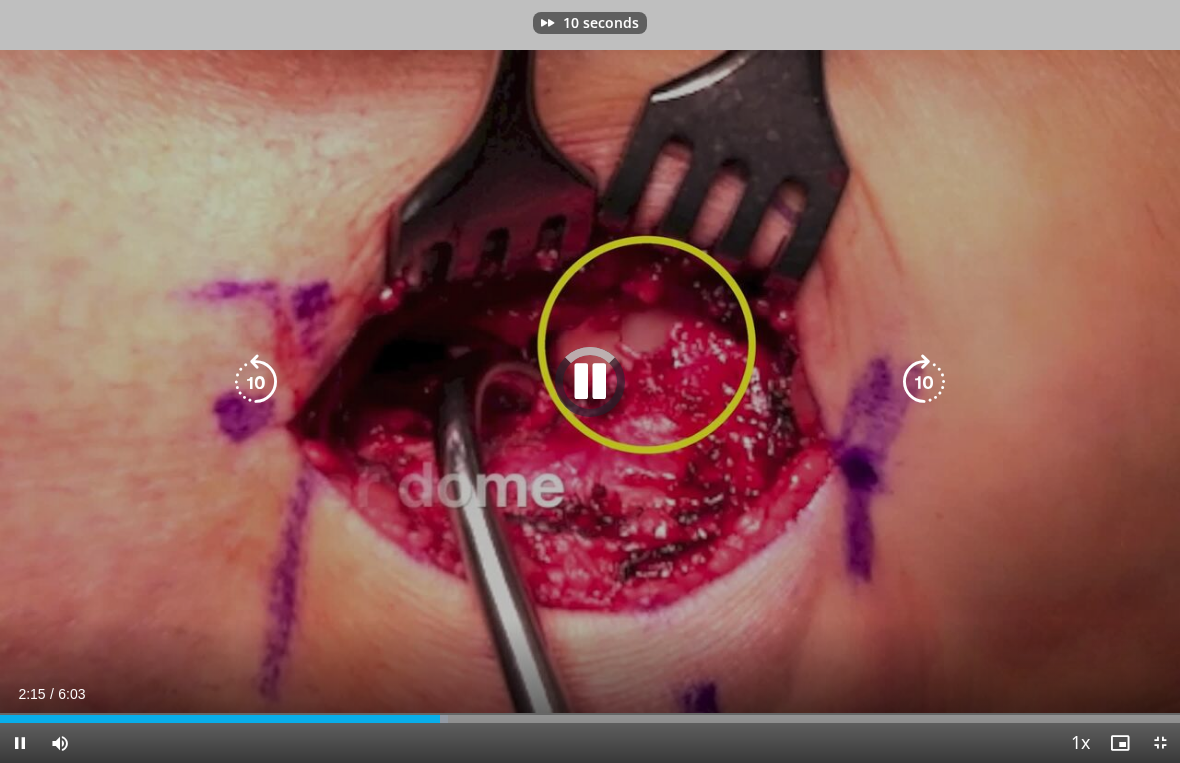 click at bounding box center [924, 382] 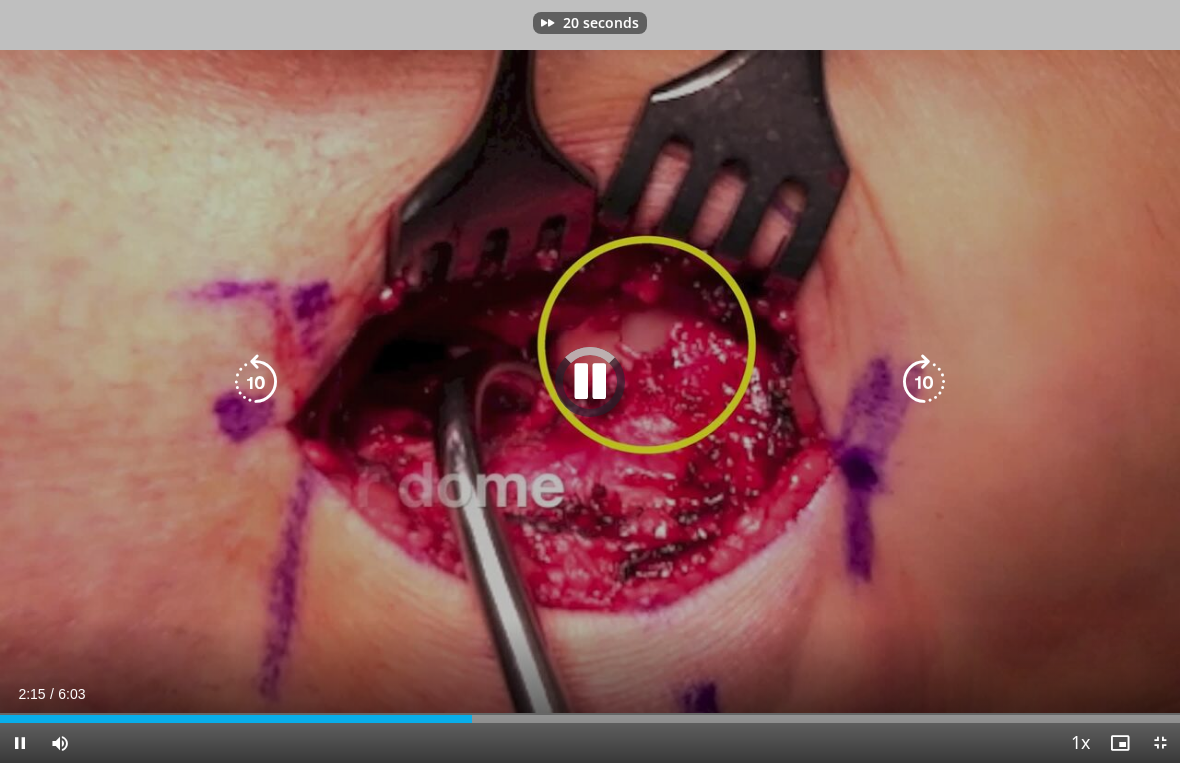 click at bounding box center (924, 382) 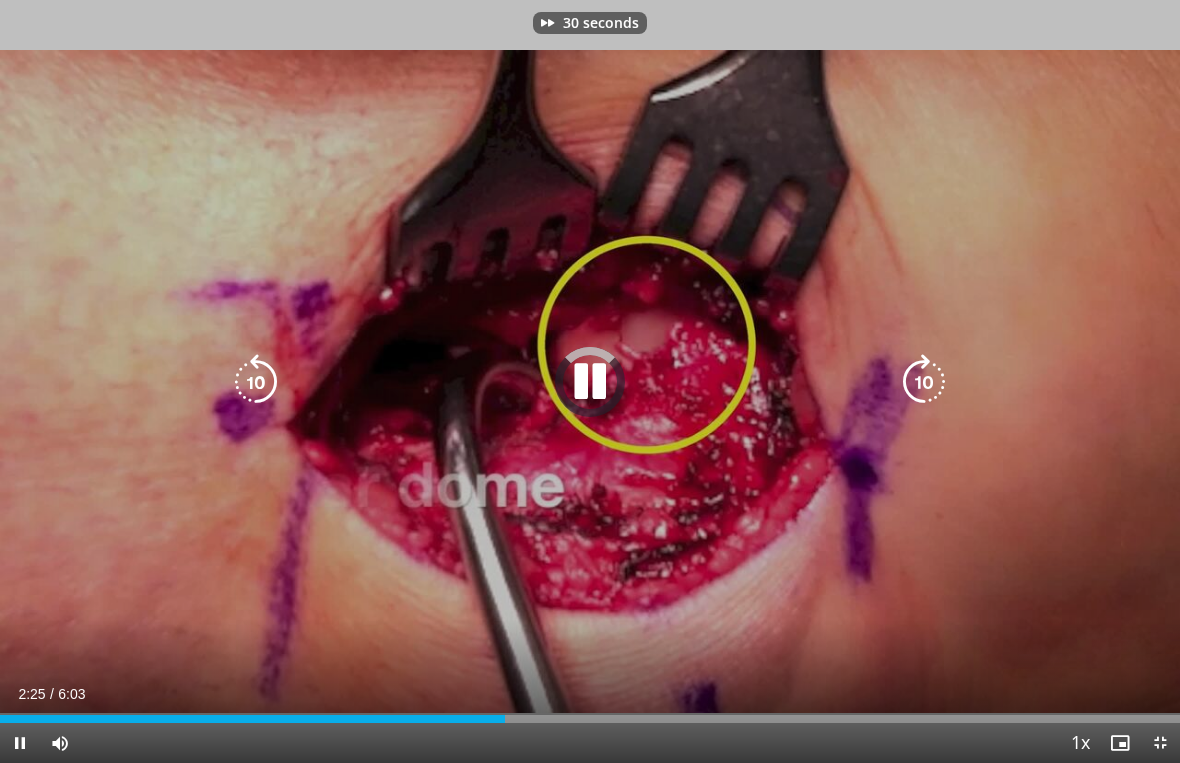click at bounding box center [924, 382] 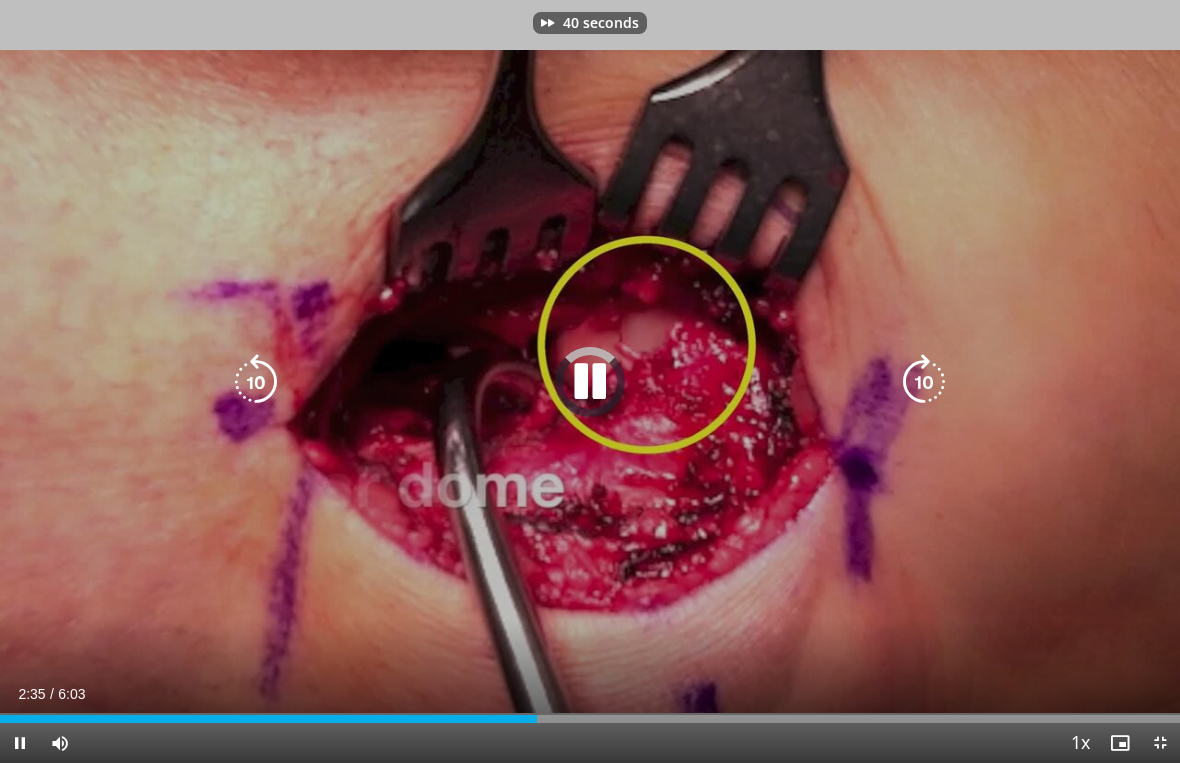click at bounding box center (924, 382) 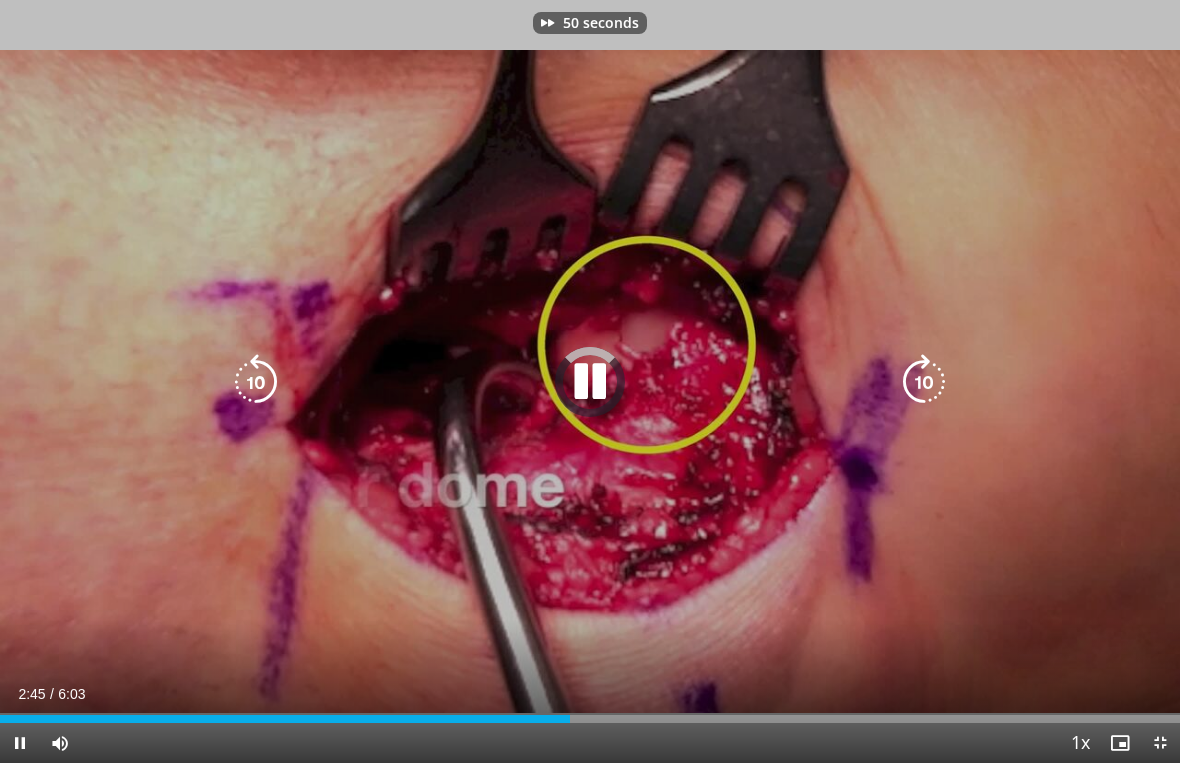 click at bounding box center [924, 382] 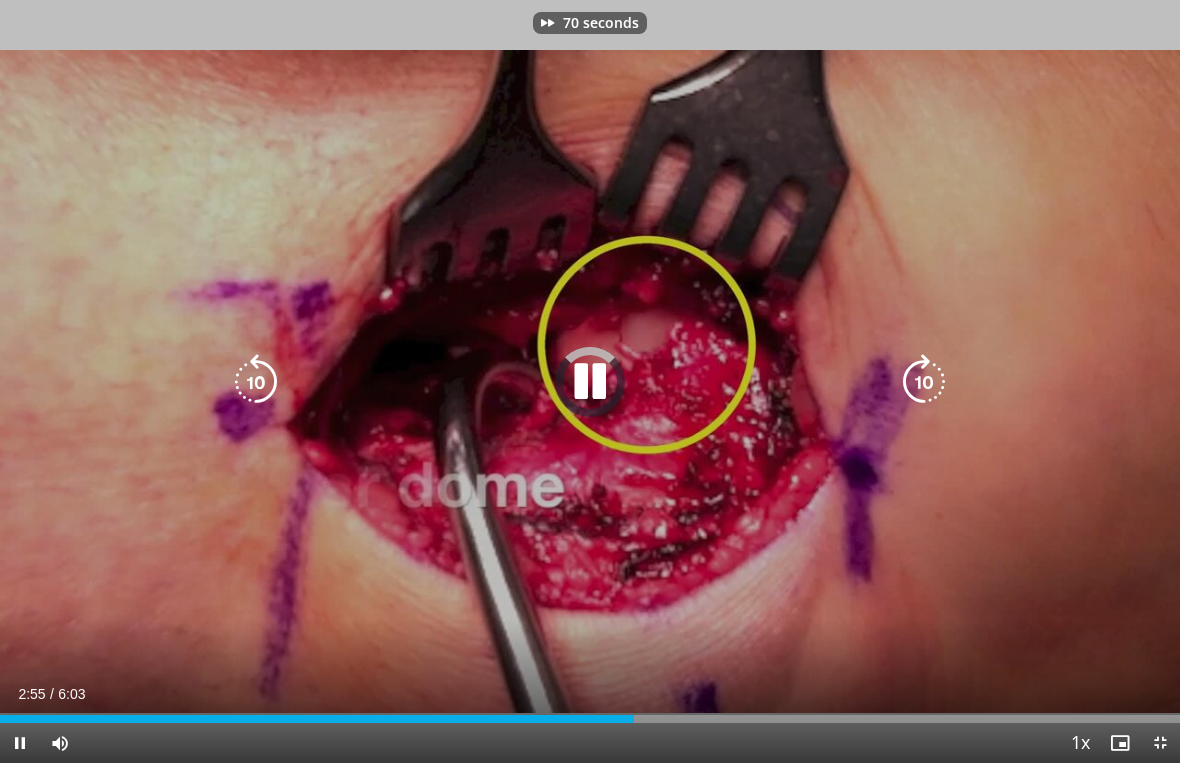 click at bounding box center (924, 382) 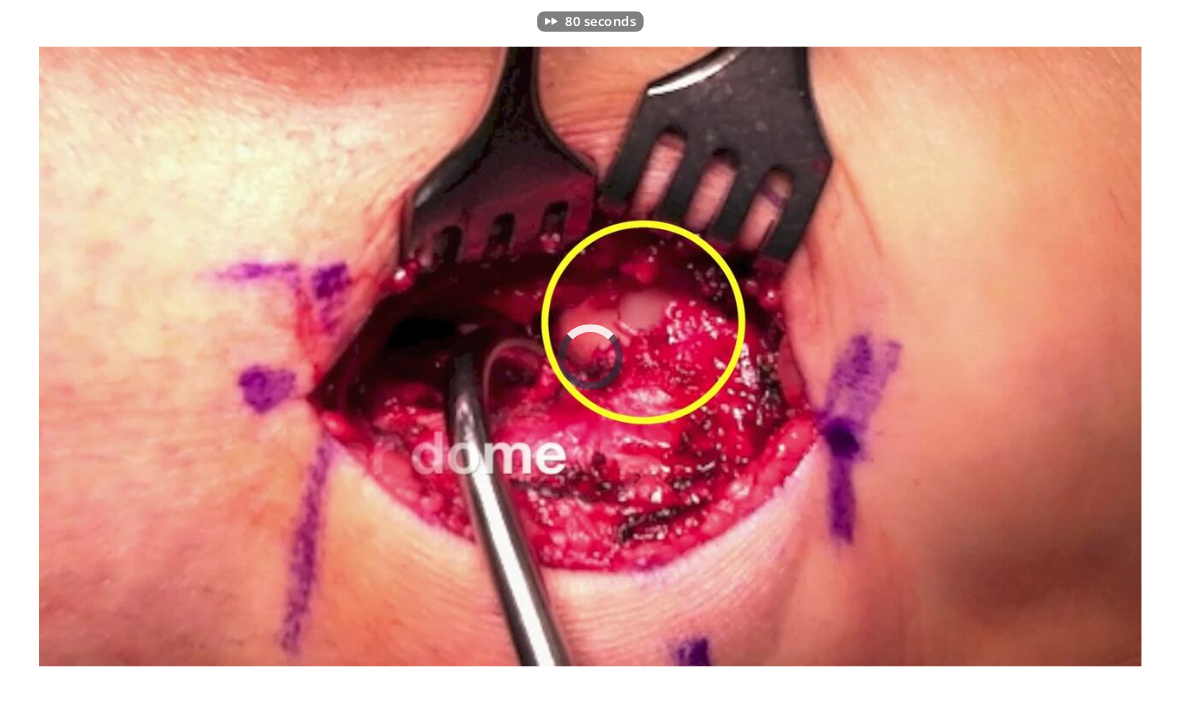 scroll, scrollTop: 0, scrollLeft: 0, axis: both 